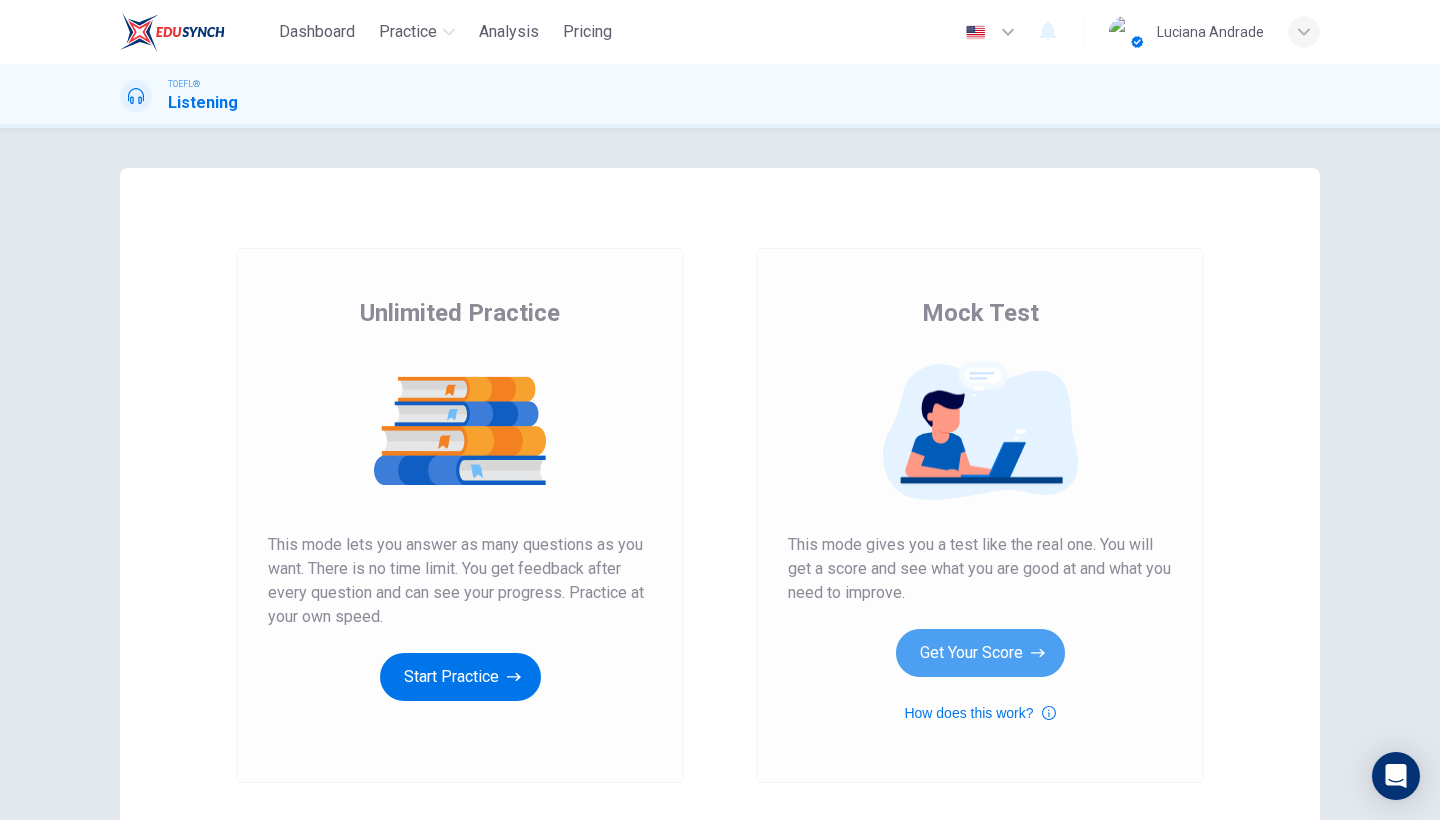 click on "Get Your Score" at bounding box center [460, 677] 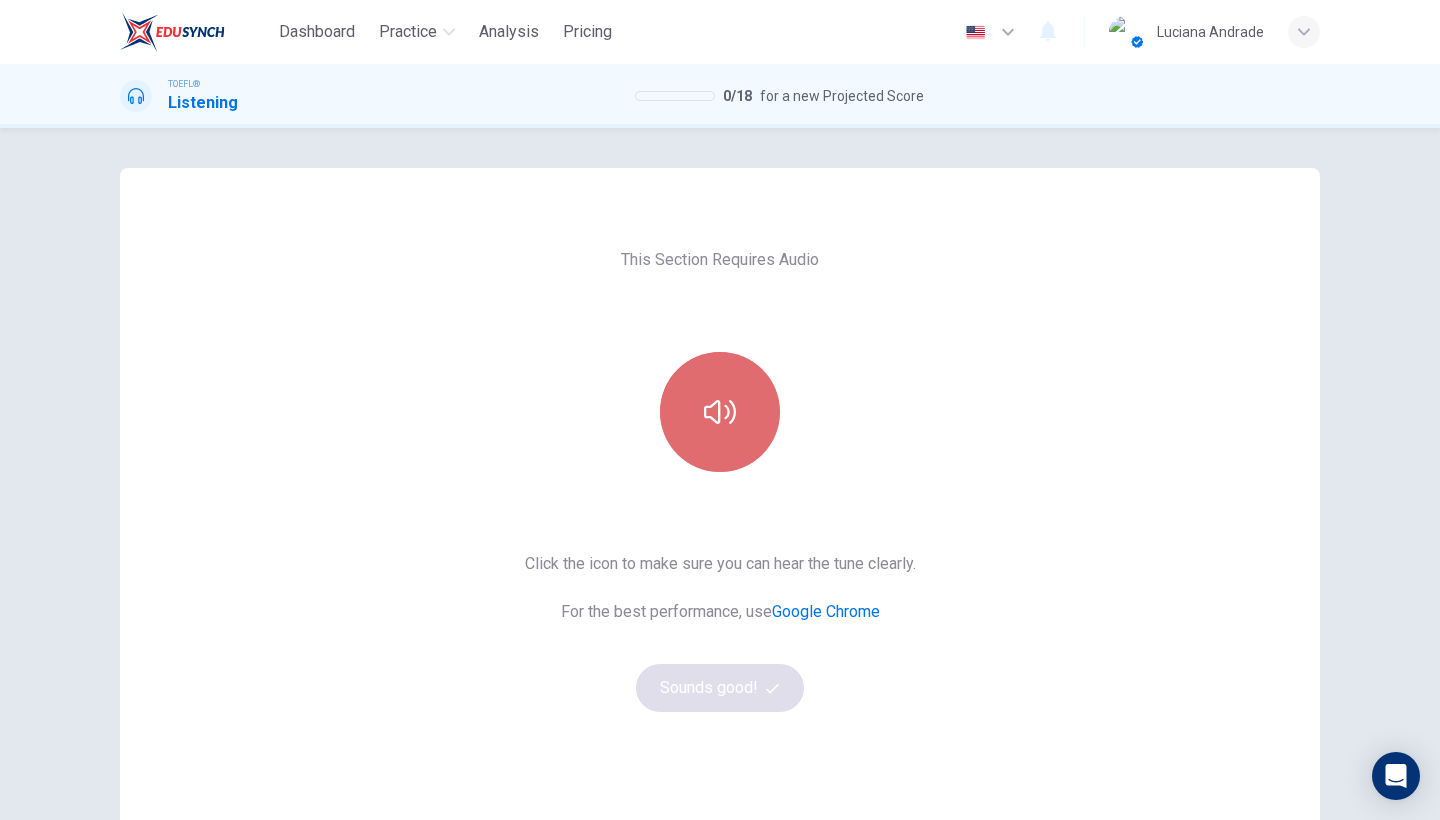 click at bounding box center (720, 412) 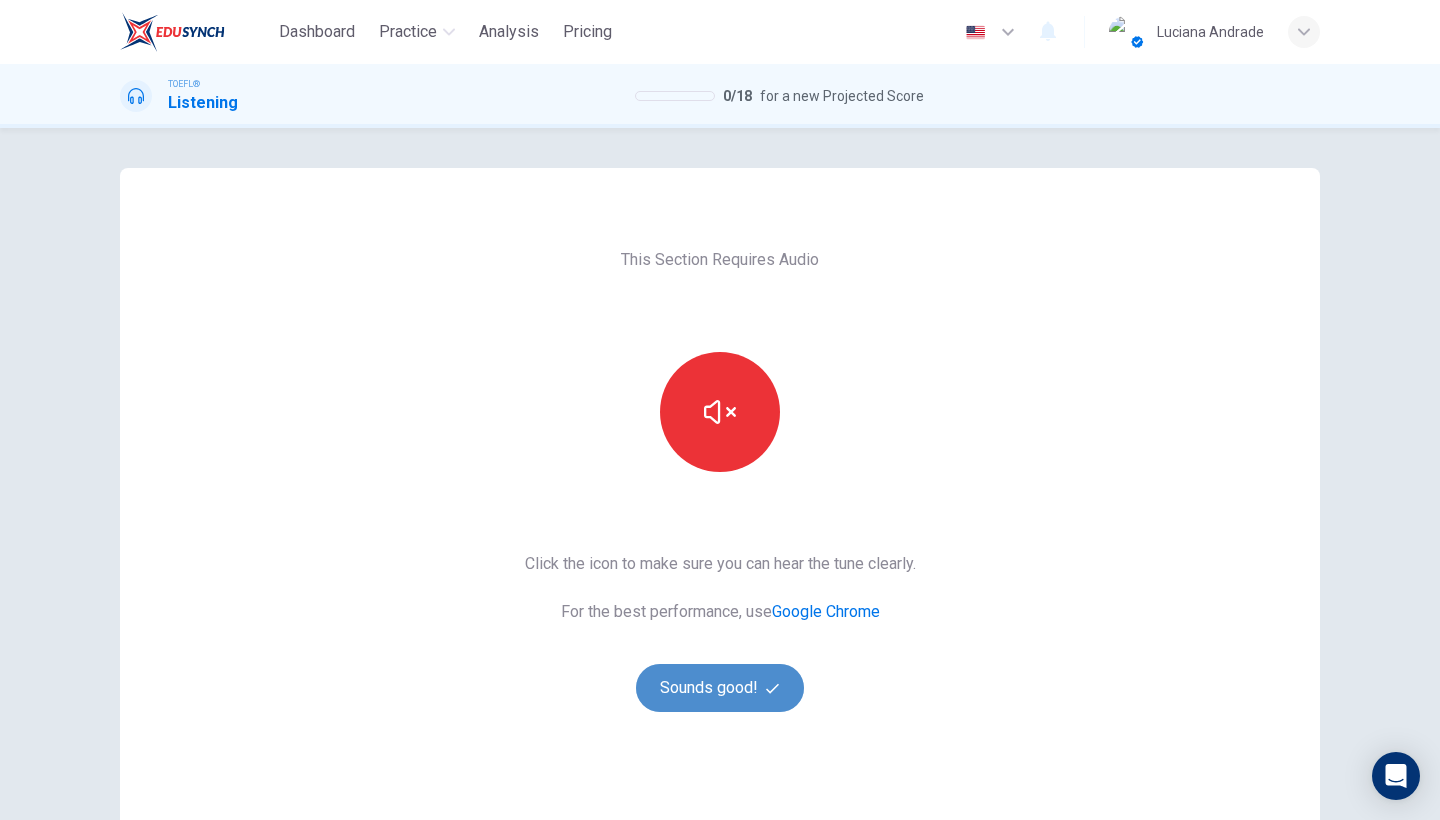 click on "Sounds good!" at bounding box center (720, 688) 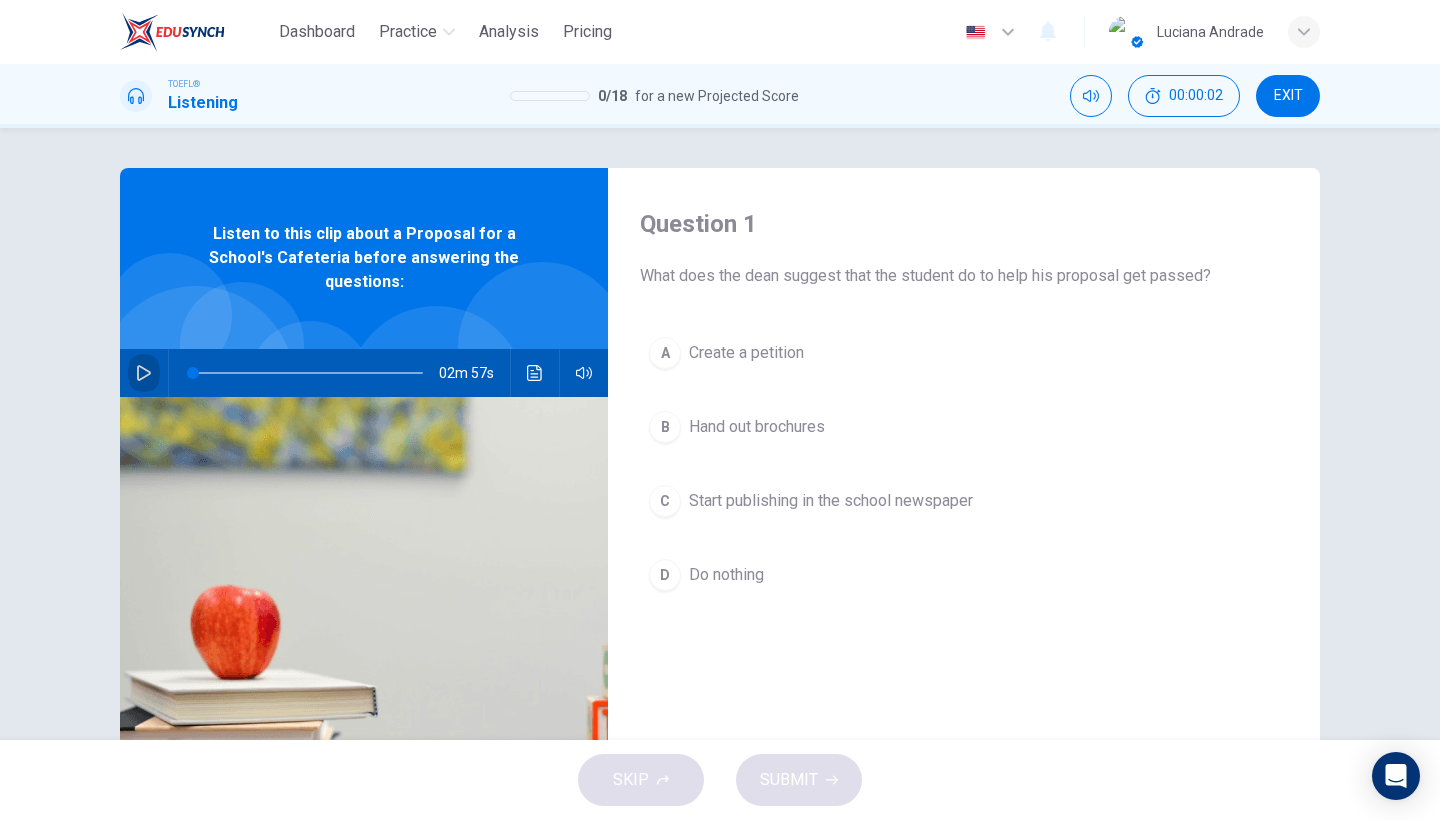 click at bounding box center (144, 373) 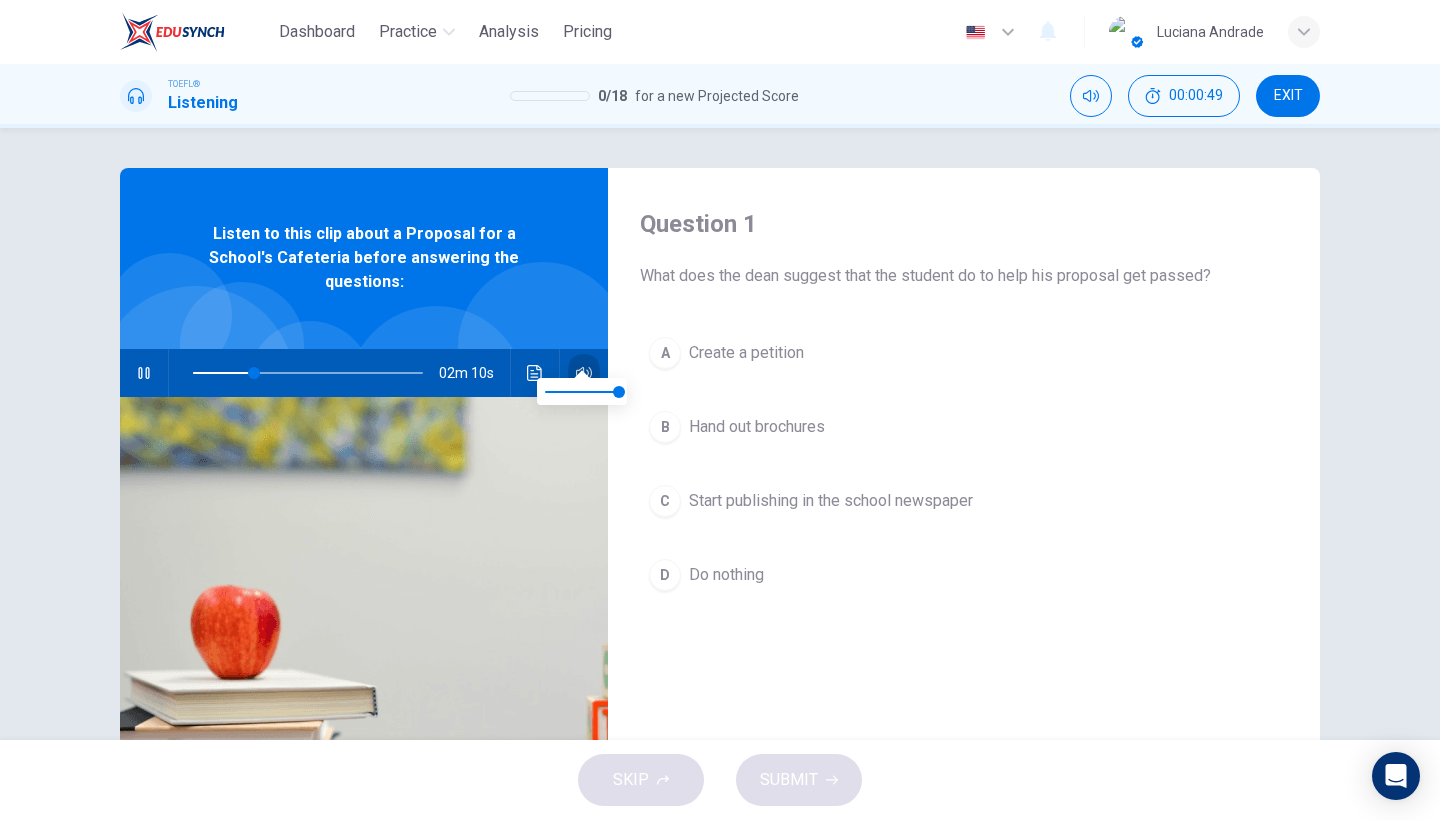 click at bounding box center (584, 373) 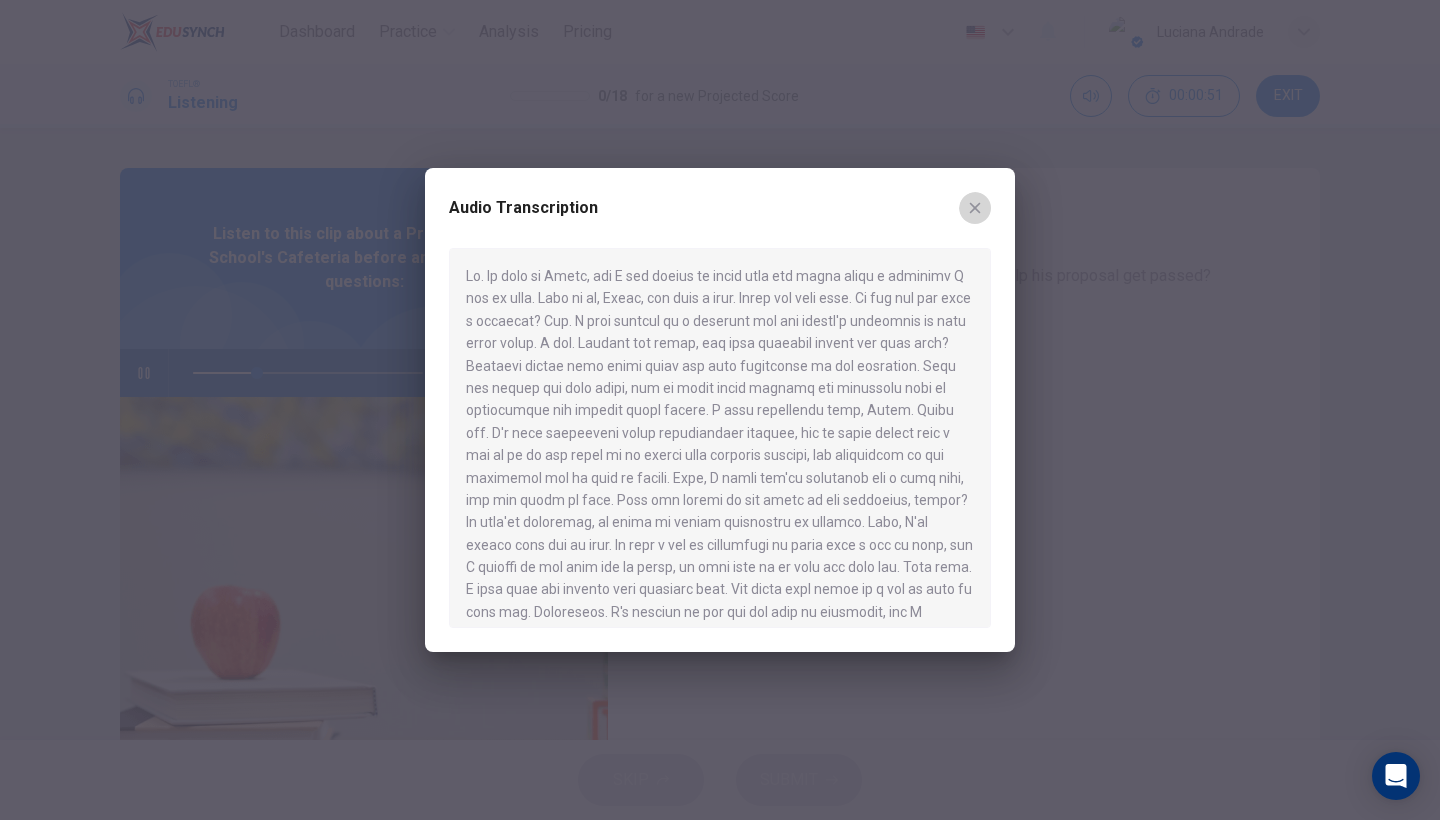 click at bounding box center (975, 208) 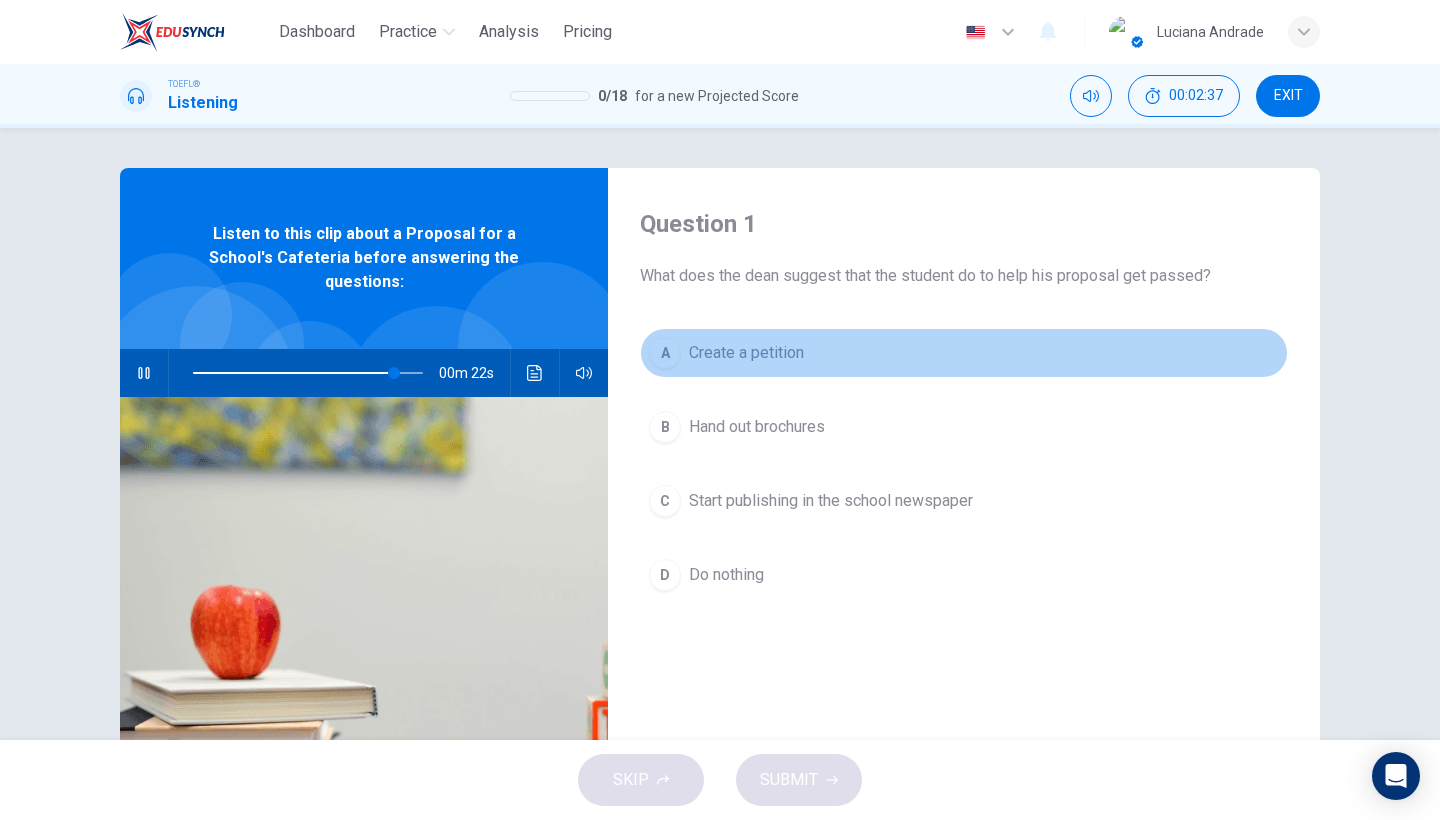 click on "A Create a petition" at bounding box center [964, 353] 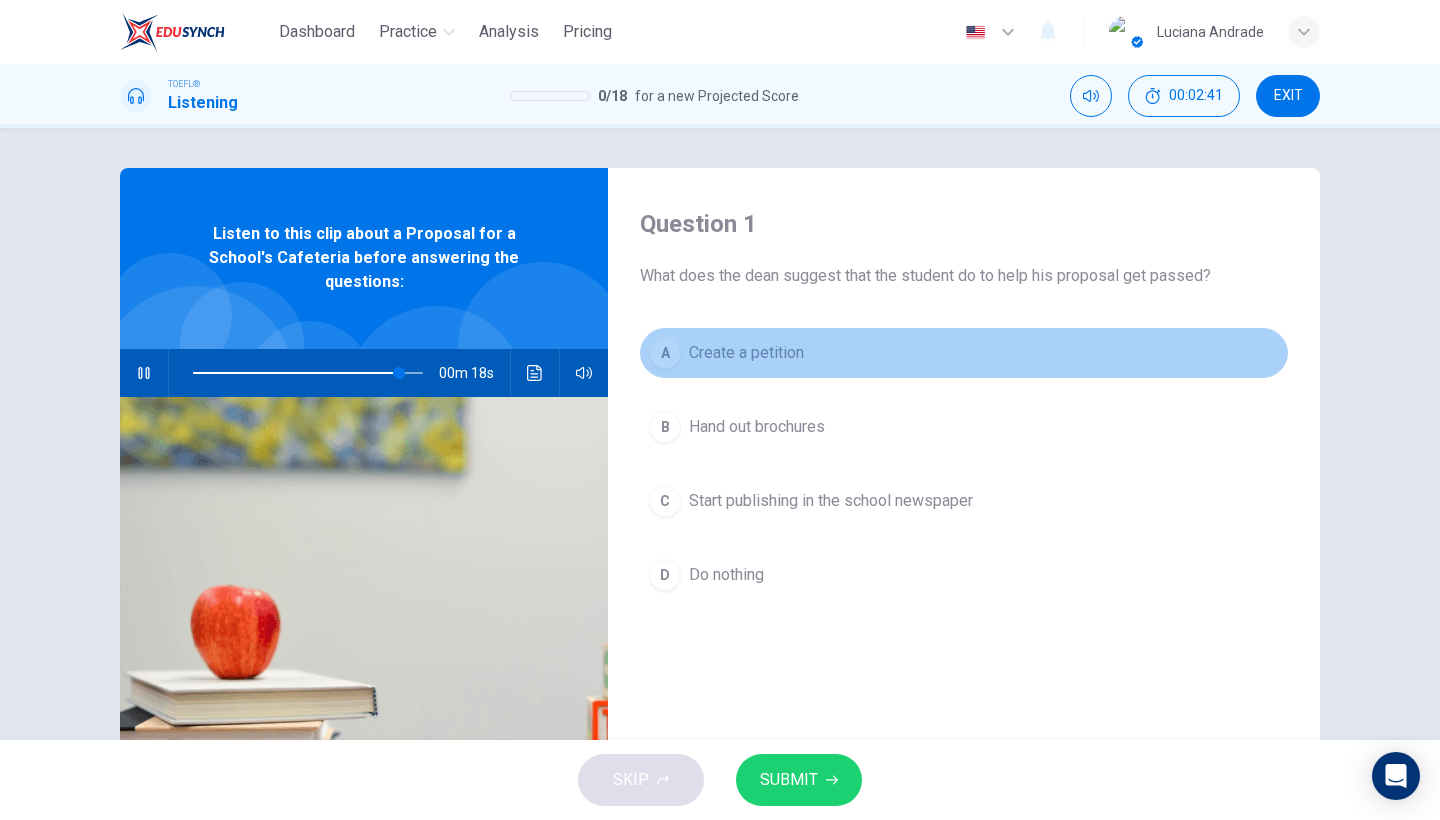 click on "Create a petition" at bounding box center [746, 353] 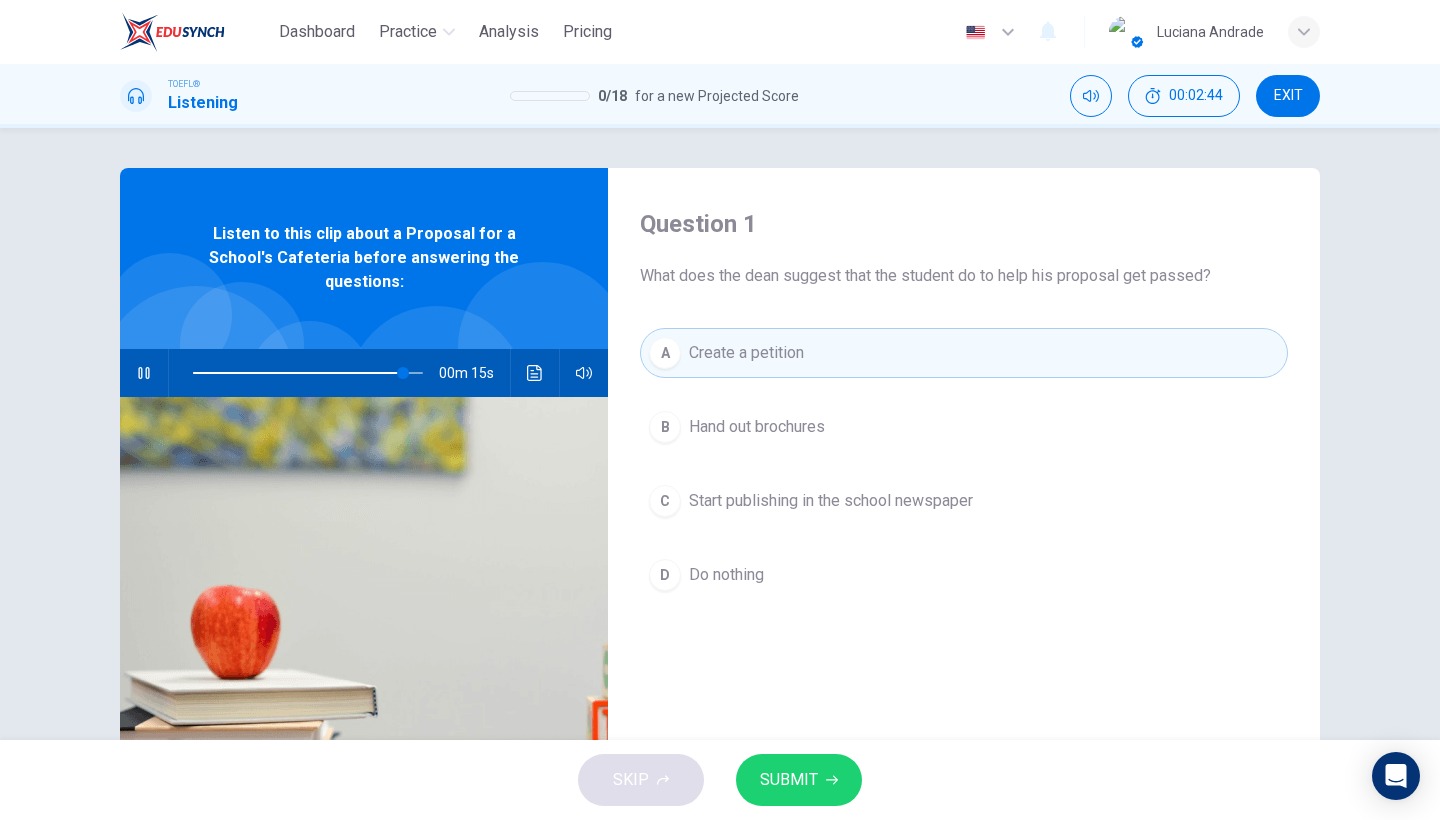 click on "D Do nothing" at bounding box center (964, 575) 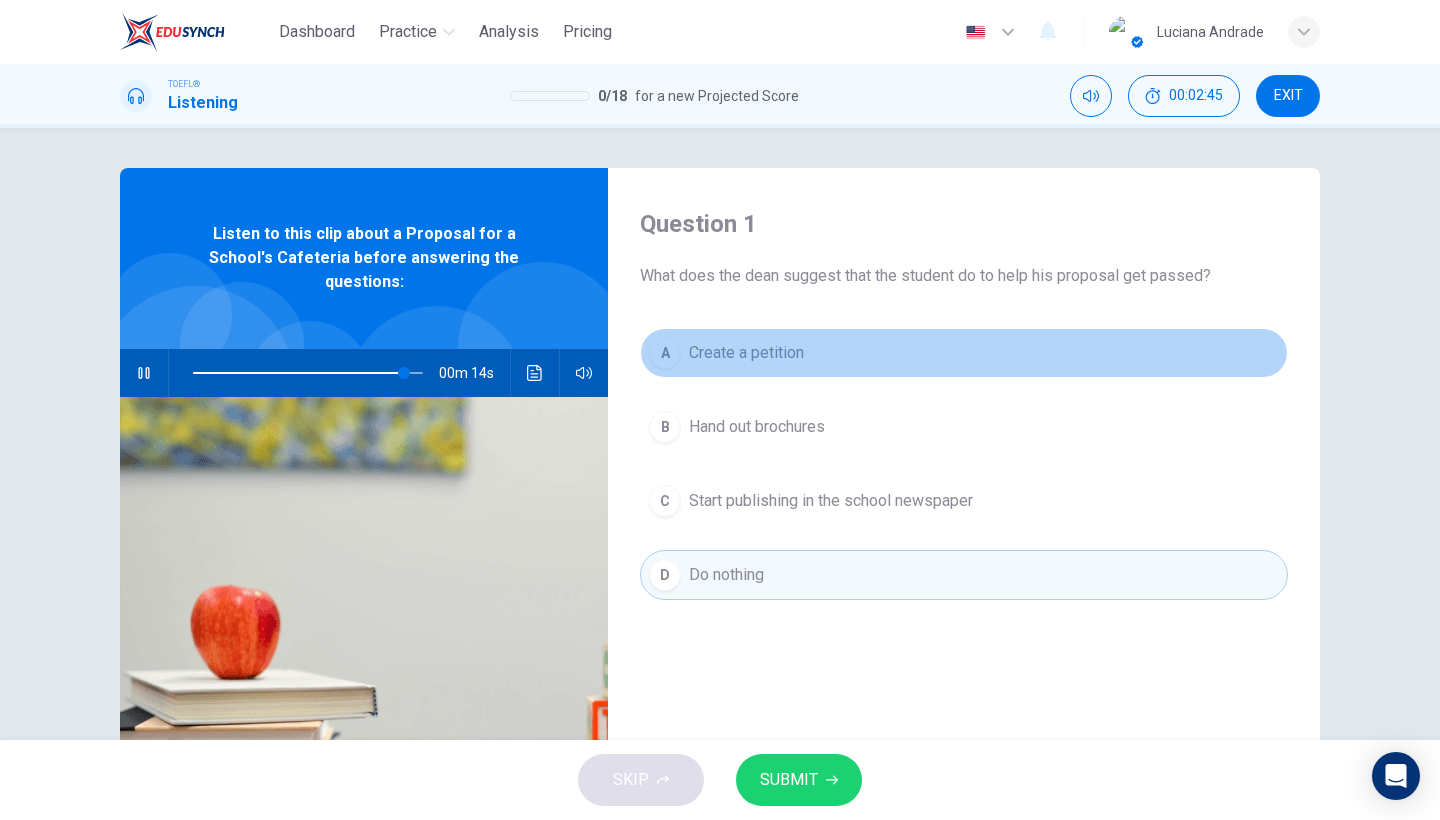 click on "Create a petition" at bounding box center (746, 353) 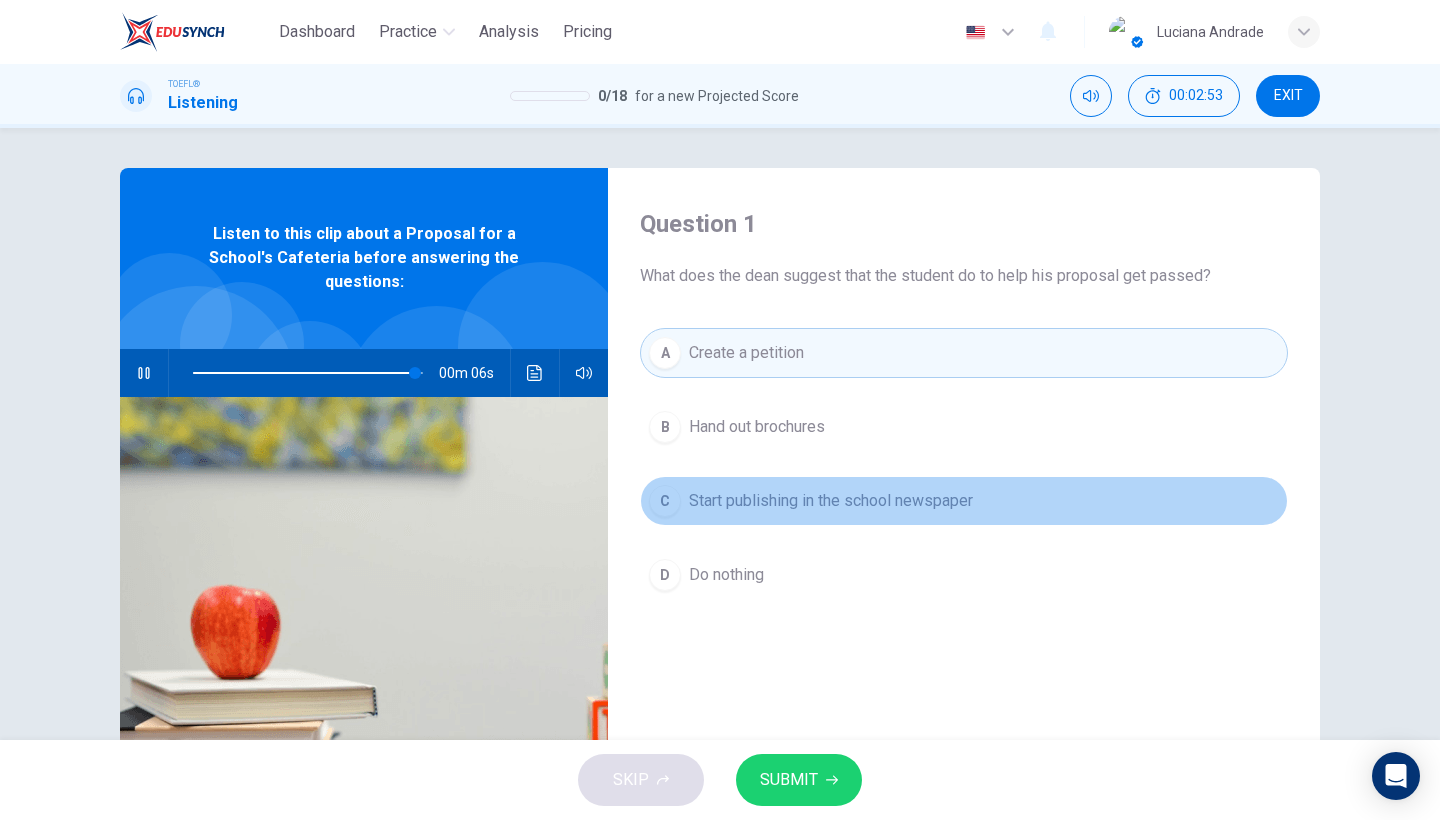 click on "Start publishing in the school newspaper" at bounding box center (757, 427) 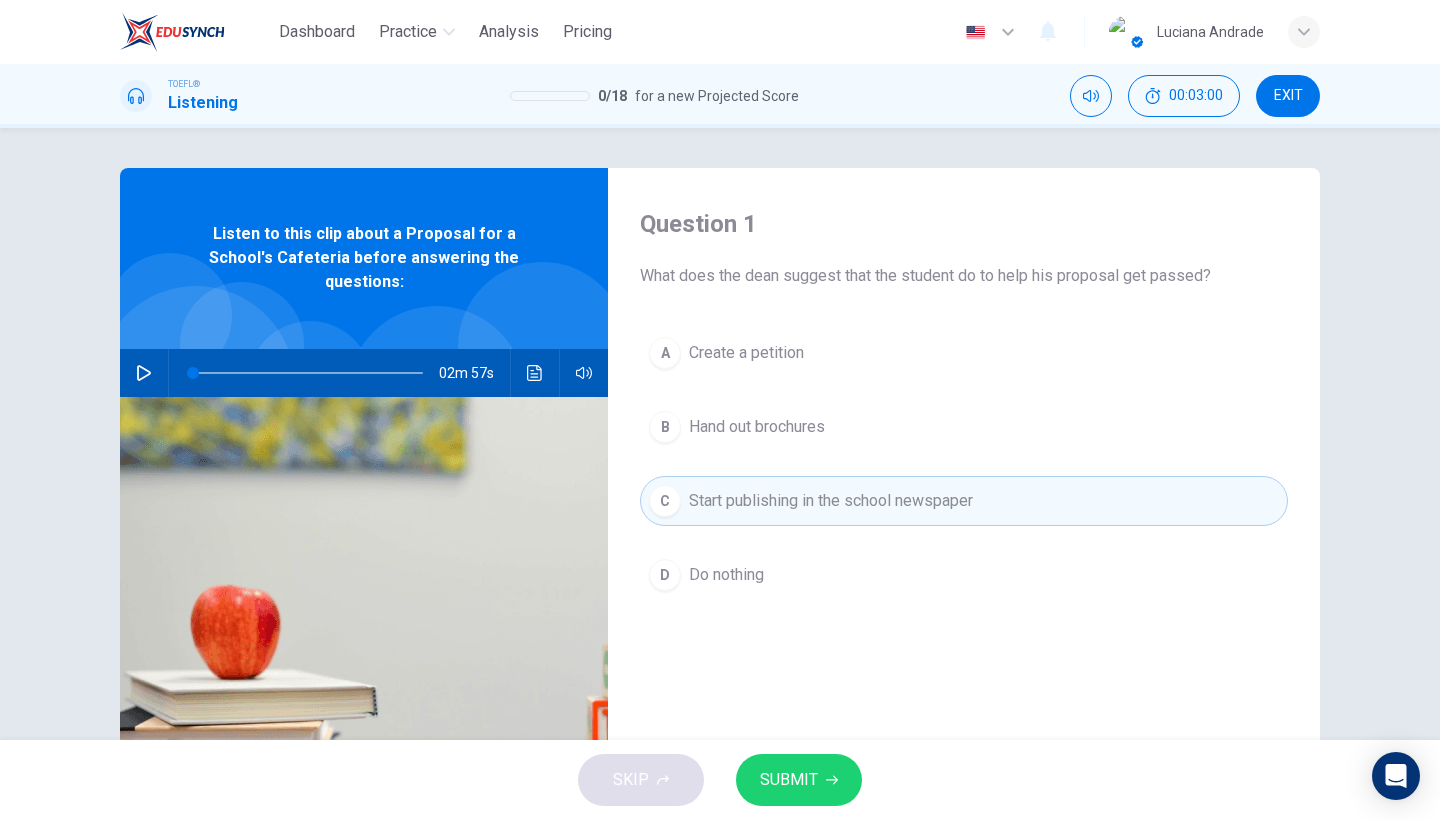 click on "SUBMIT" at bounding box center [799, 780] 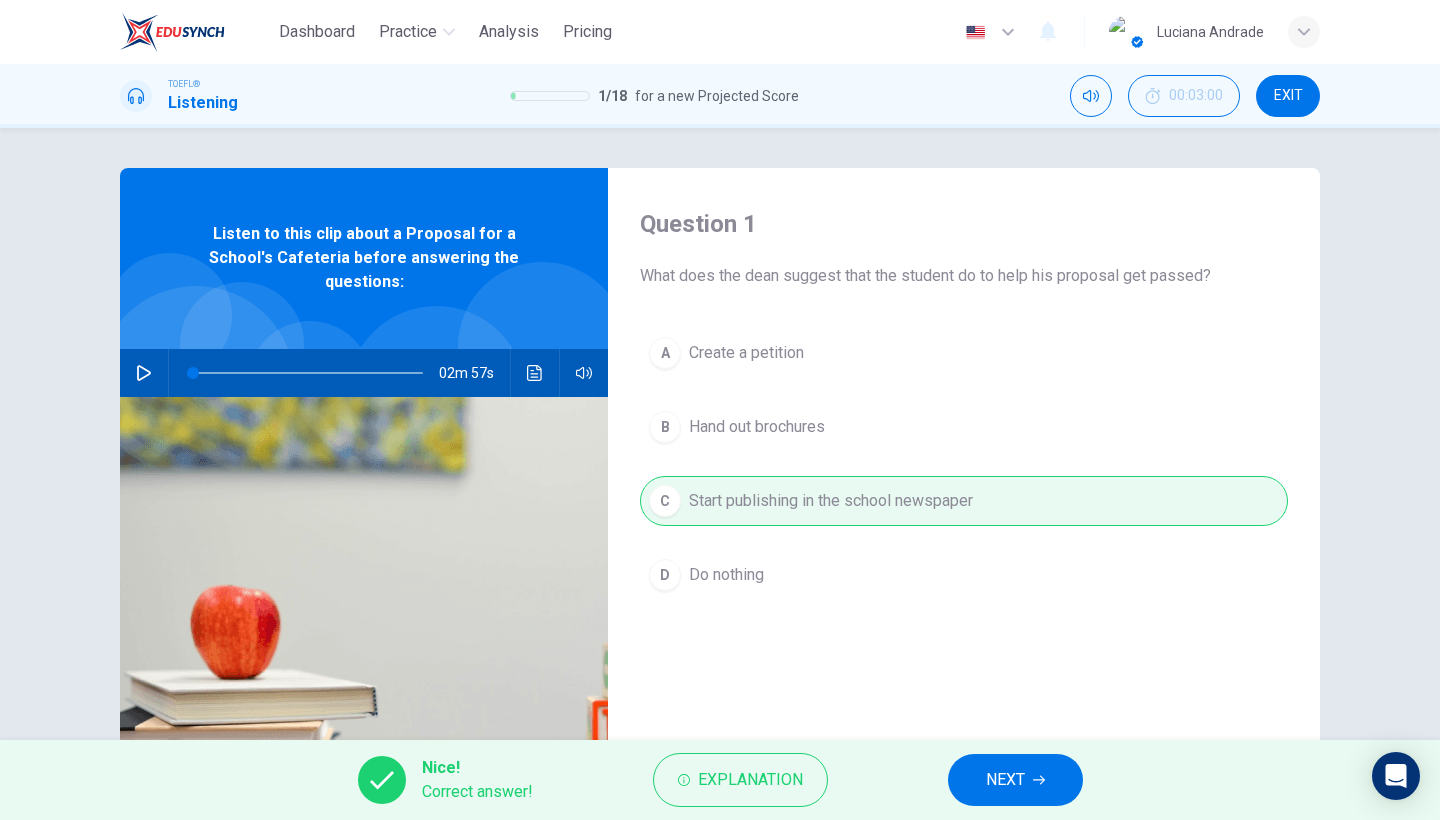 click on "NEXT" at bounding box center [1005, 780] 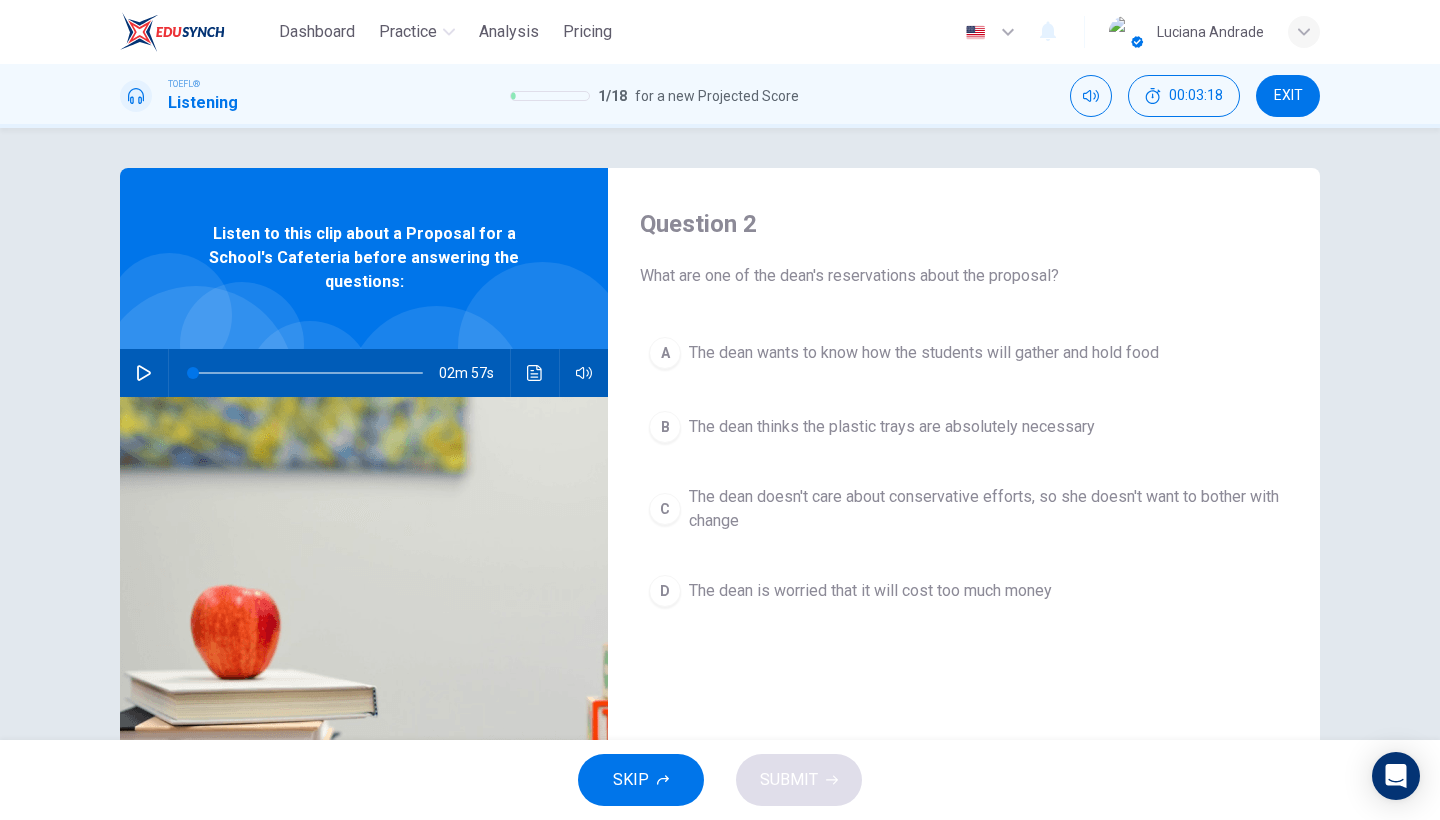 click on "The dean wants to know how the students will gather and hold food" at bounding box center [924, 353] 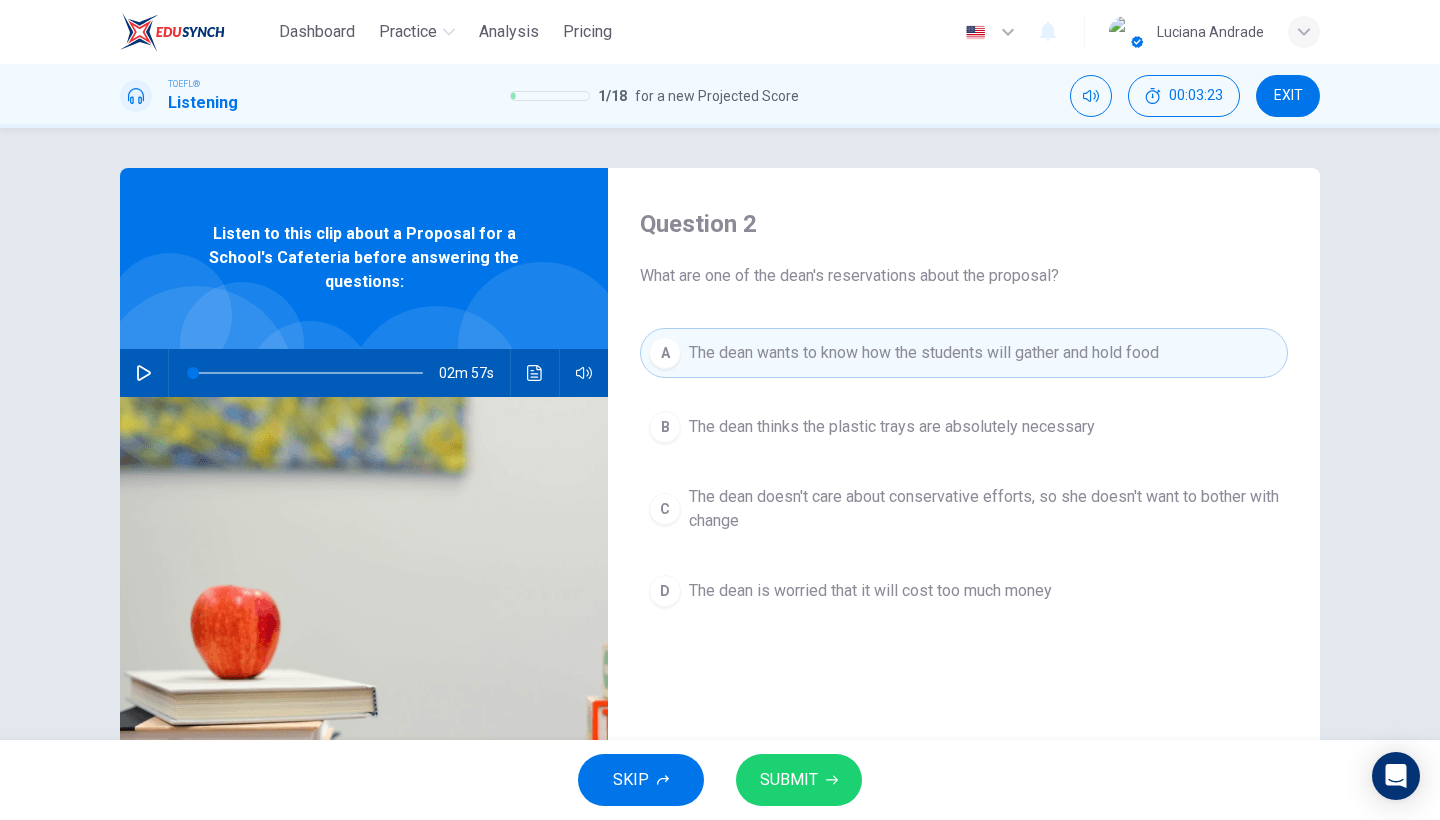 click on "SUBMIT" at bounding box center [789, 780] 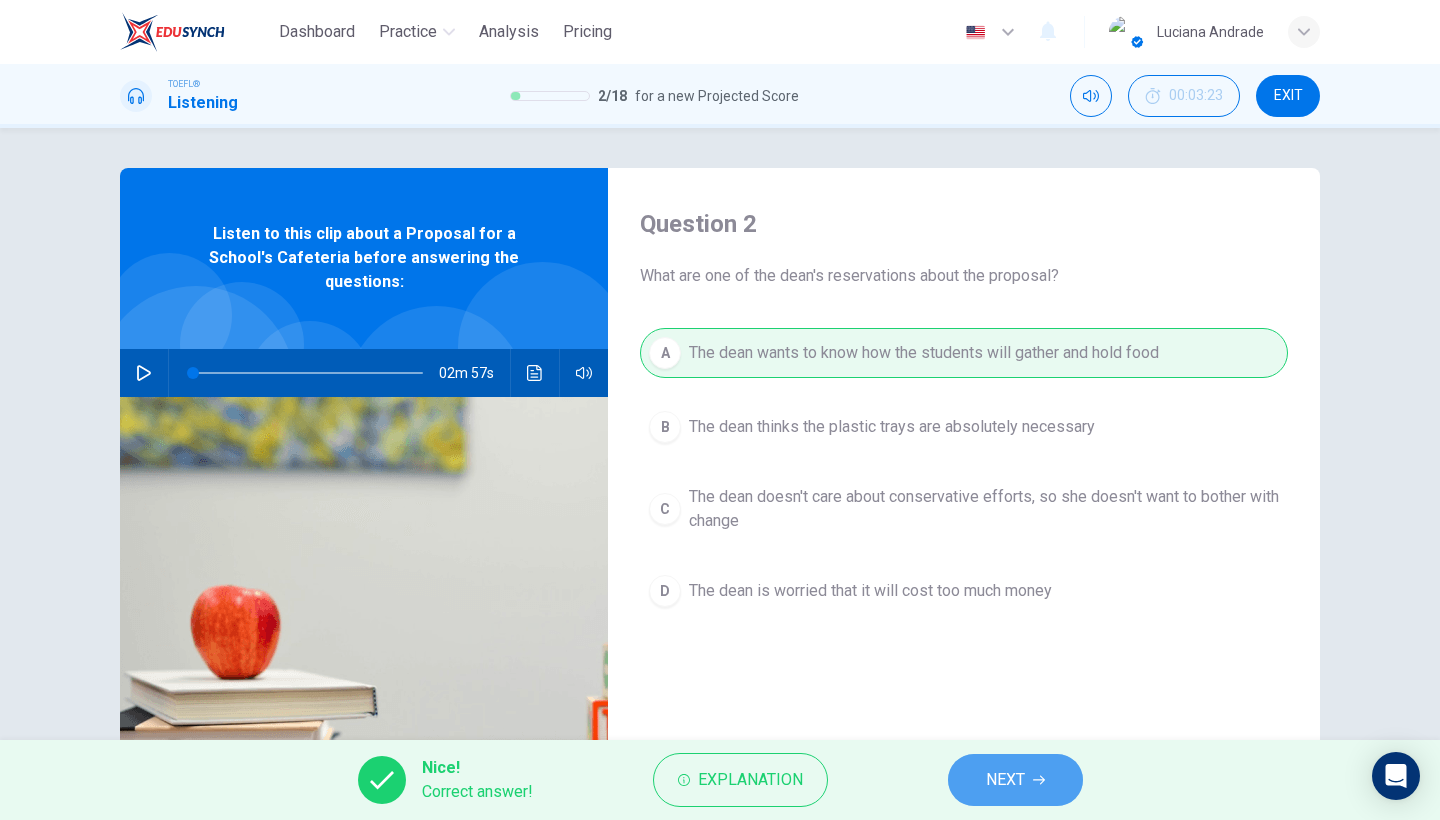 click on "NEXT" at bounding box center [1005, 780] 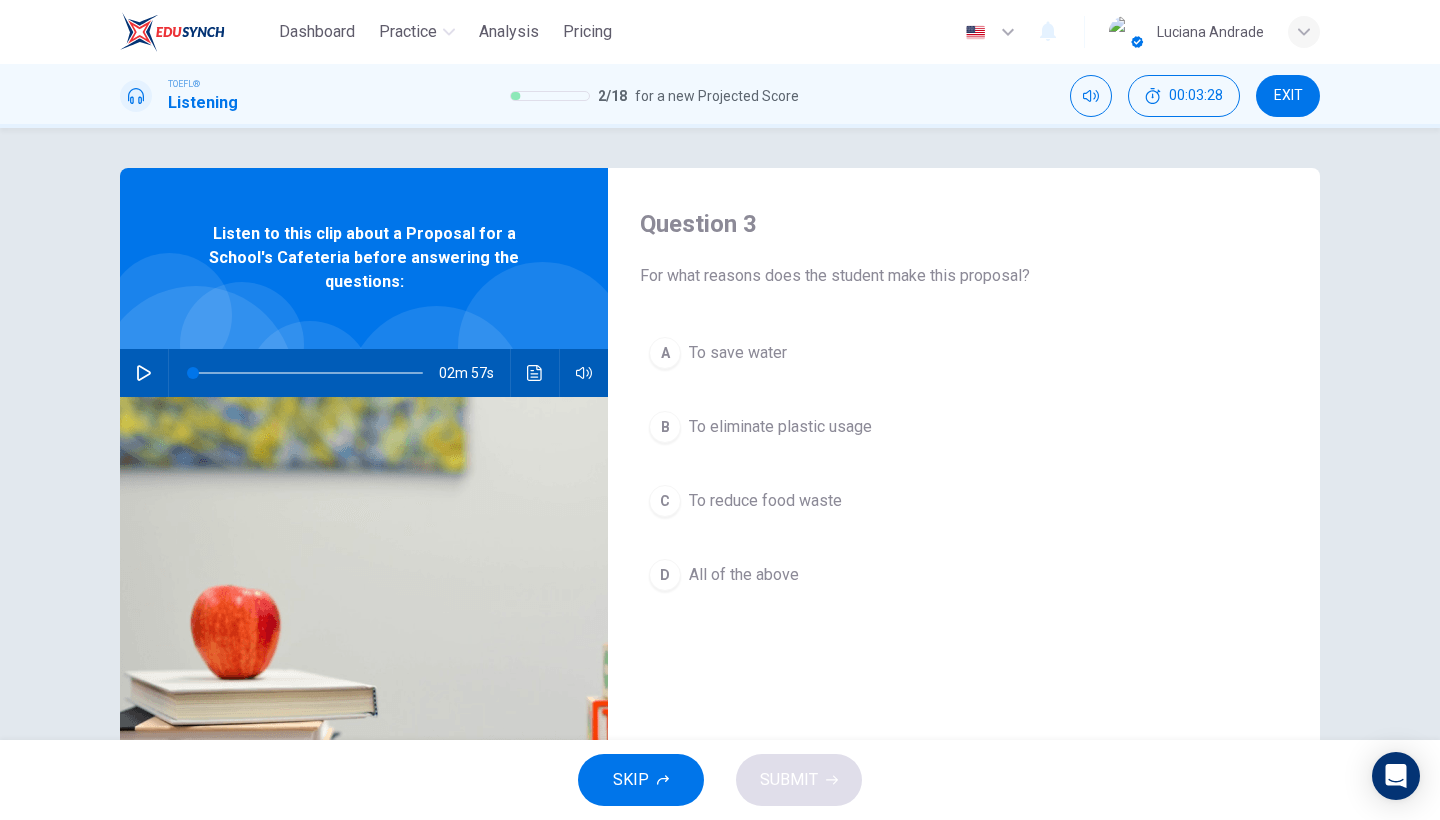 click on "To reduce food waste" at bounding box center (738, 353) 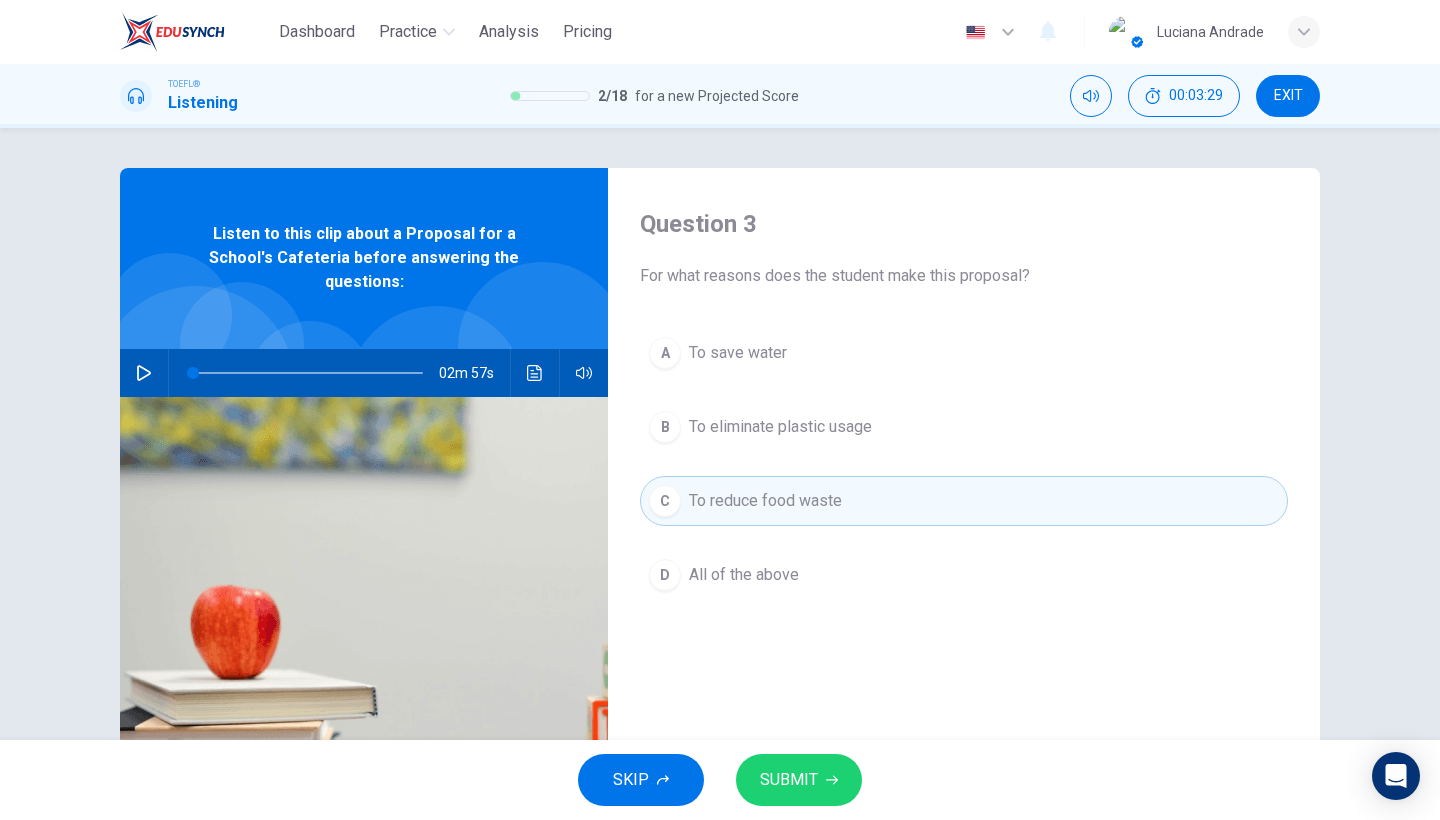 click on "All of the above" at bounding box center (738, 353) 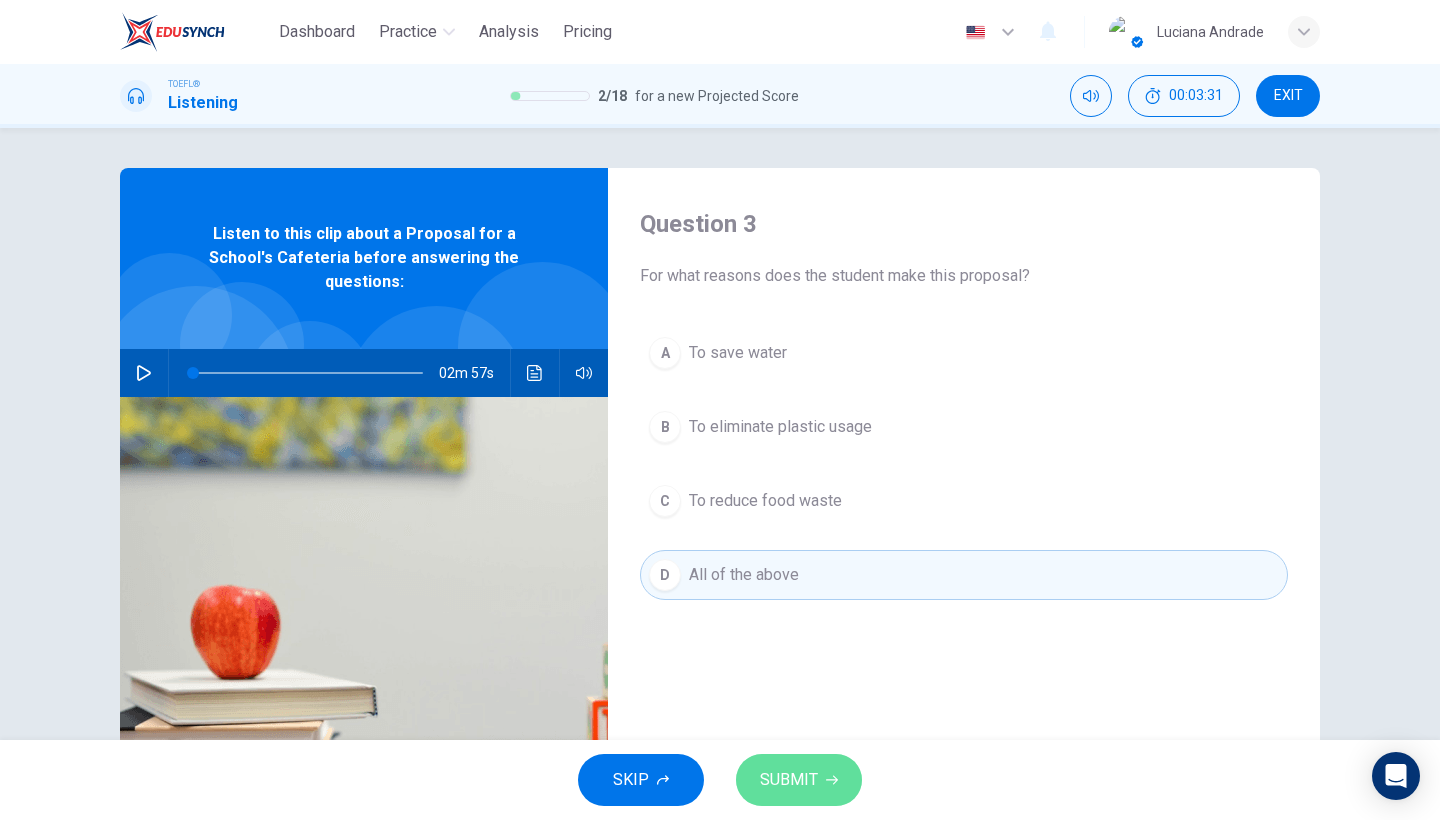 click on "SUBMIT" at bounding box center [789, 780] 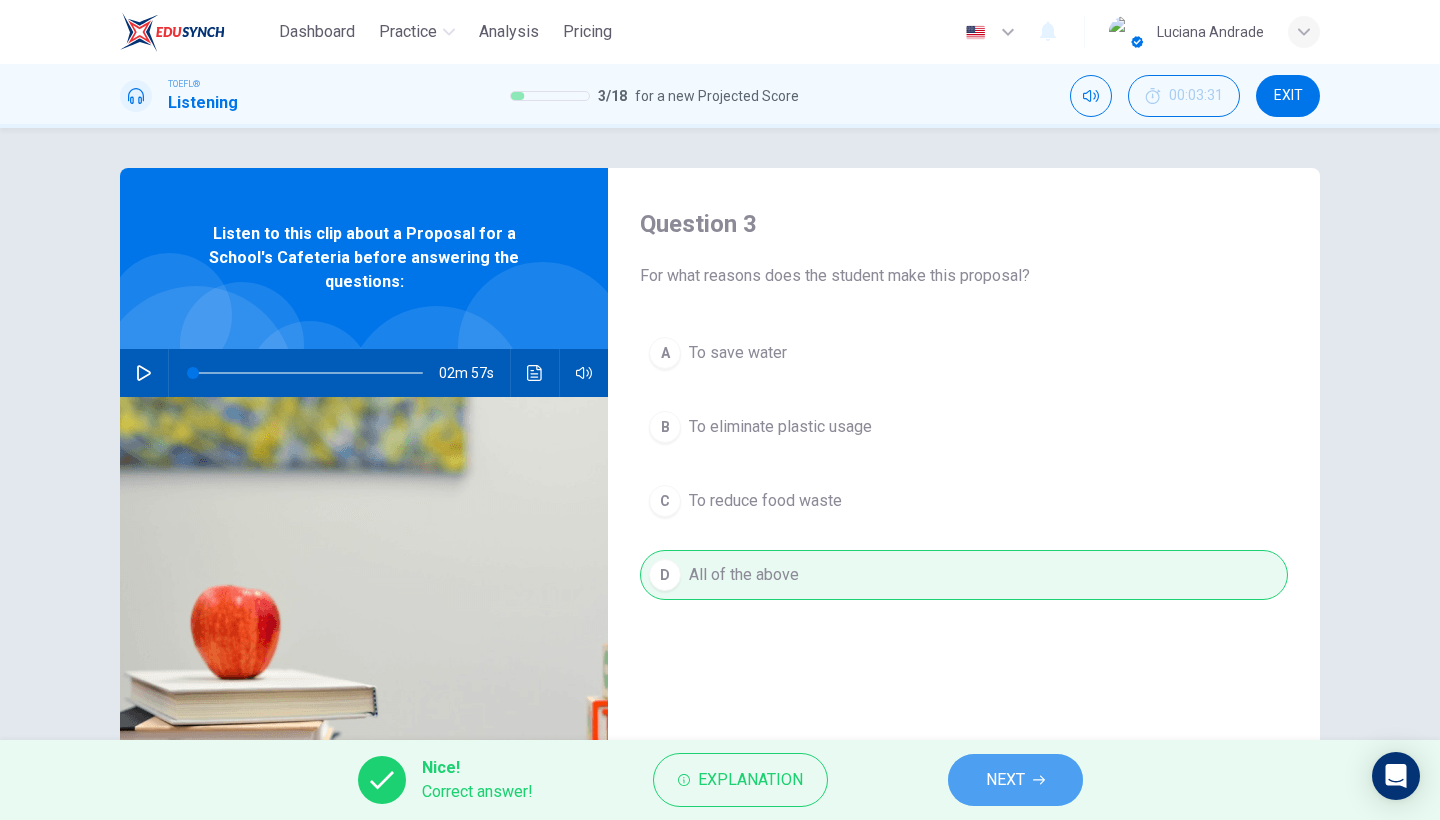 click on "NEXT" at bounding box center (1005, 780) 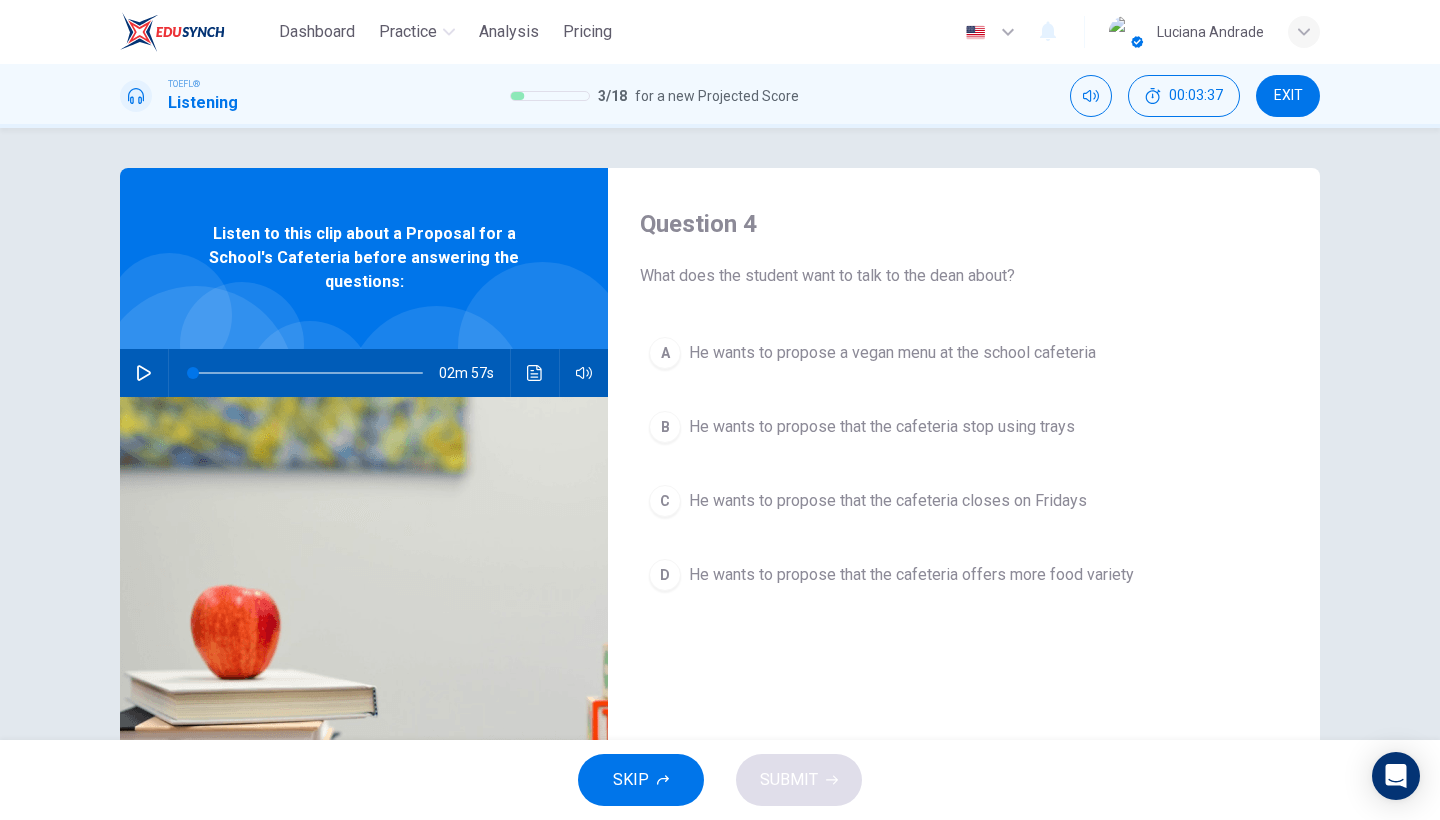 click on "He wants to propose that the cafeteria stop using trays" at bounding box center [892, 353] 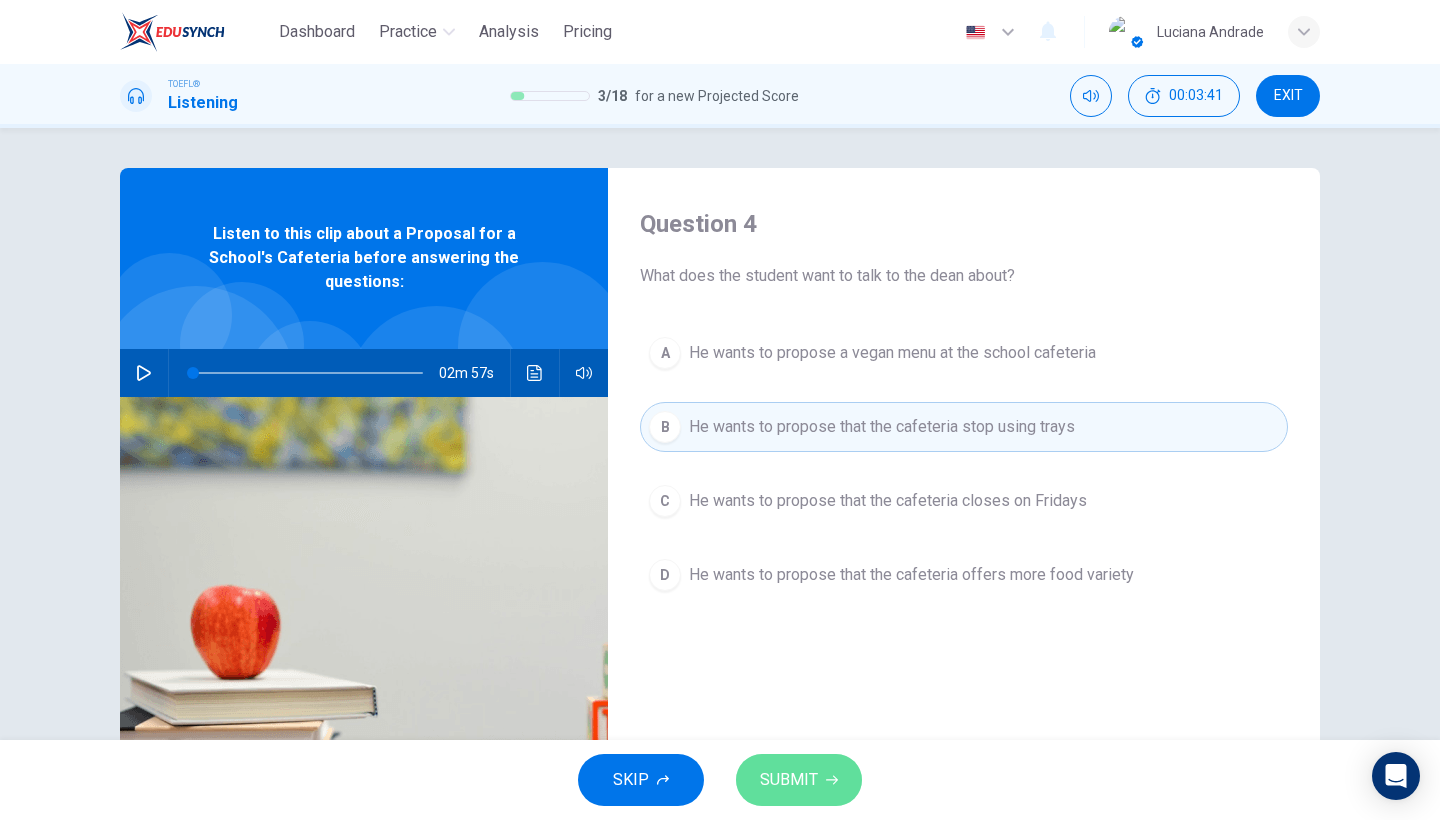 click on "SUBMIT" at bounding box center [789, 780] 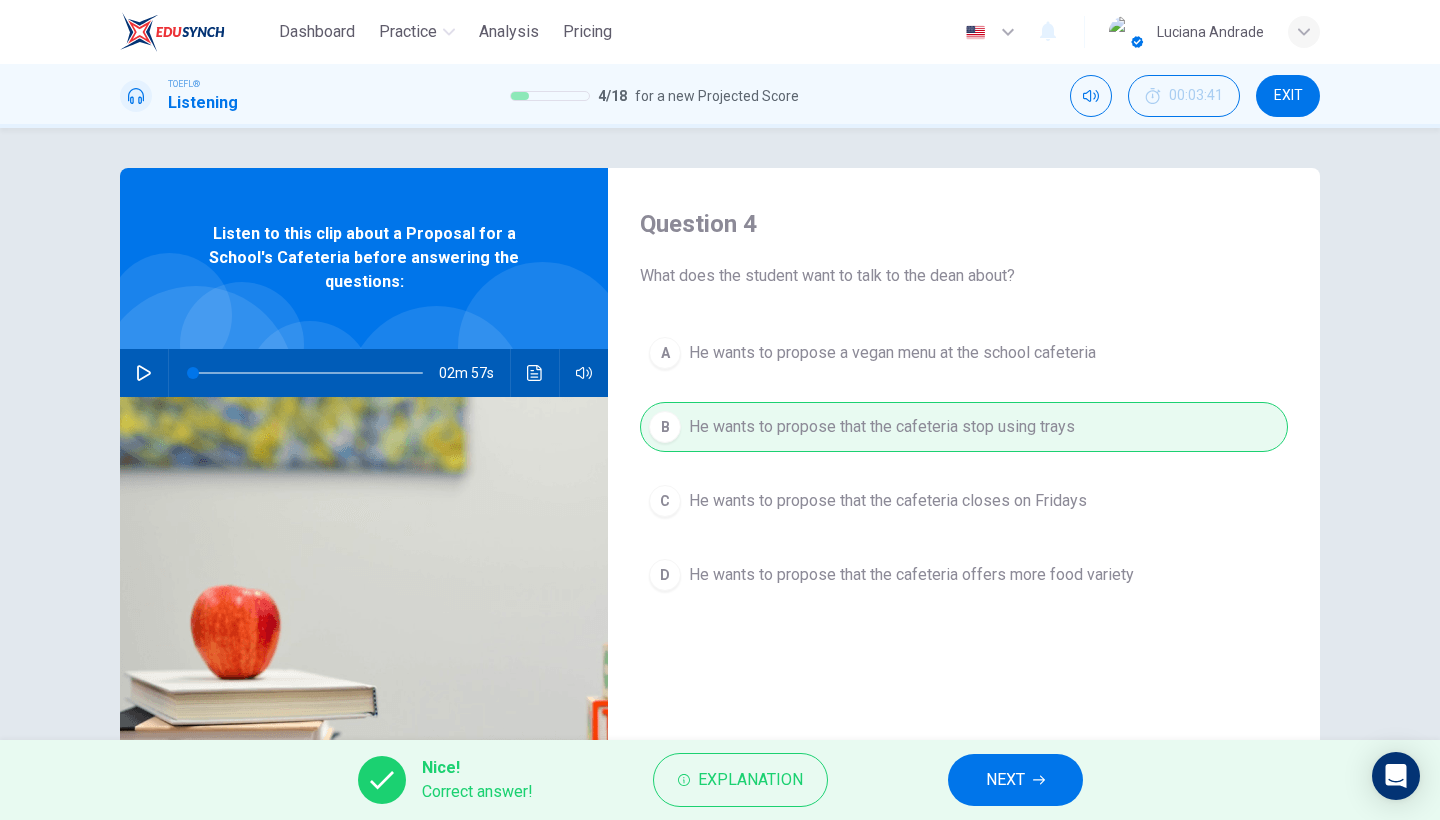 click on "NEXT" at bounding box center [1005, 780] 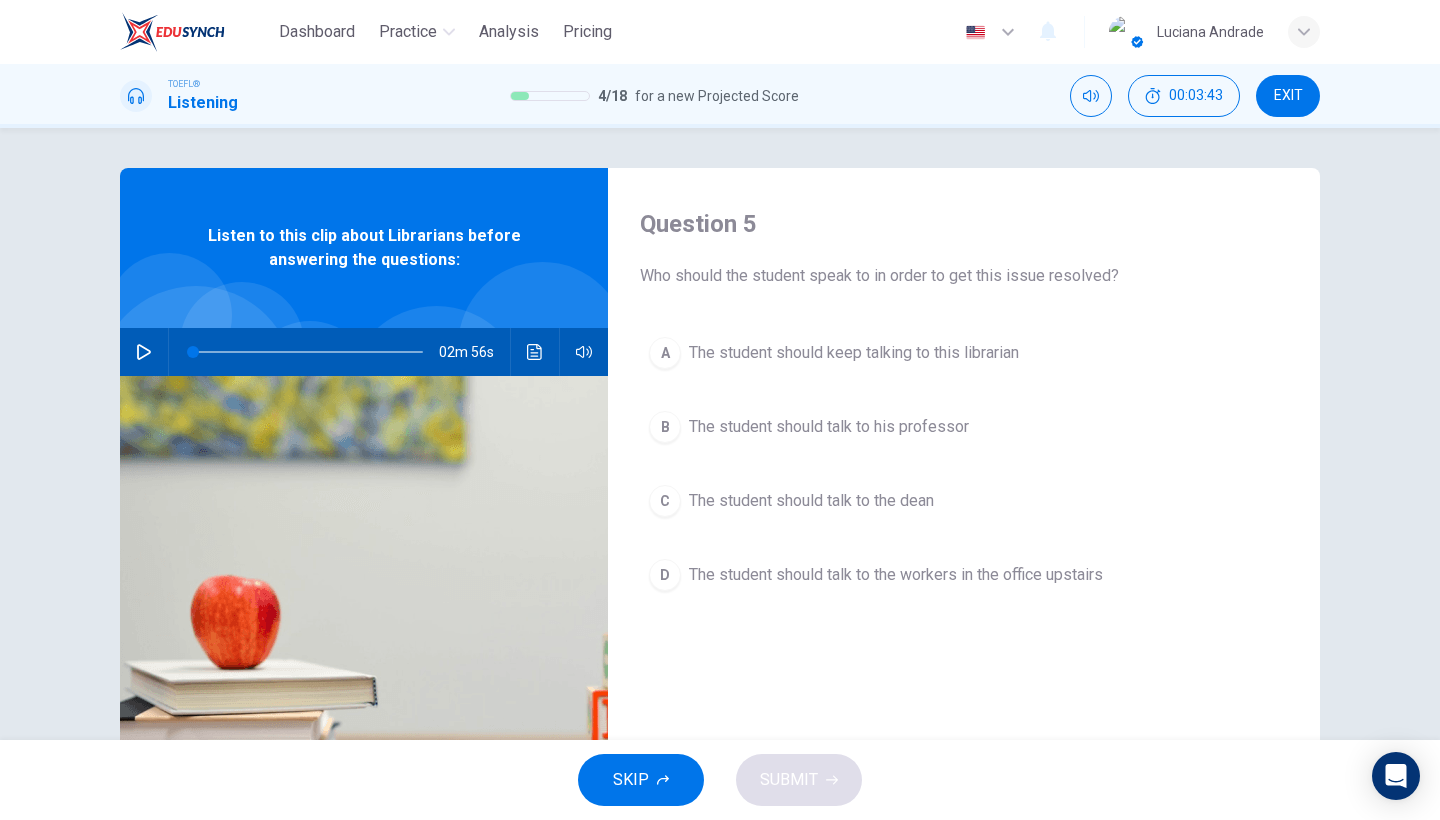 click at bounding box center [144, 352] 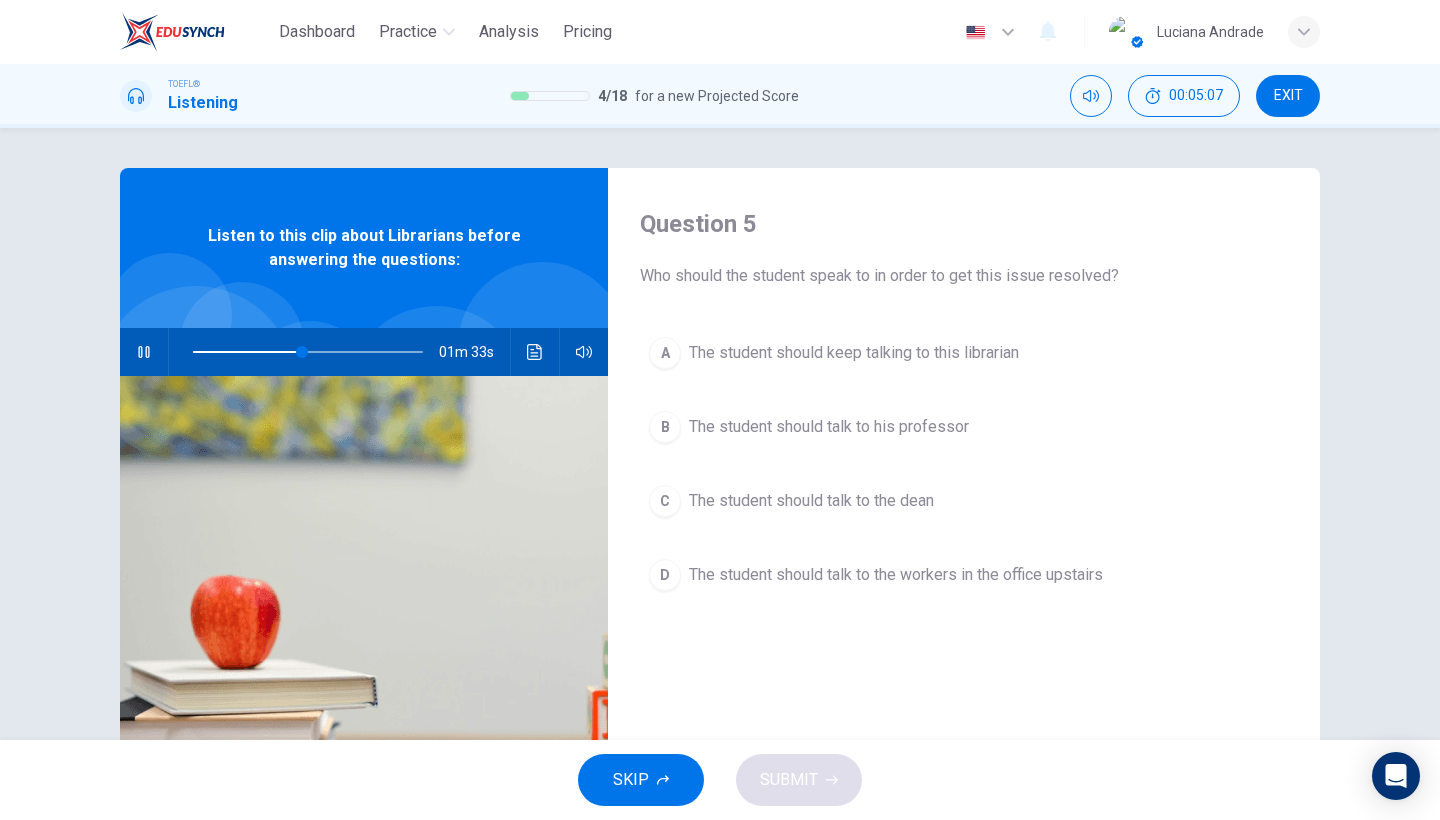 click at bounding box center (308, 352) 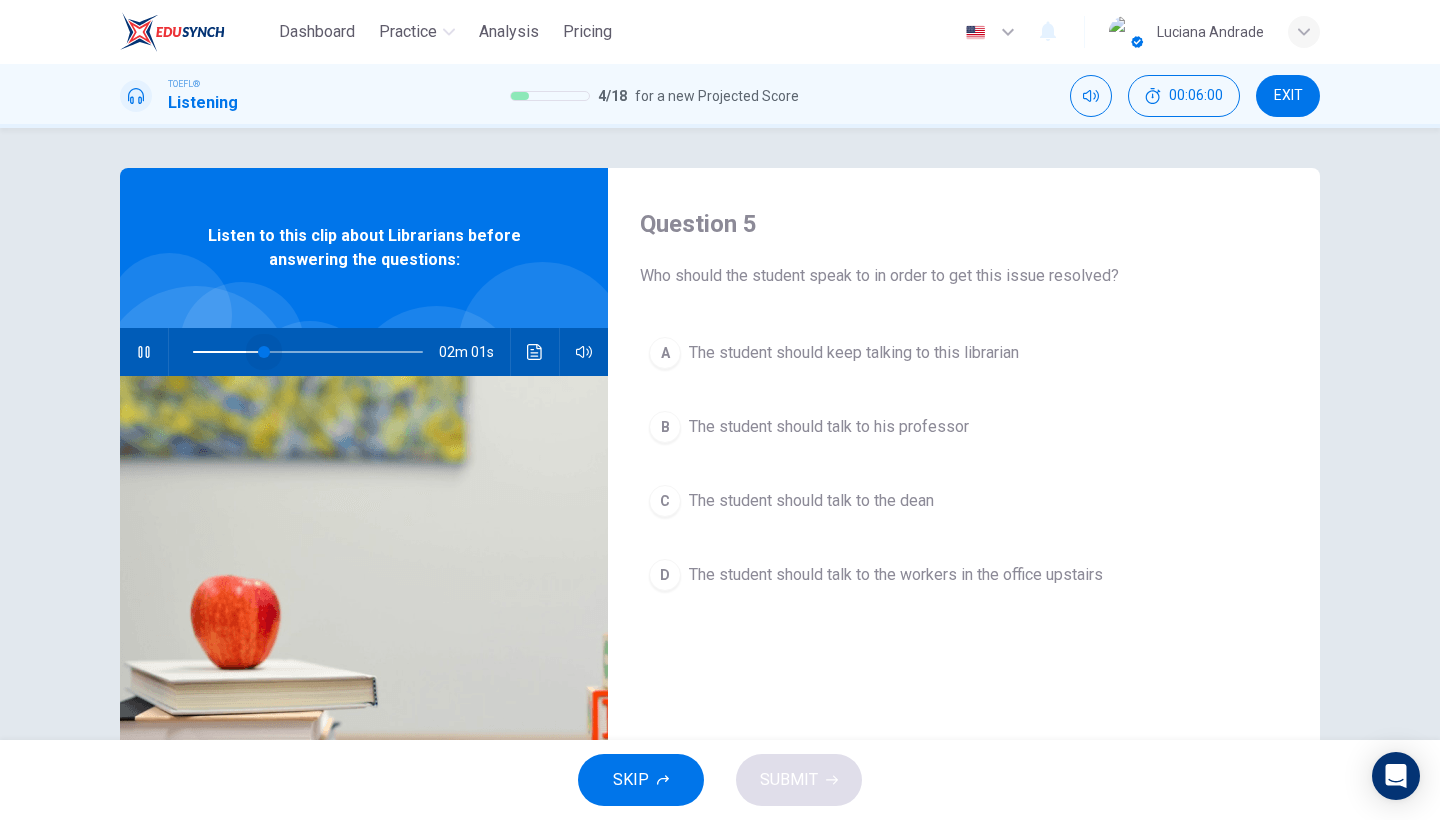 click at bounding box center (308, 352) 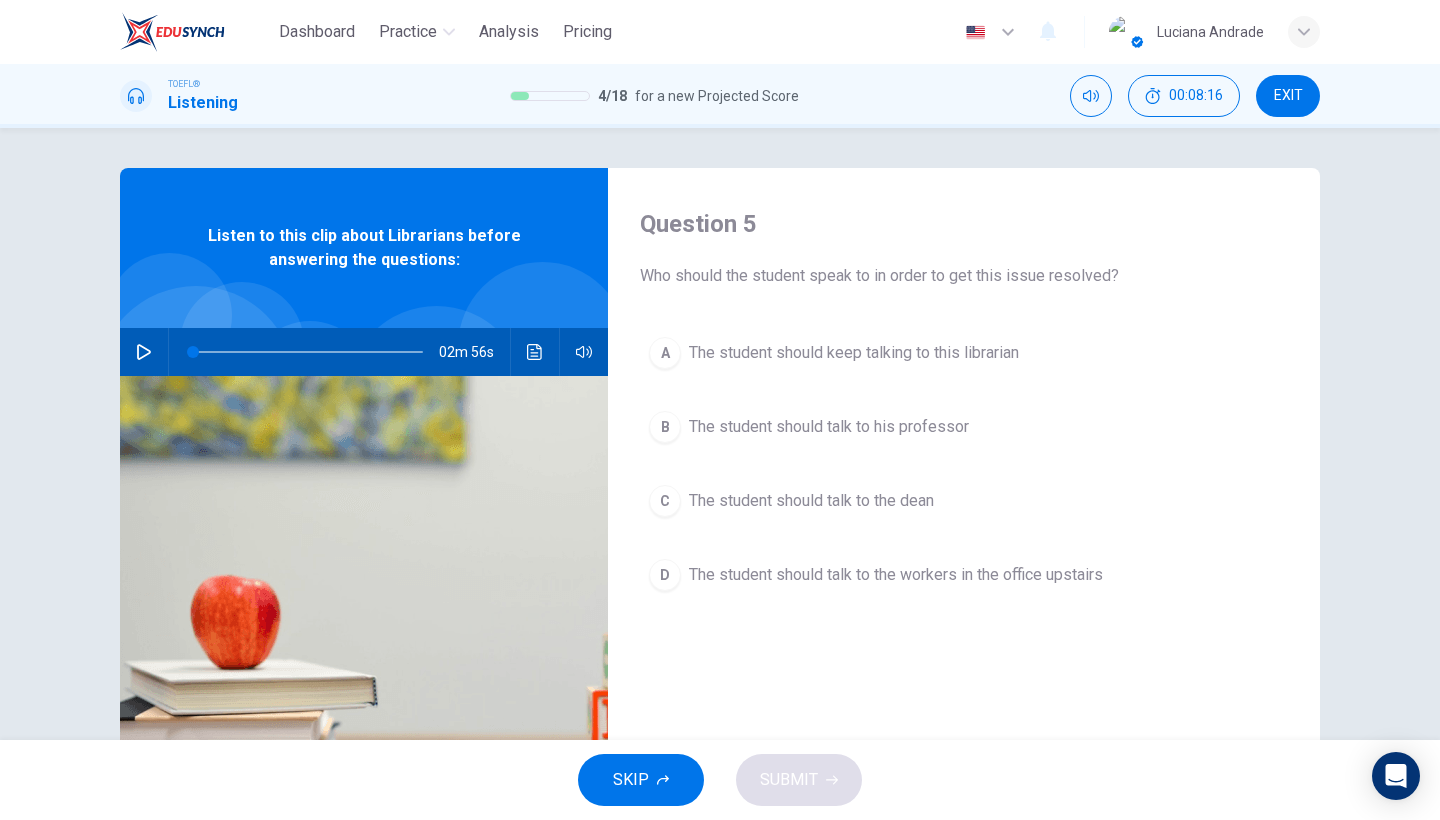 click on "The student should talk to the workers in the office upstairs" at bounding box center (854, 353) 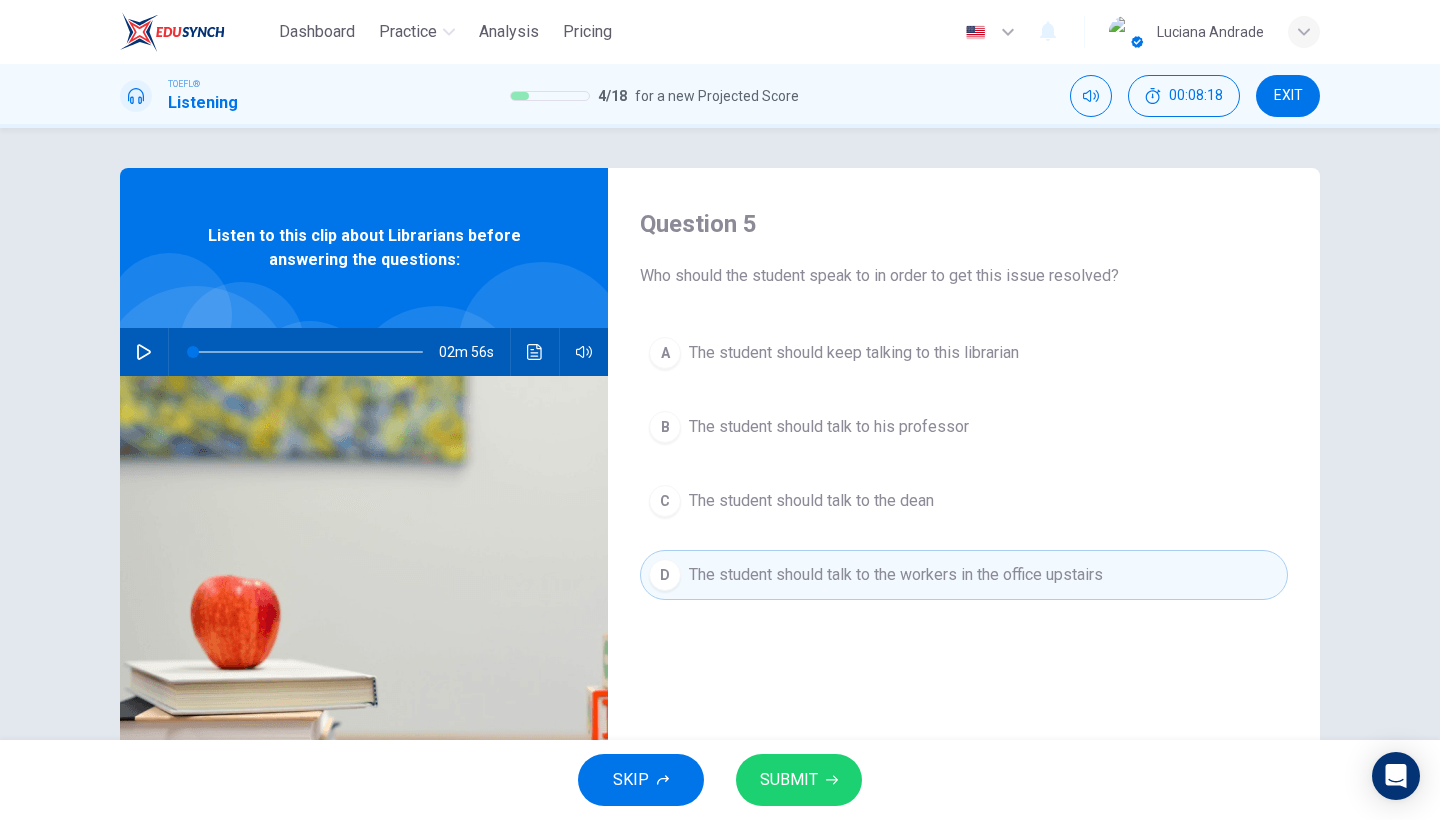 click on "SUBMIT" at bounding box center [789, 780] 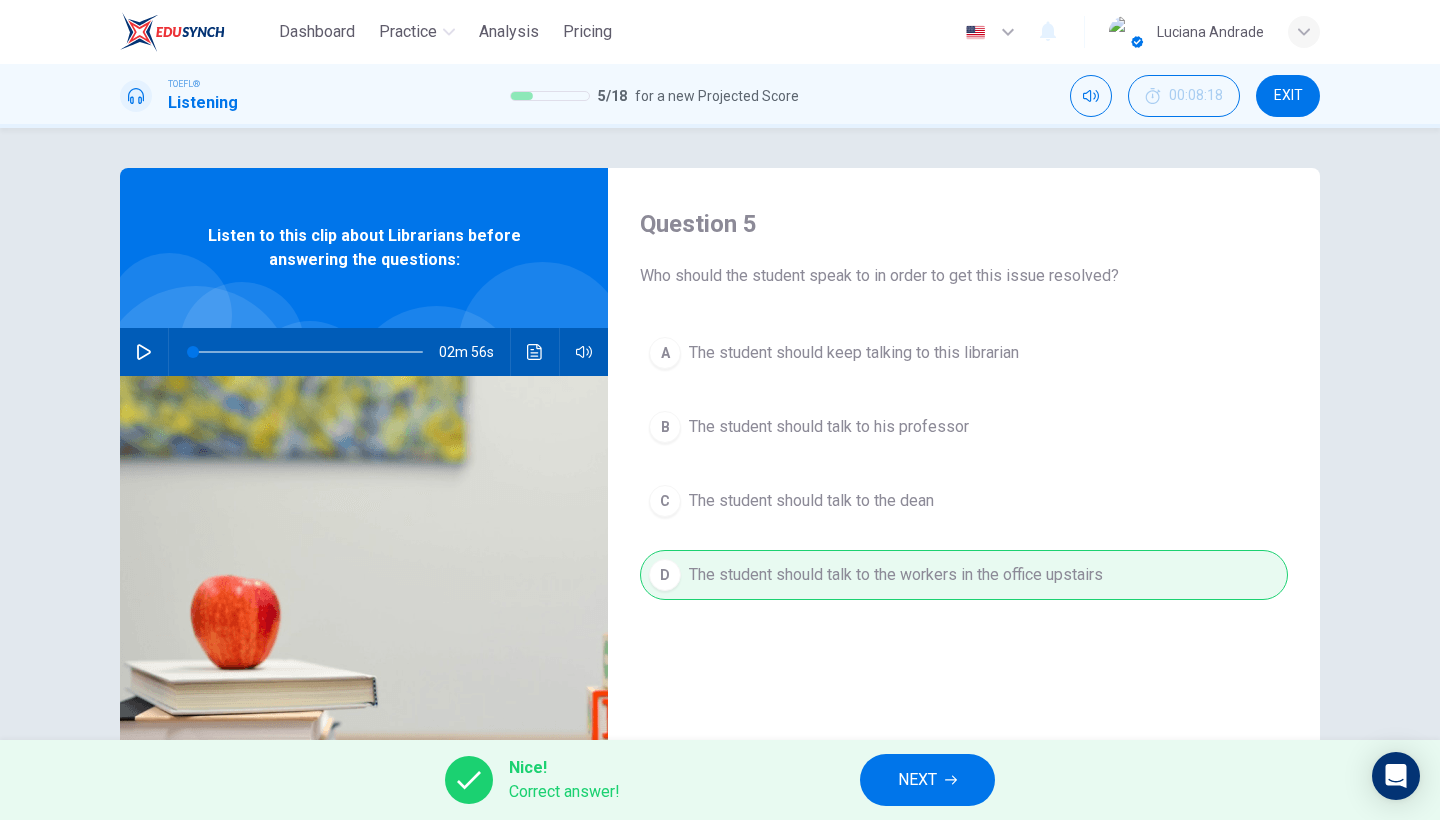 click on "NEXT" at bounding box center (927, 780) 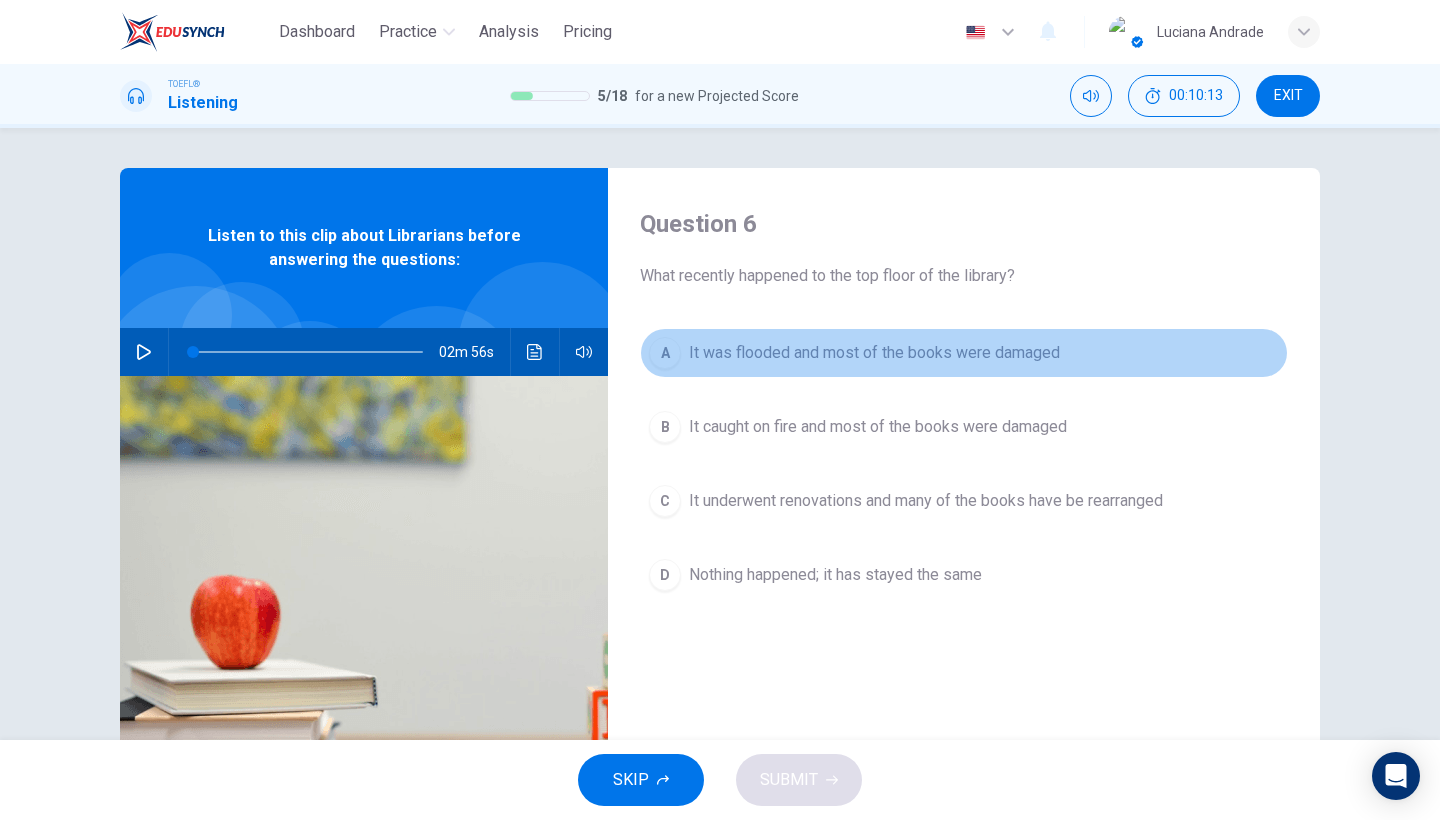 click on "It was flooded and most of the books were damaged" at bounding box center (874, 353) 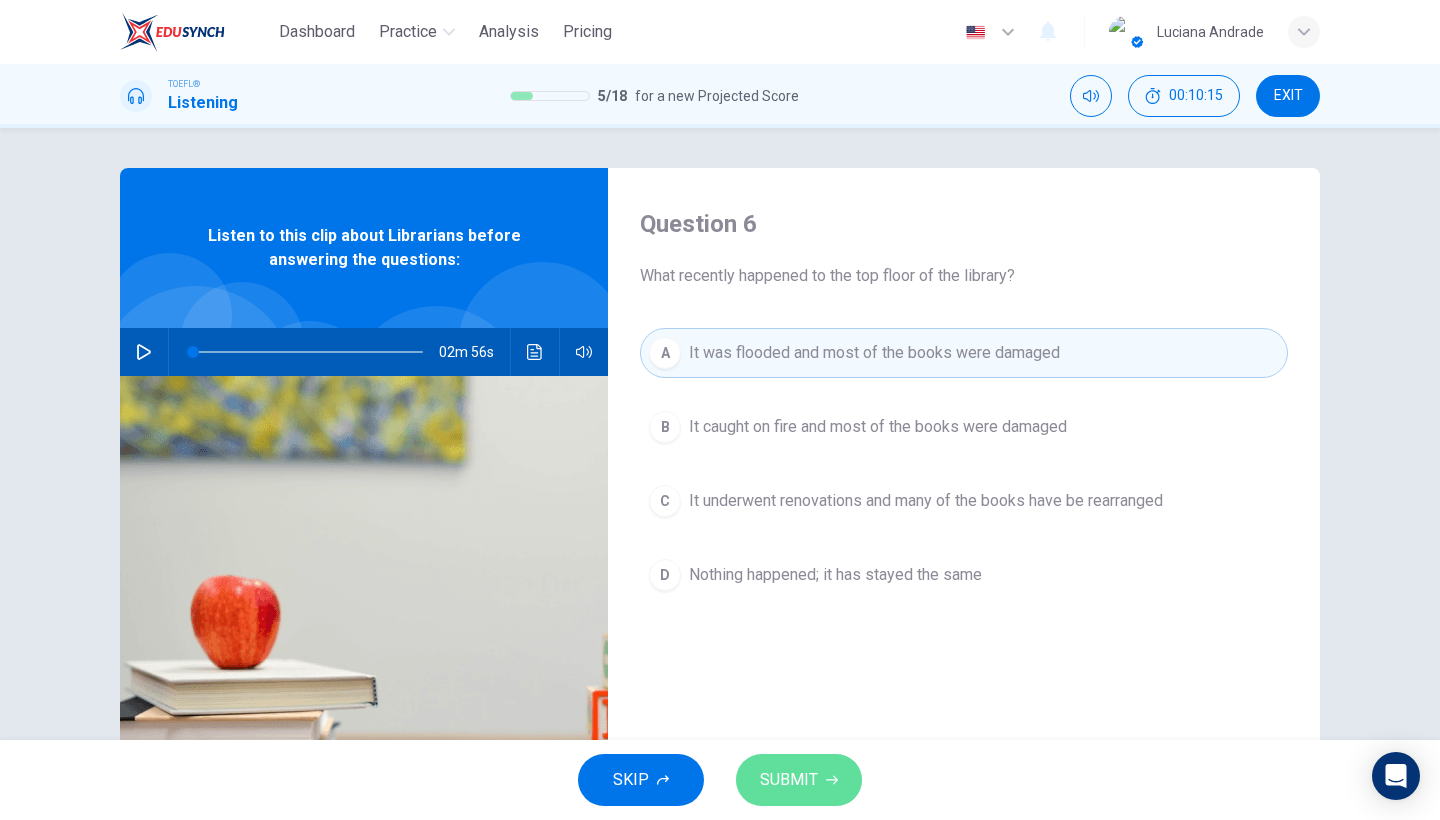 click on "SUBMIT" at bounding box center [789, 780] 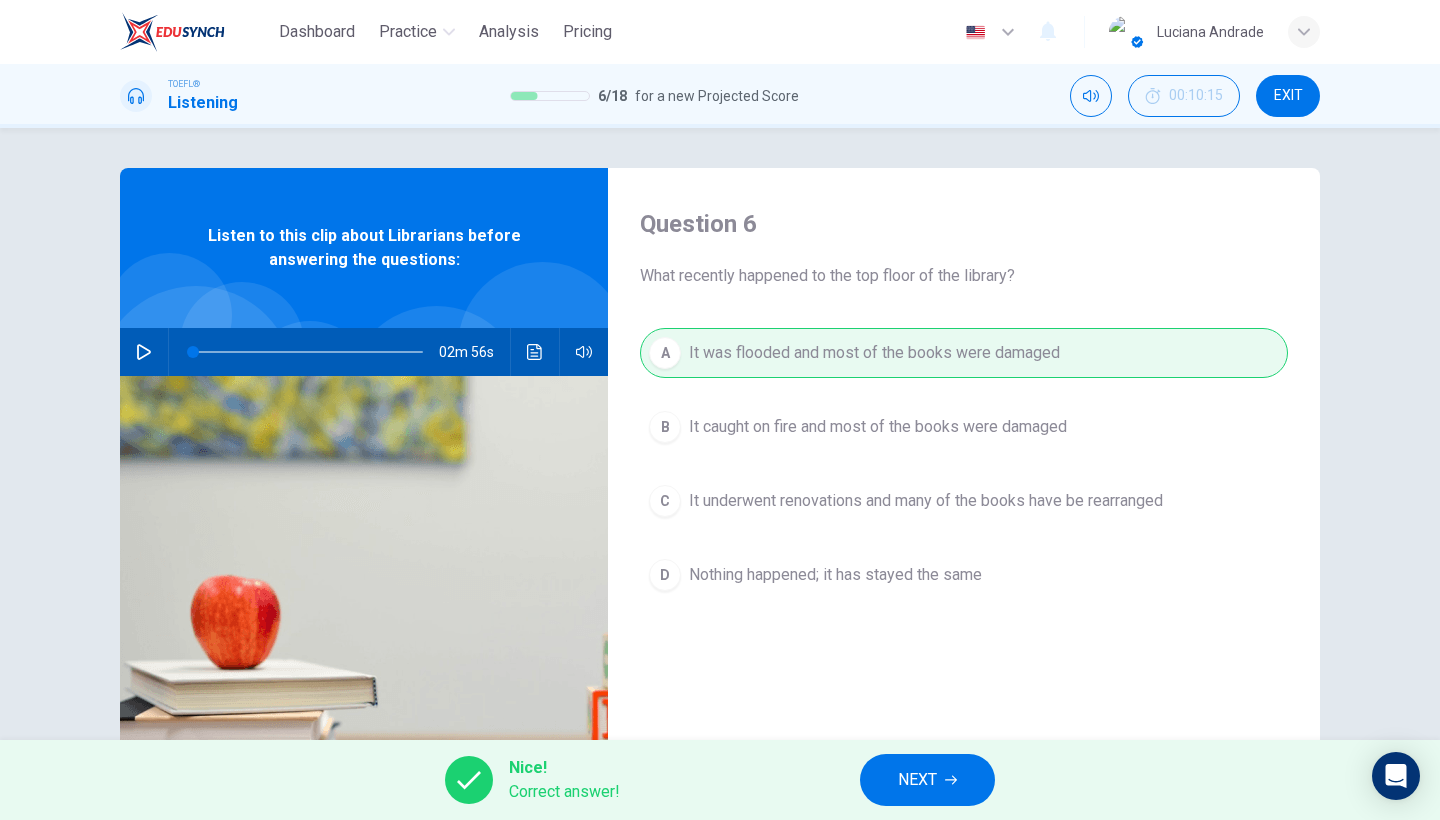 click on "NEXT" at bounding box center (927, 780) 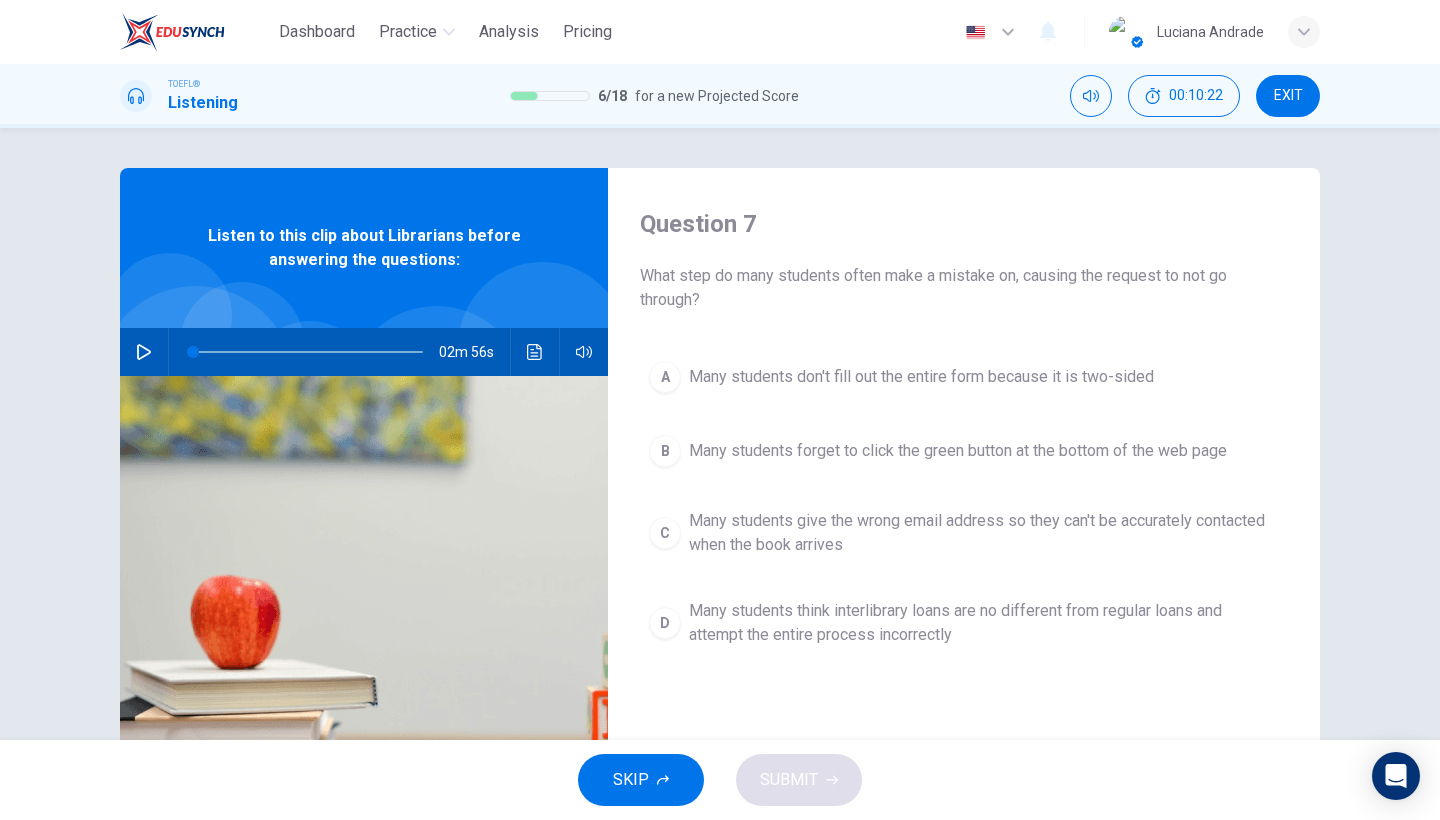 click on "Many students forget to click the green button at the bottom of the web page" at bounding box center (921, 377) 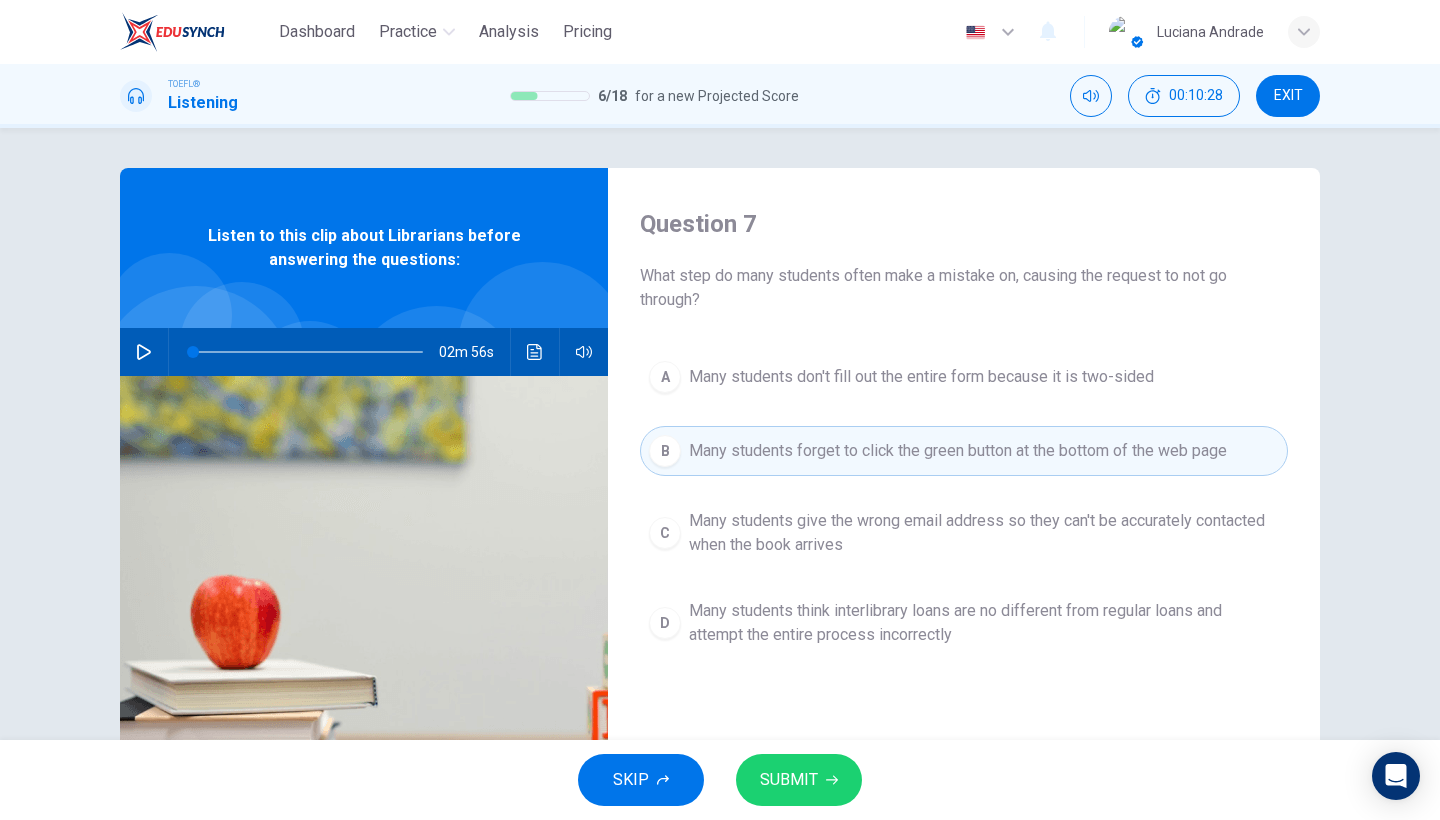 click on "SUBMIT" at bounding box center (789, 780) 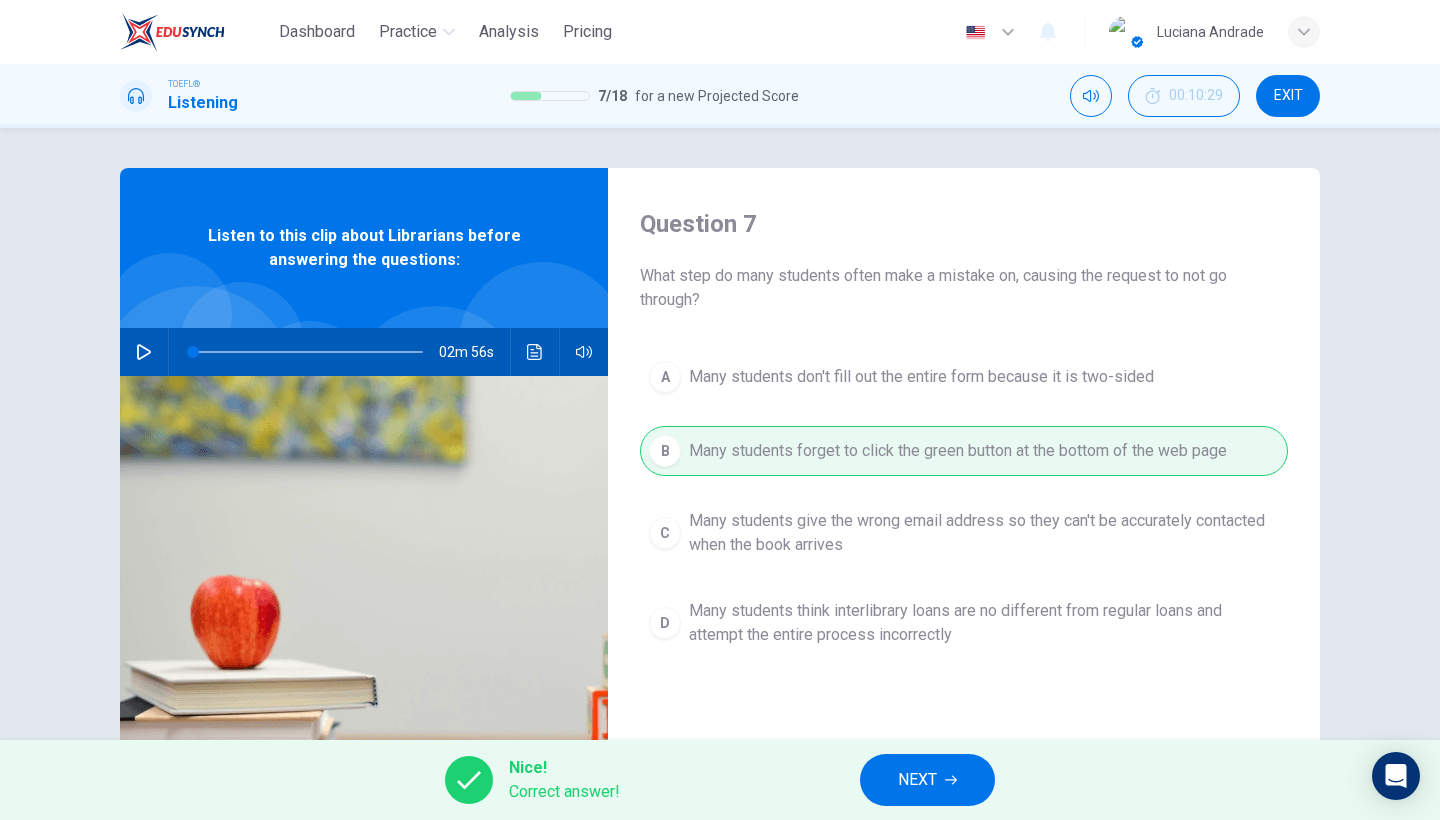 click on "NEXT" at bounding box center (917, 780) 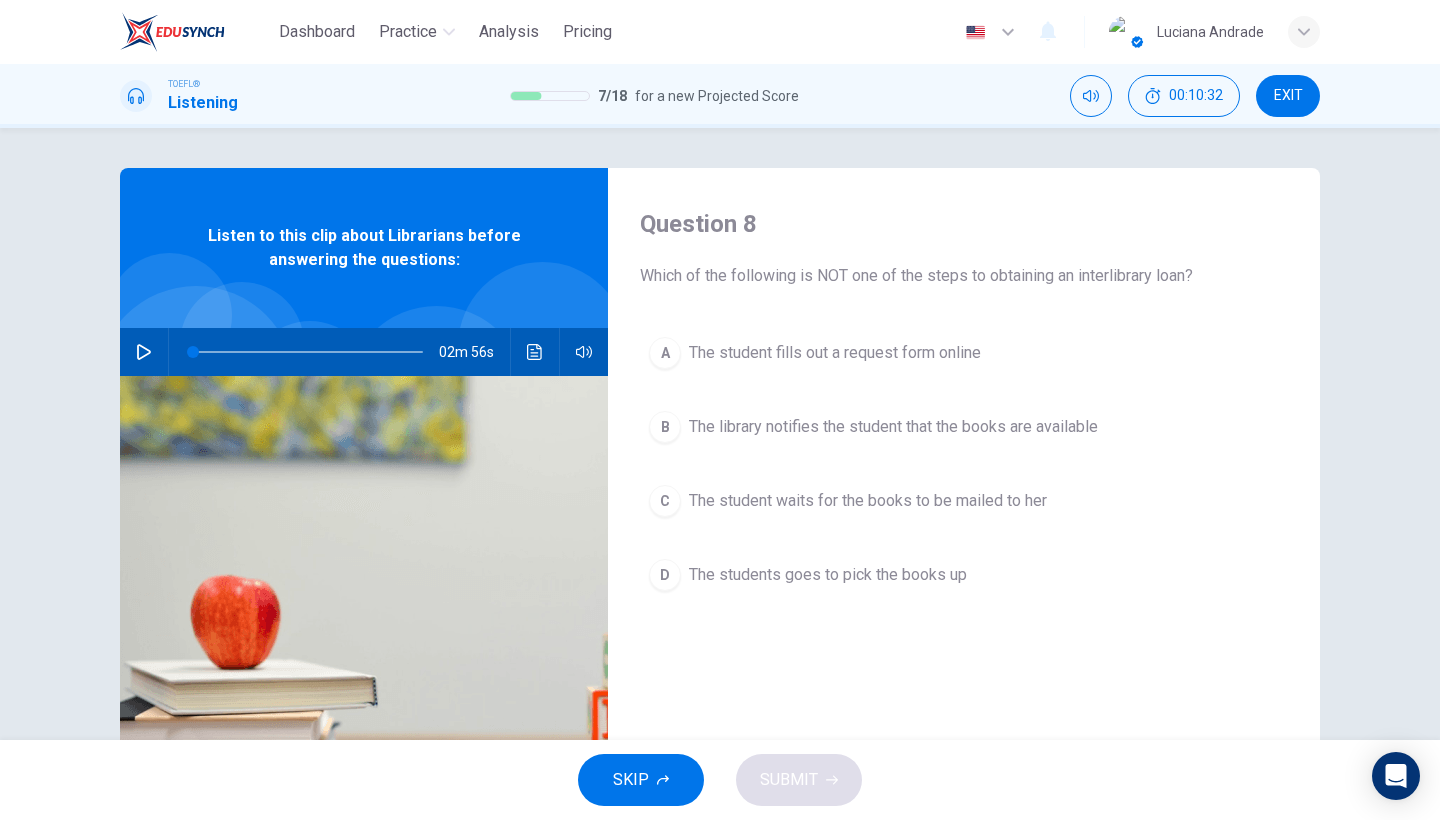 click on "A The student fills out a request form online" at bounding box center (964, 353) 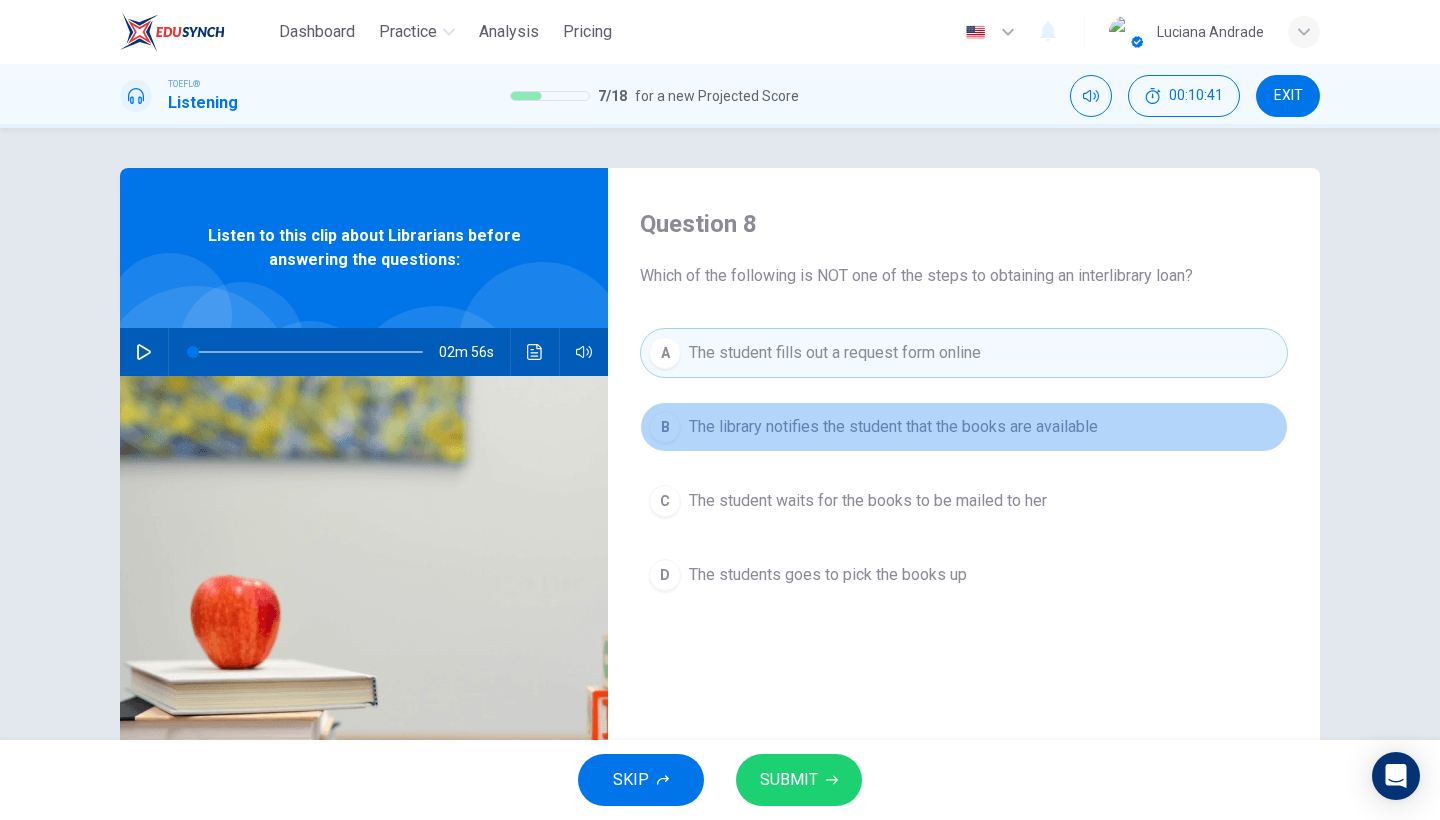 click on "B The library notifies the student that the books are available" at bounding box center (964, 427) 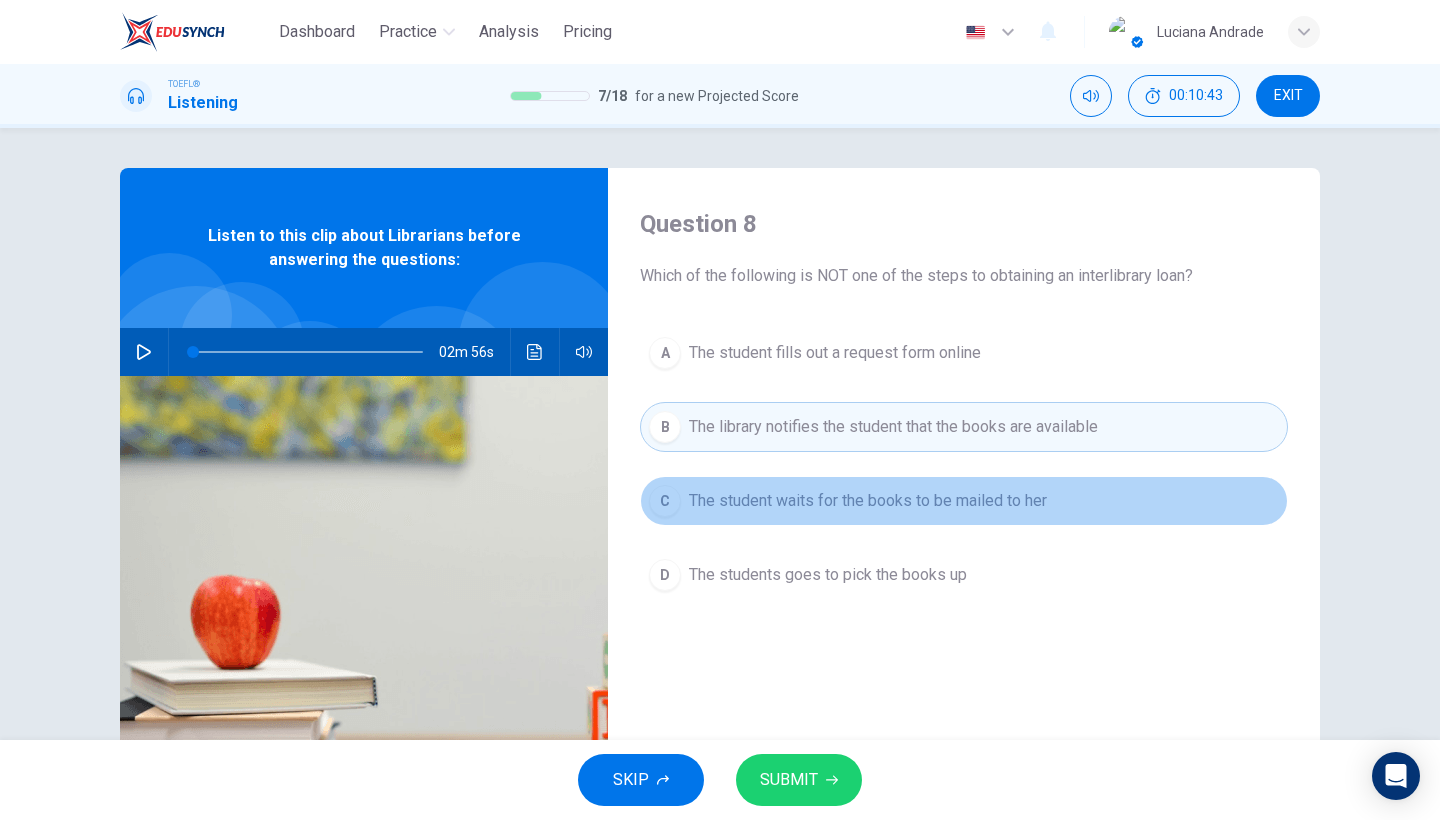 click on "The student waits for the books to be mailed to her" at bounding box center [835, 353] 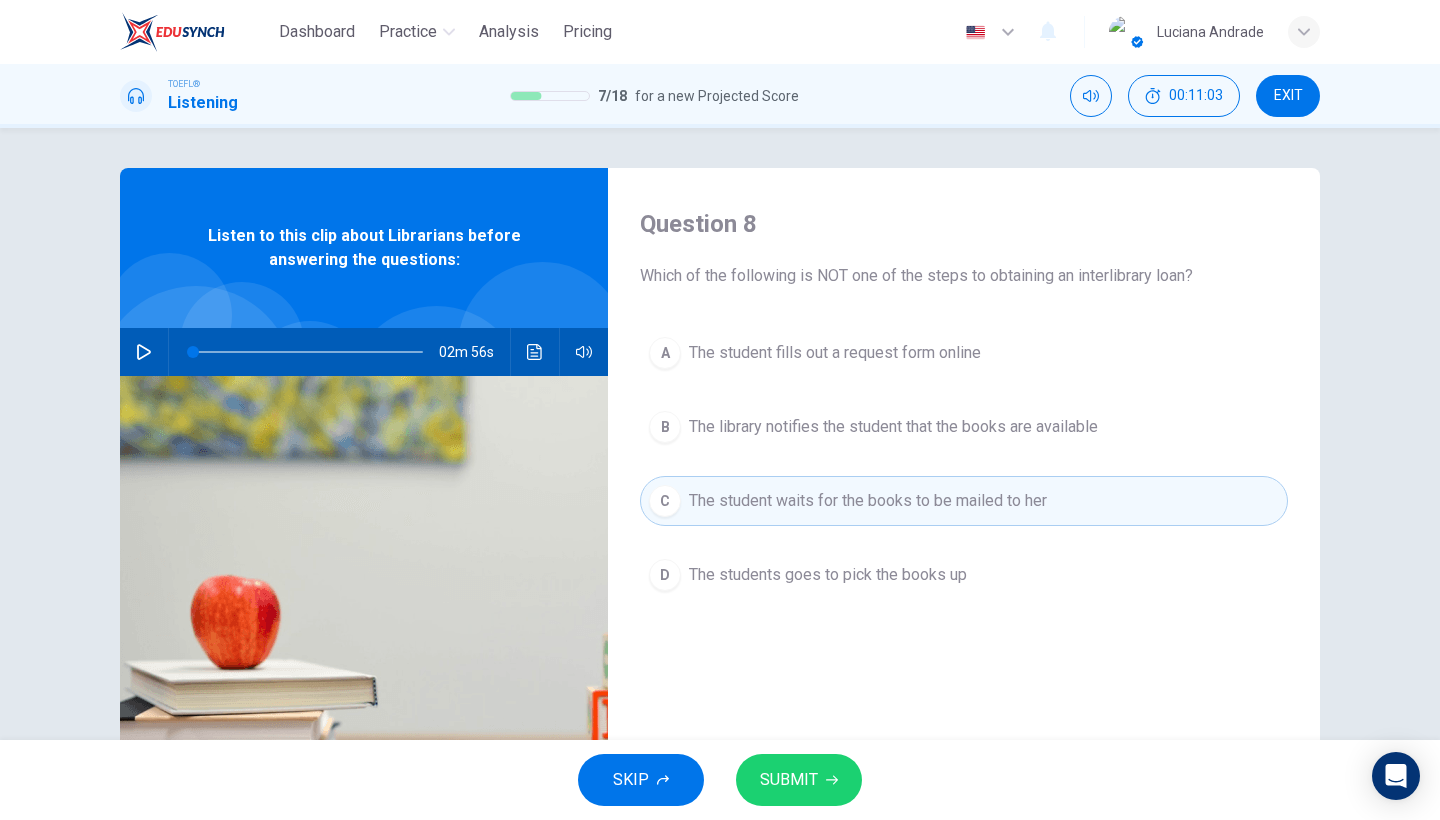 click on "SUBMIT" at bounding box center (799, 780) 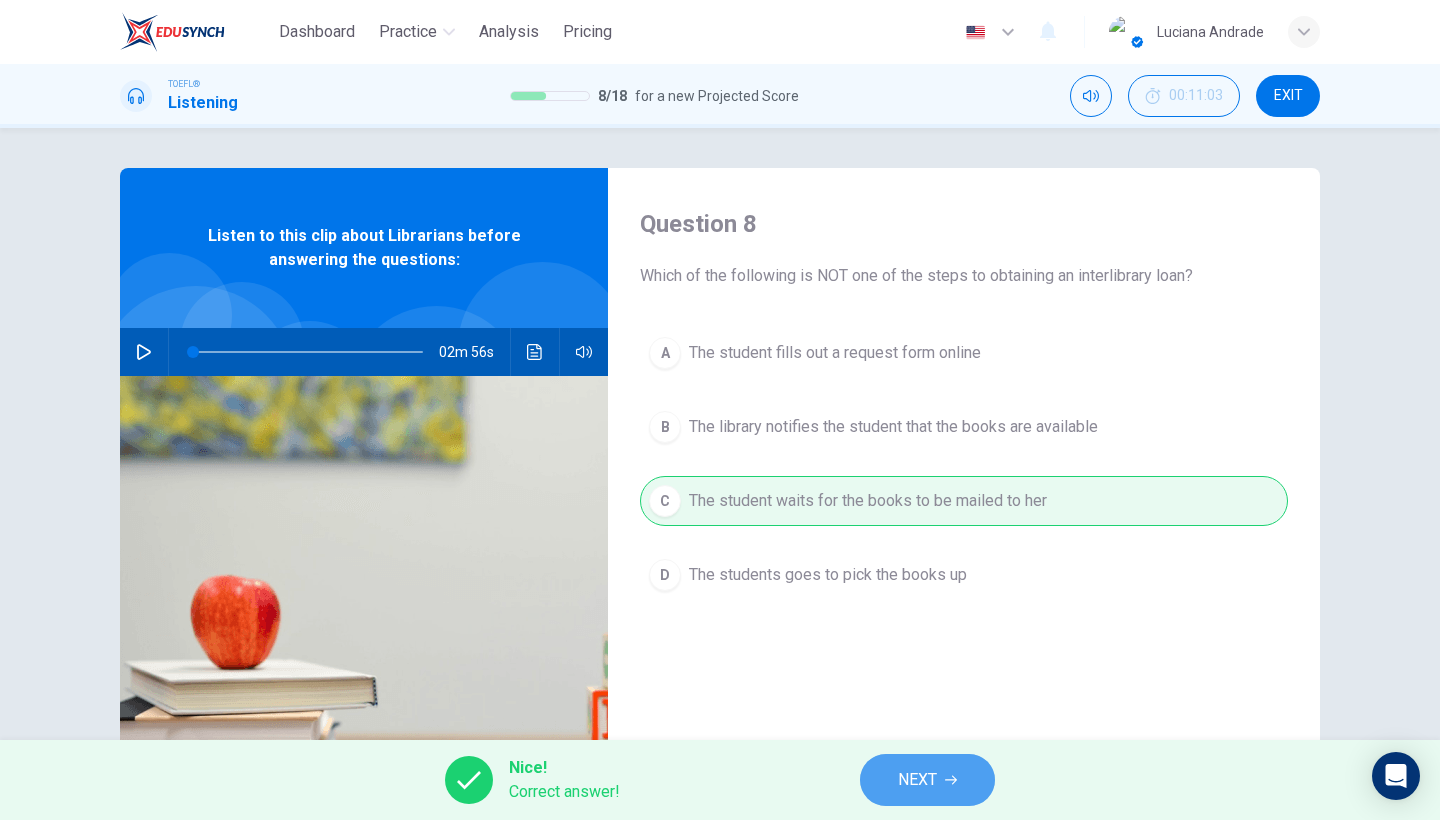 click on "NEXT" at bounding box center [917, 780] 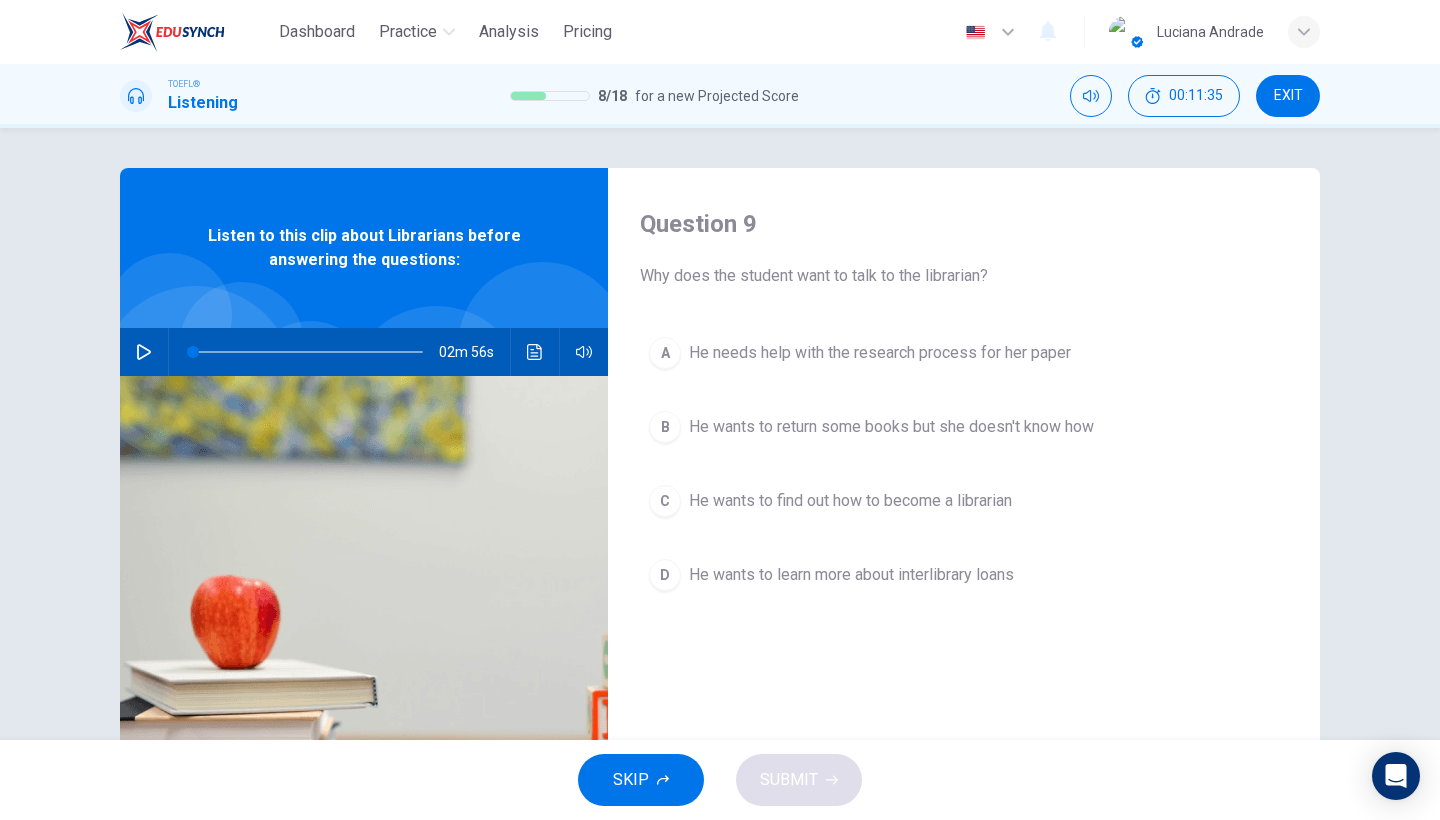 click on "He wants to learn more about interlibrary loans" at bounding box center (880, 353) 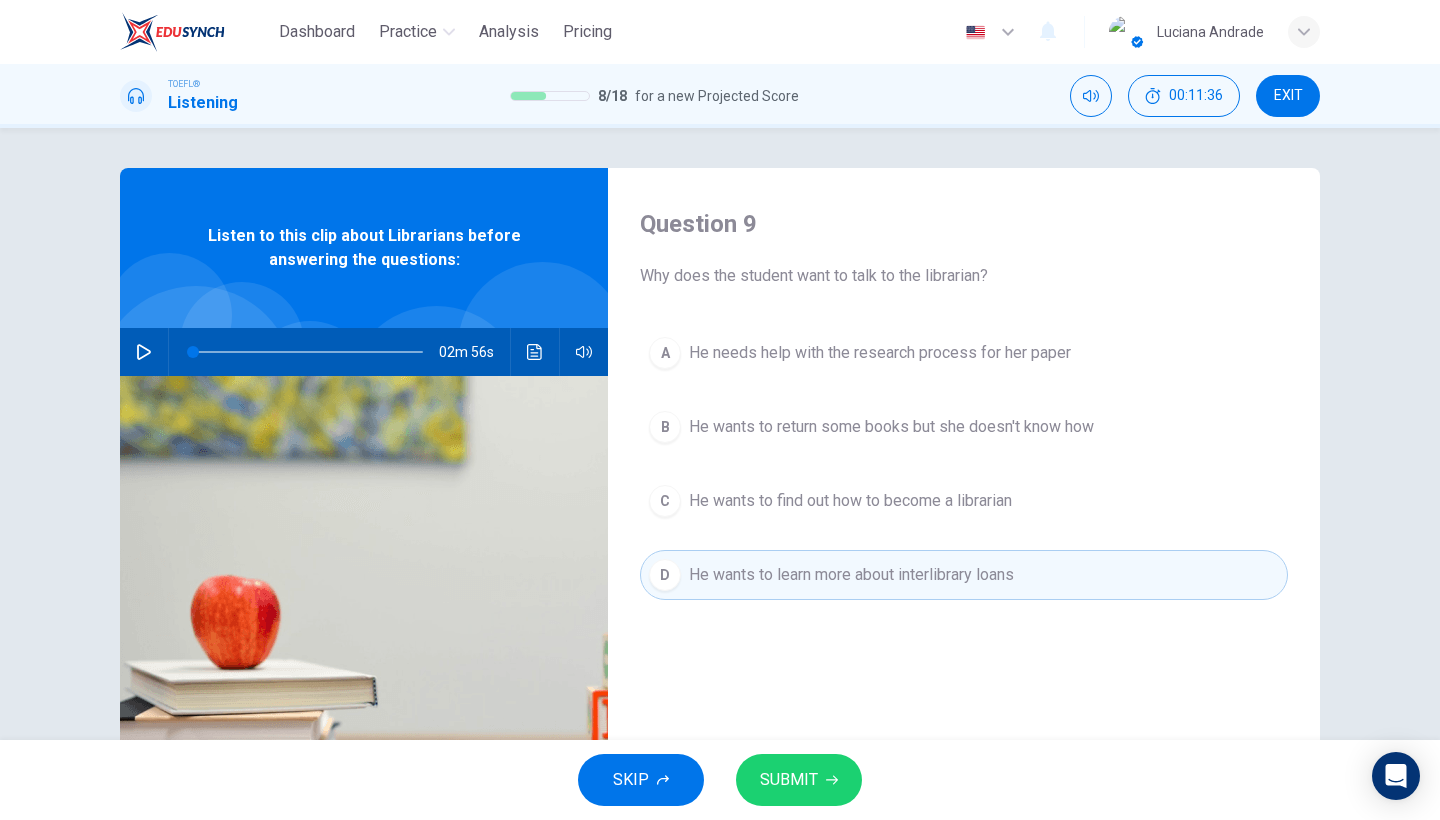 click on "SUBMIT" at bounding box center (789, 780) 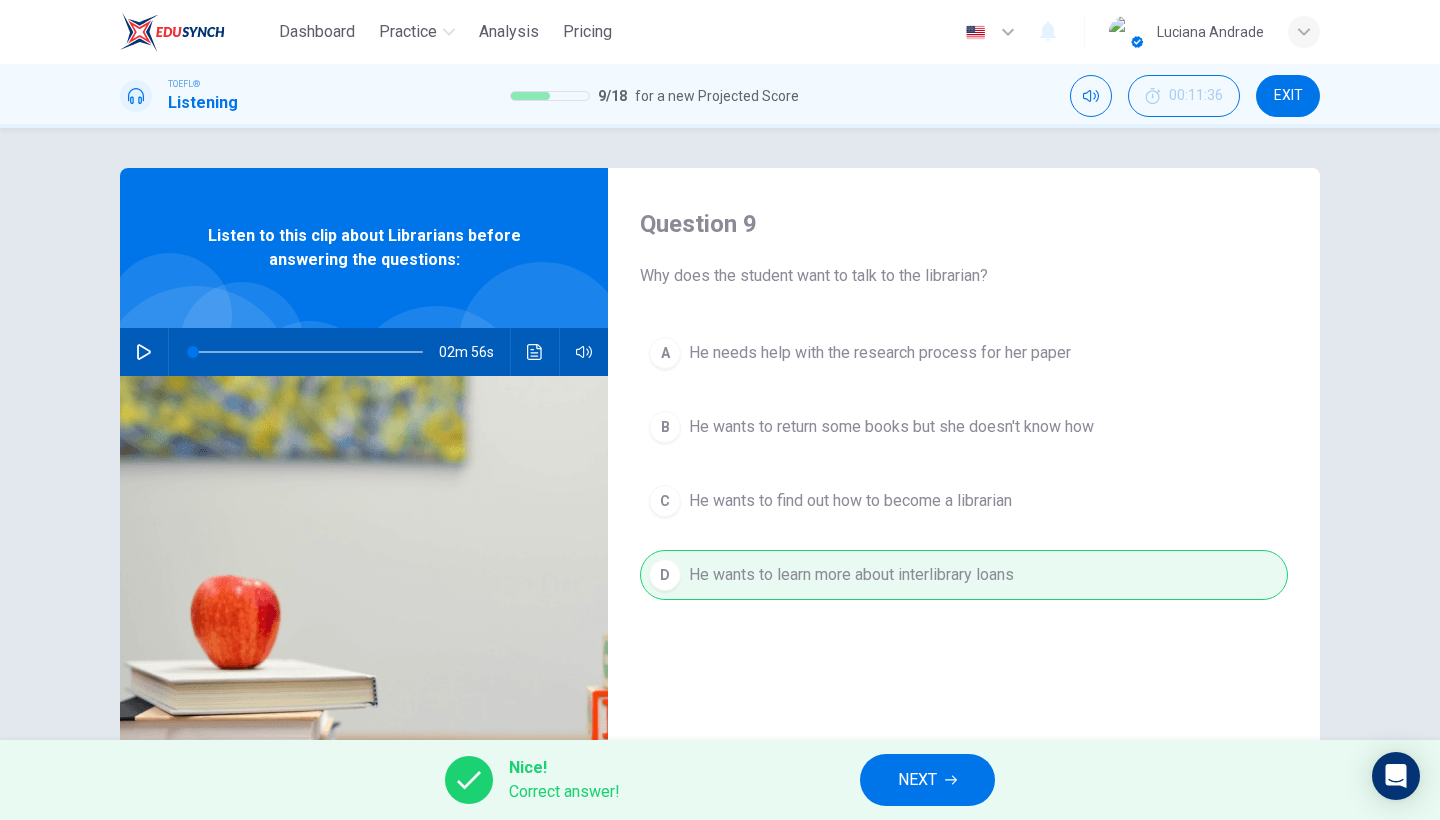 click on "NEXT" at bounding box center [917, 780] 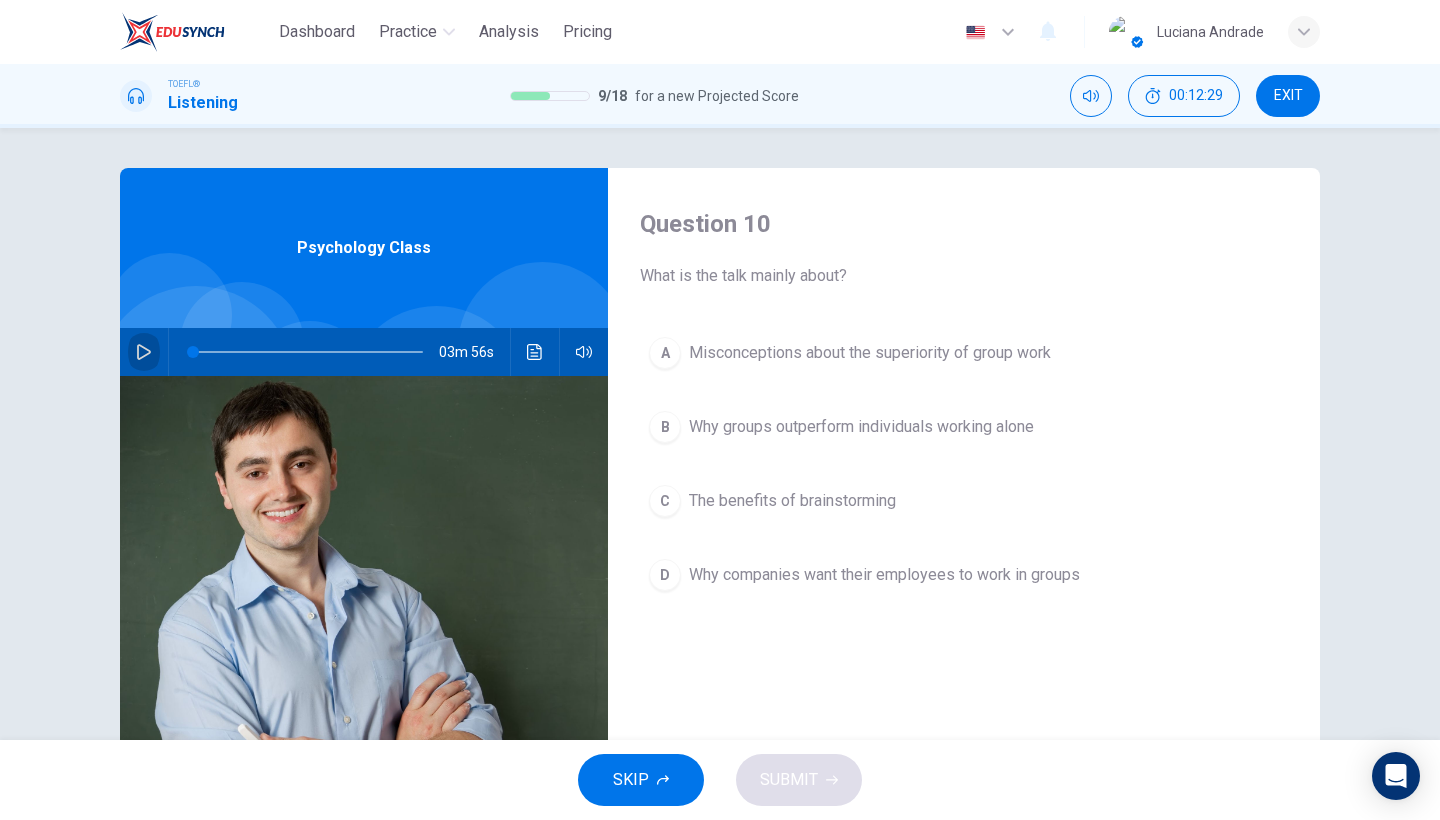 click at bounding box center [144, 352] 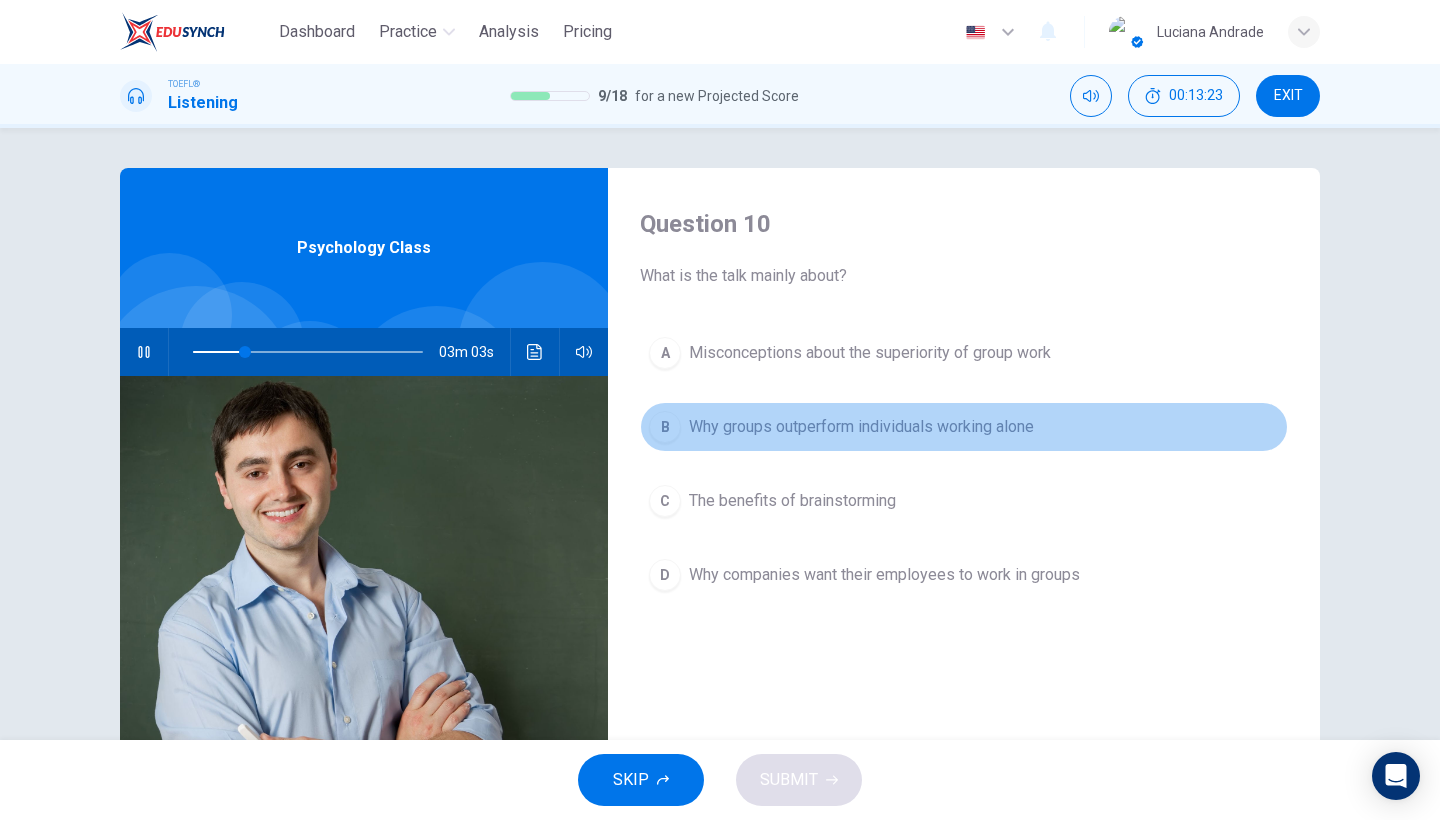 click on "Why groups outperform individuals working alone" at bounding box center (870, 353) 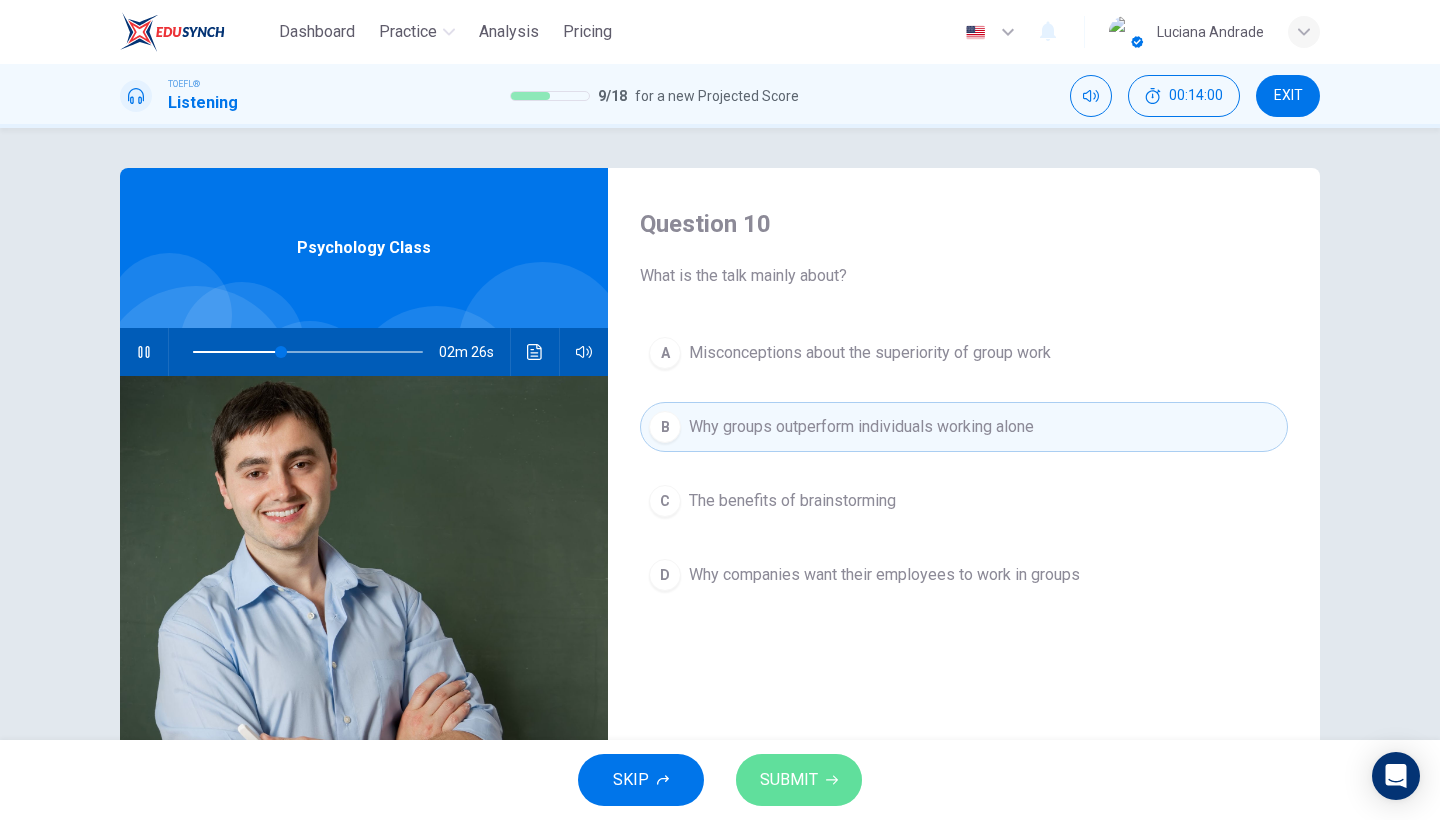 click on "SUBMIT" at bounding box center [799, 780] 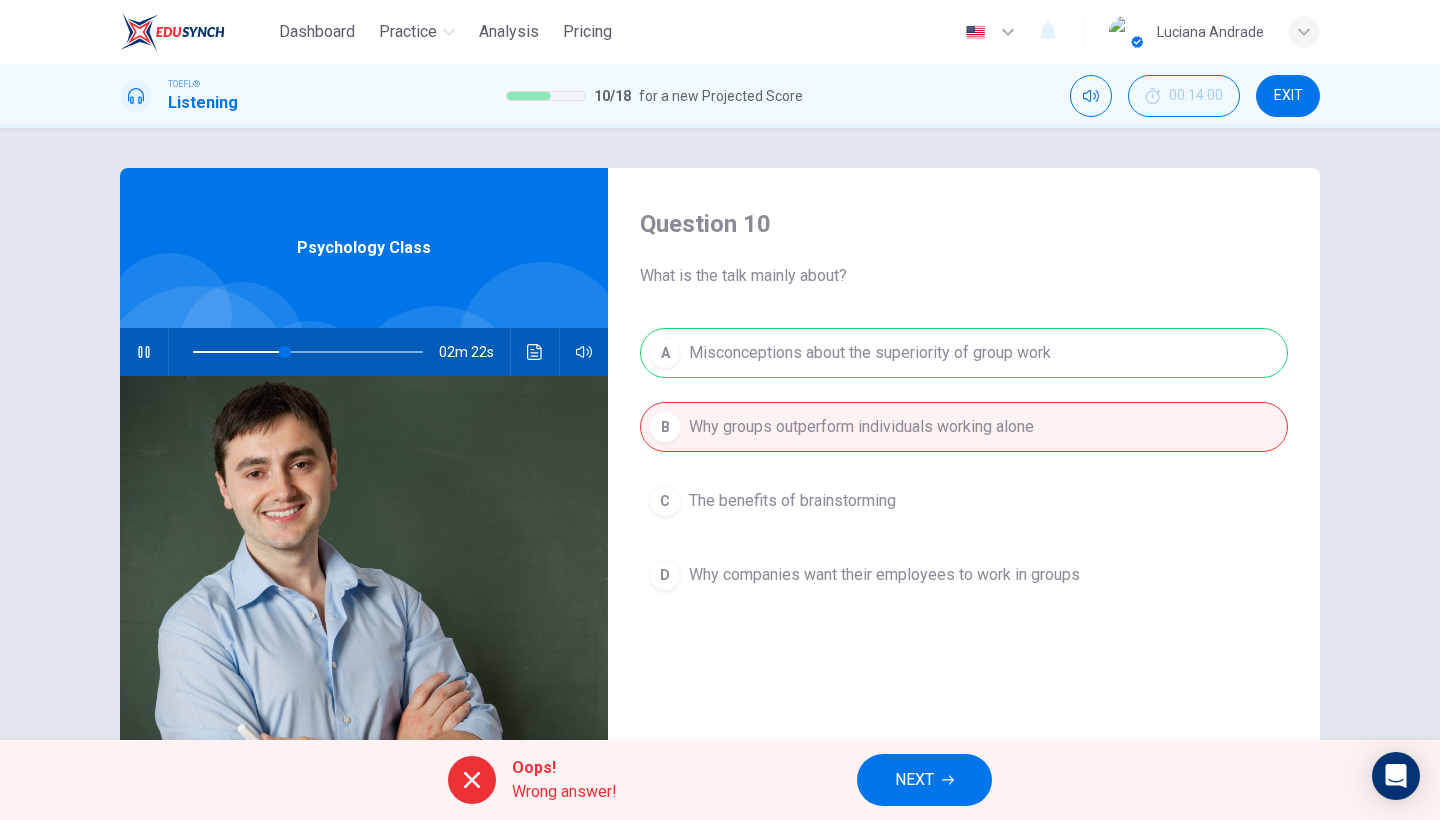 click on "NEXT" at bounding box center [914, 780] 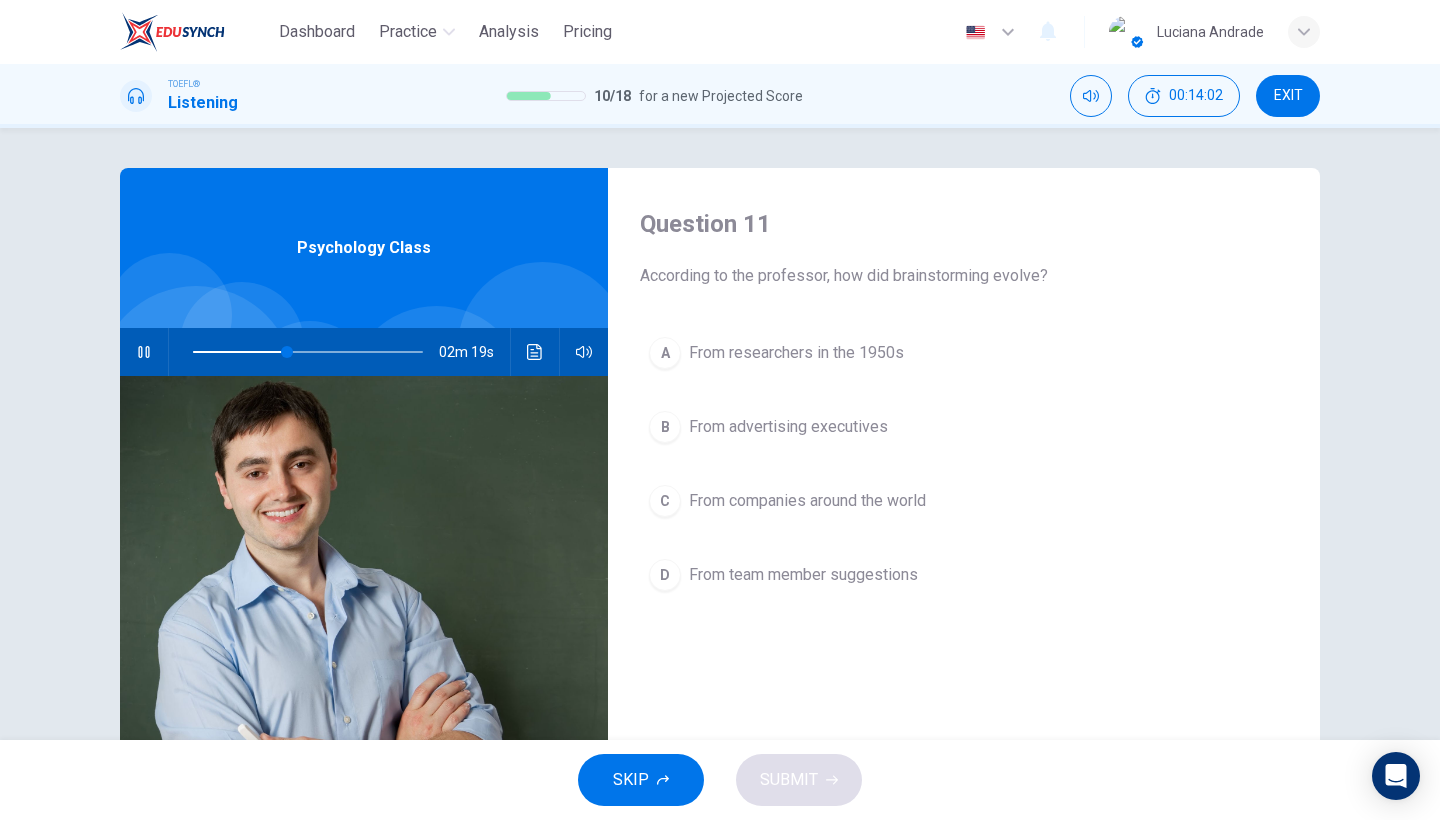 click on "From advertising executives" at bounding box center (796, 353) 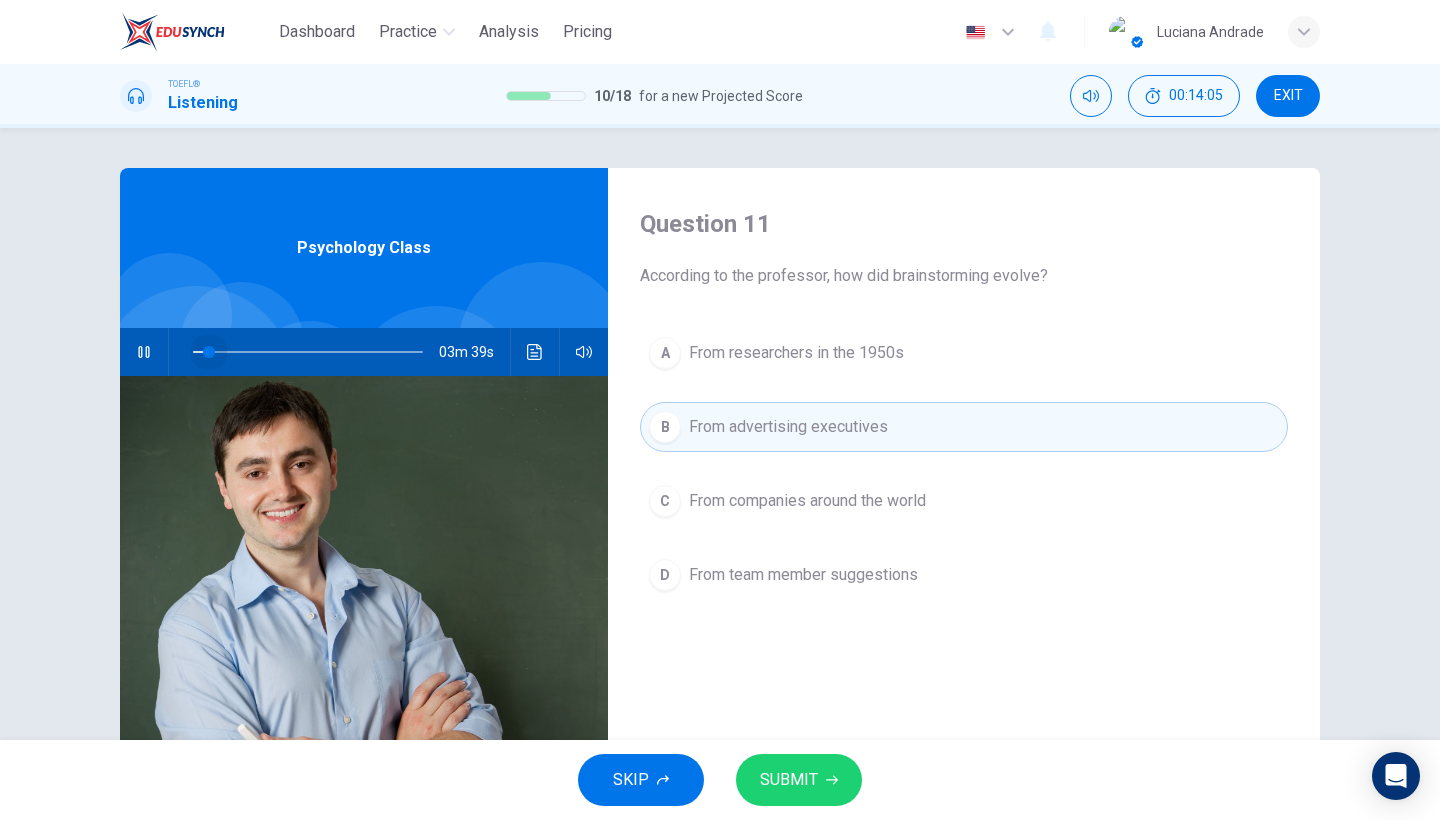 click at bounding box center (308, 352) 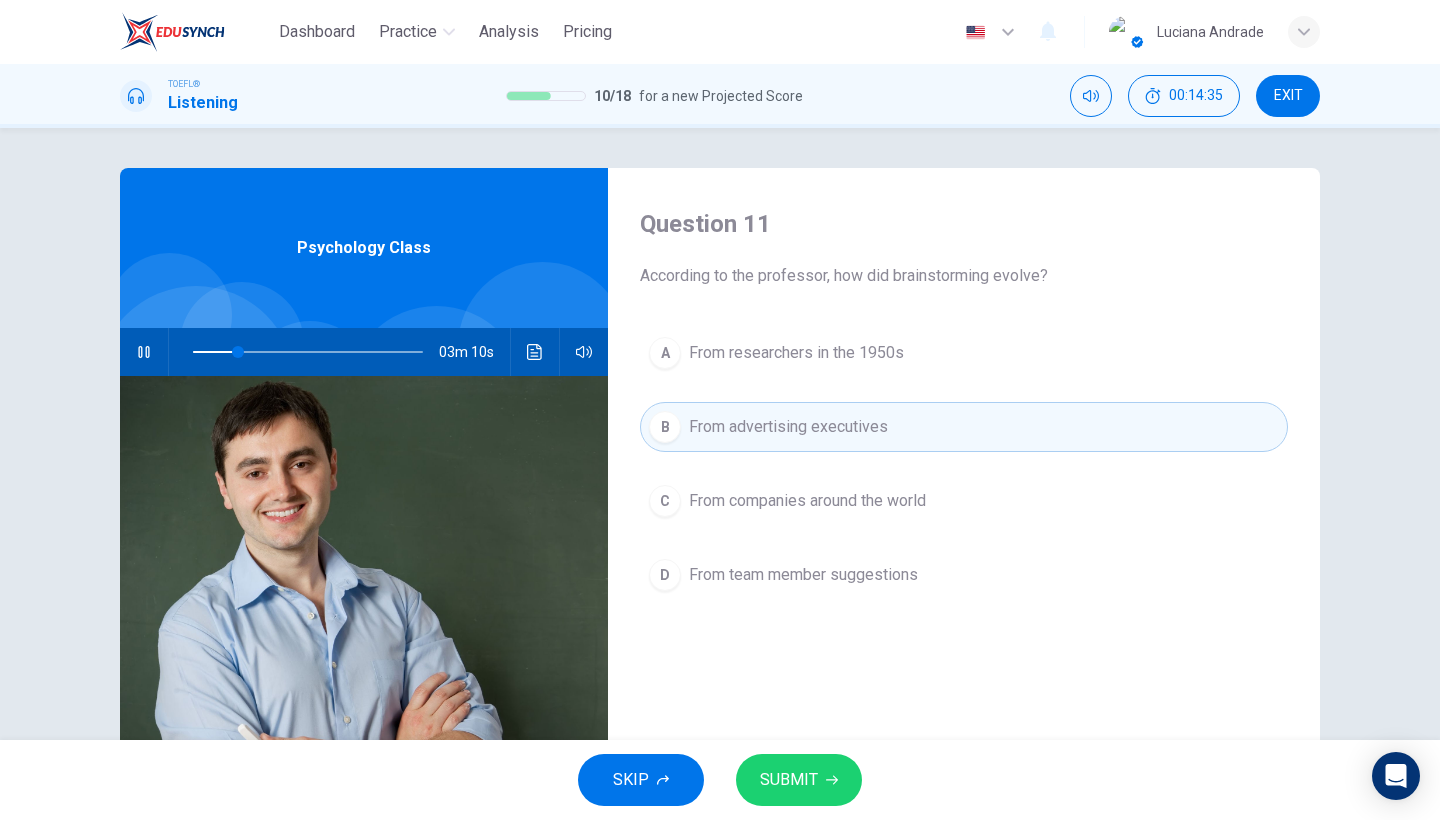 click on "SUBMIT" at bounding box center [799, 780] 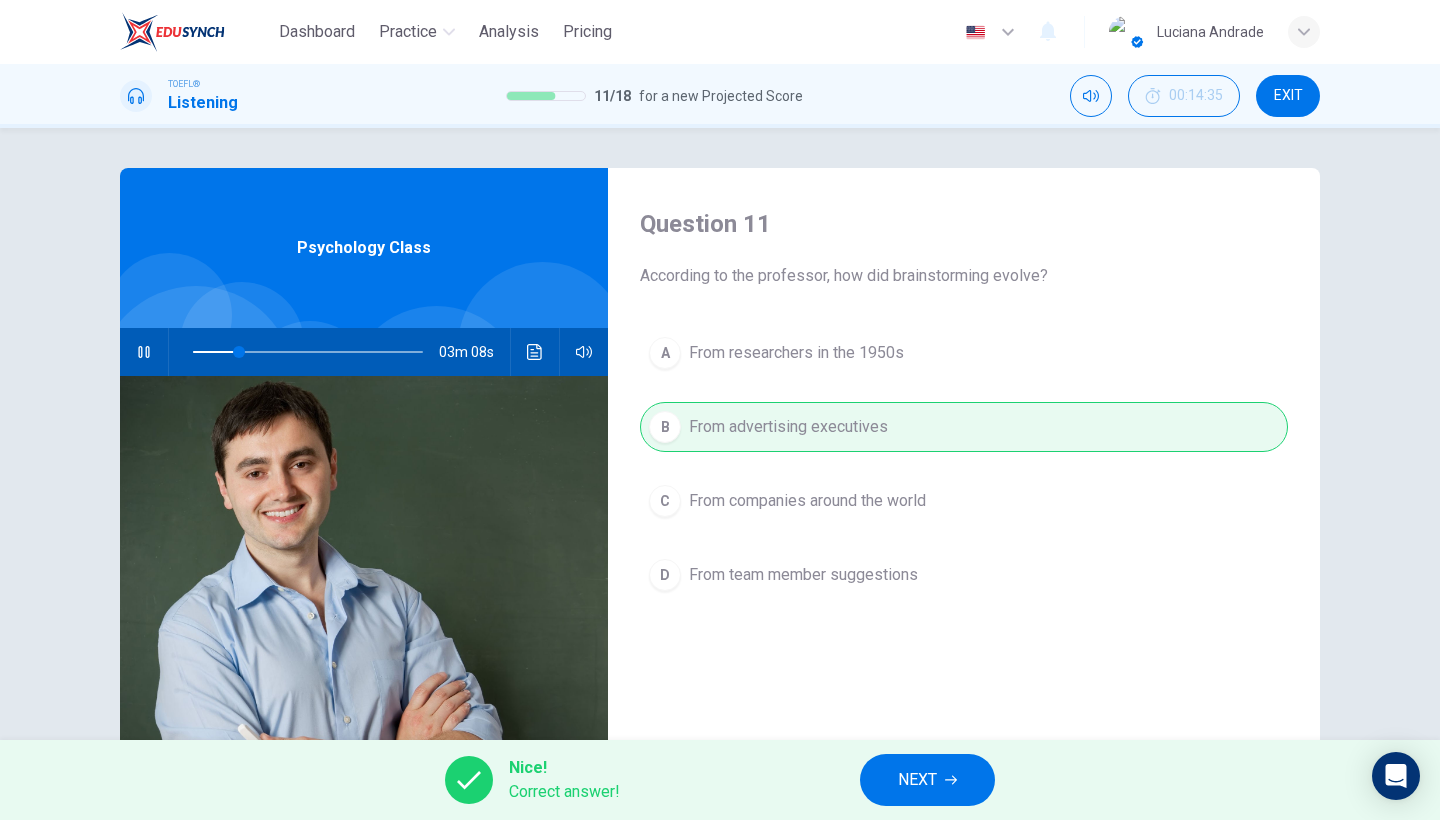click on "NEXT" at bounding box center (917, 780) 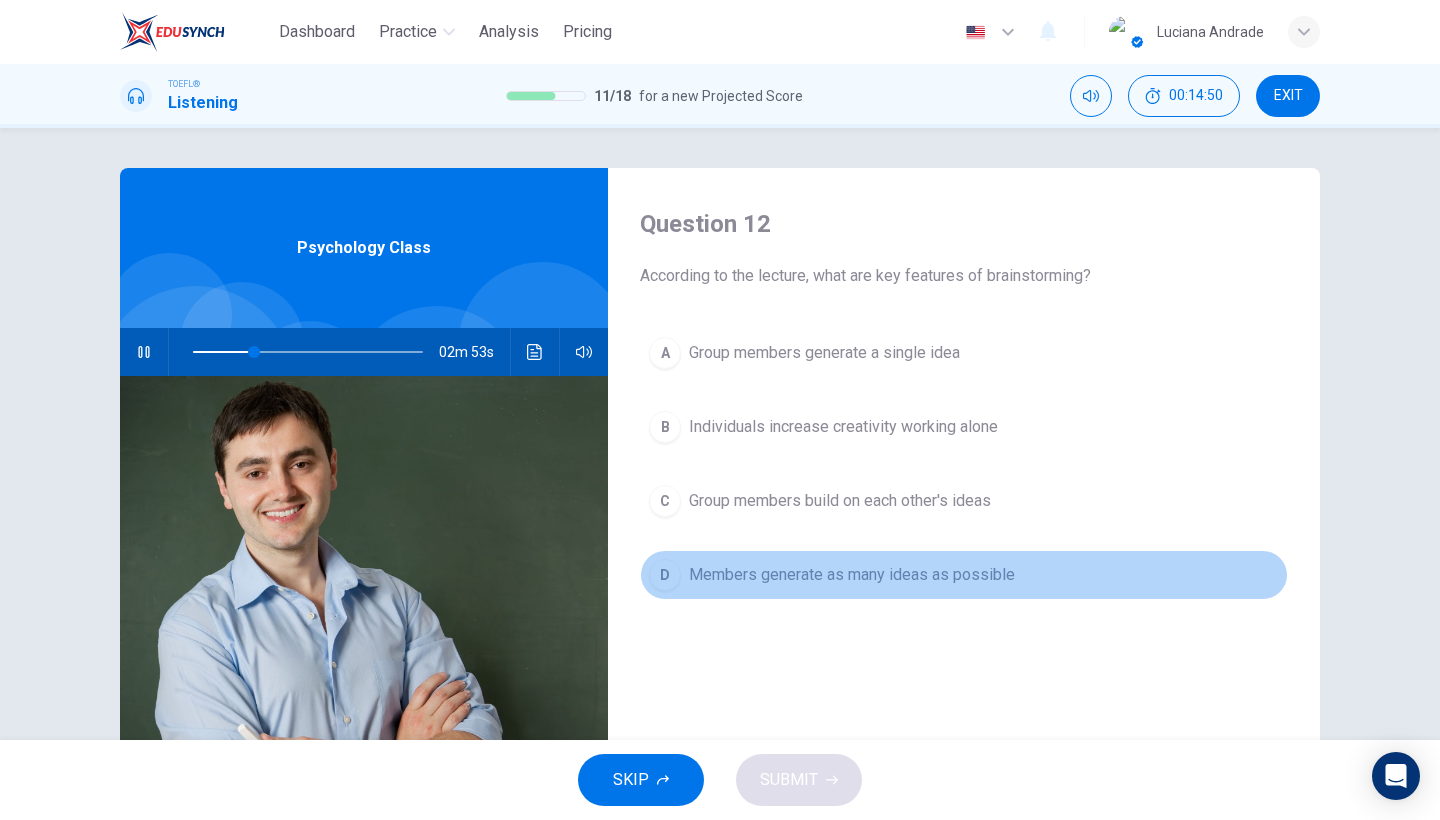 click on "Members generate as many ideas as possible" at bounding box center (824, 353) 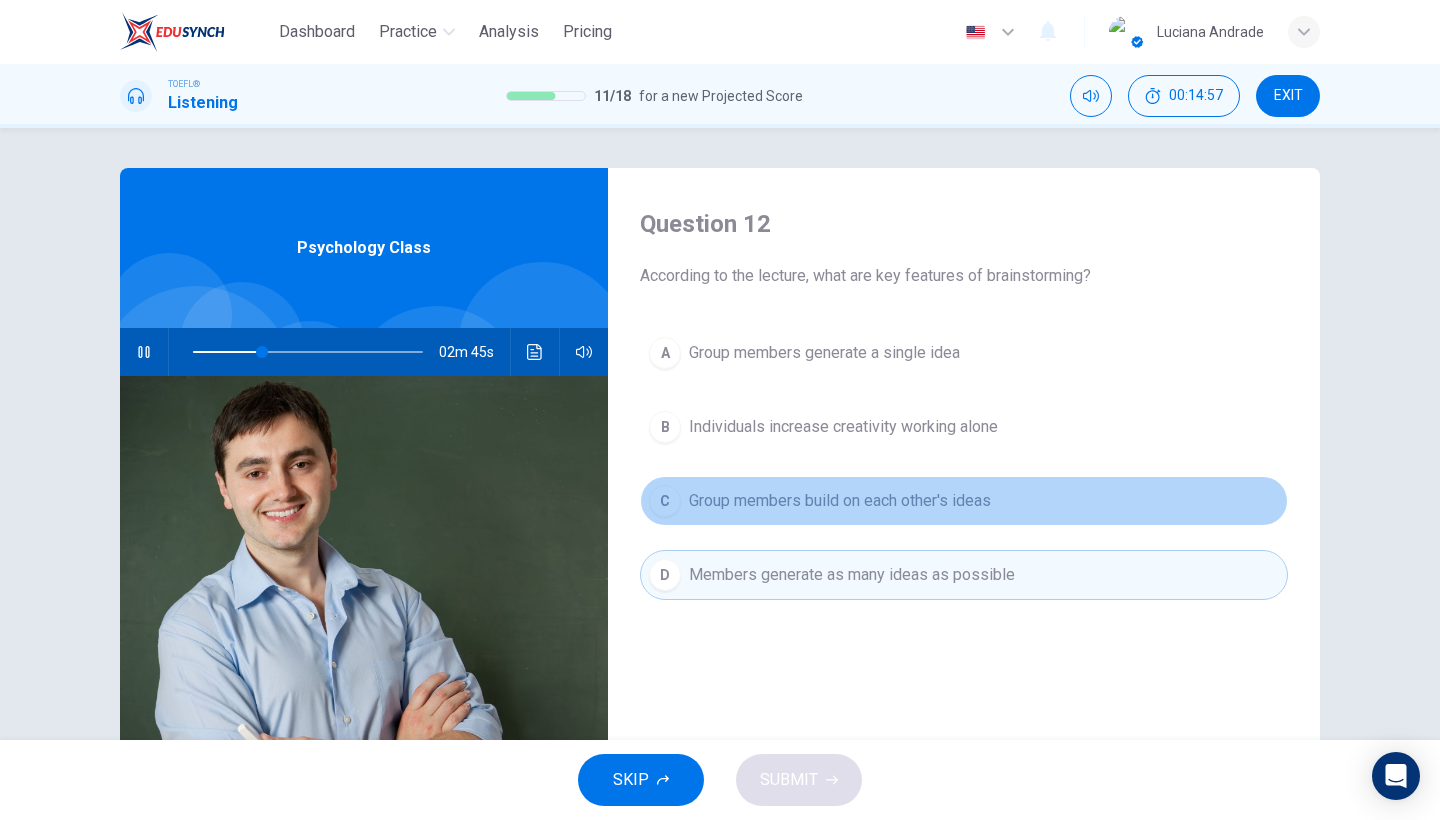 click on "Group members build on each other's ideas" at bounding box center (824, 353) 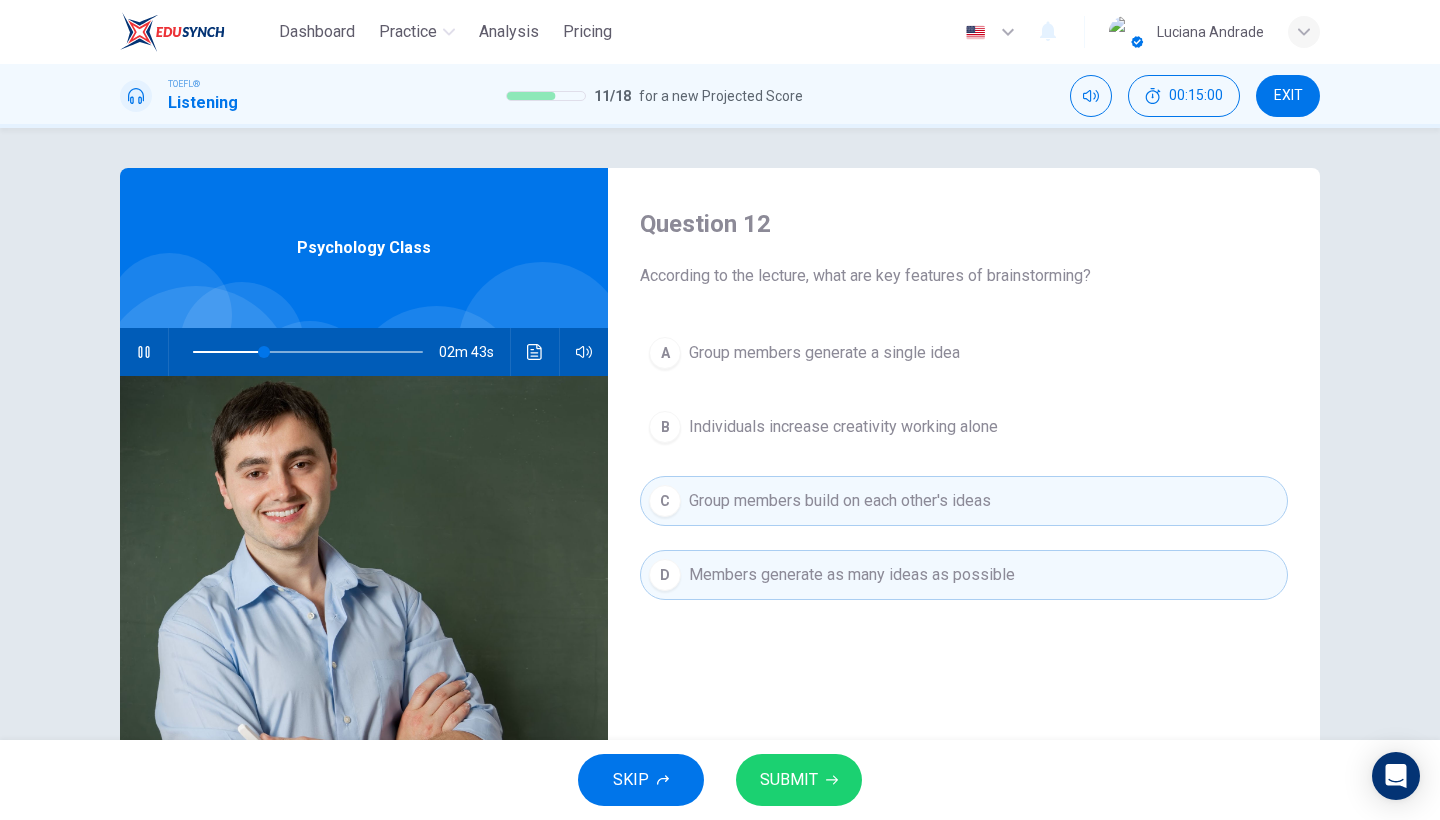 click on "SUBMIT" at bounding box center [799, 780] 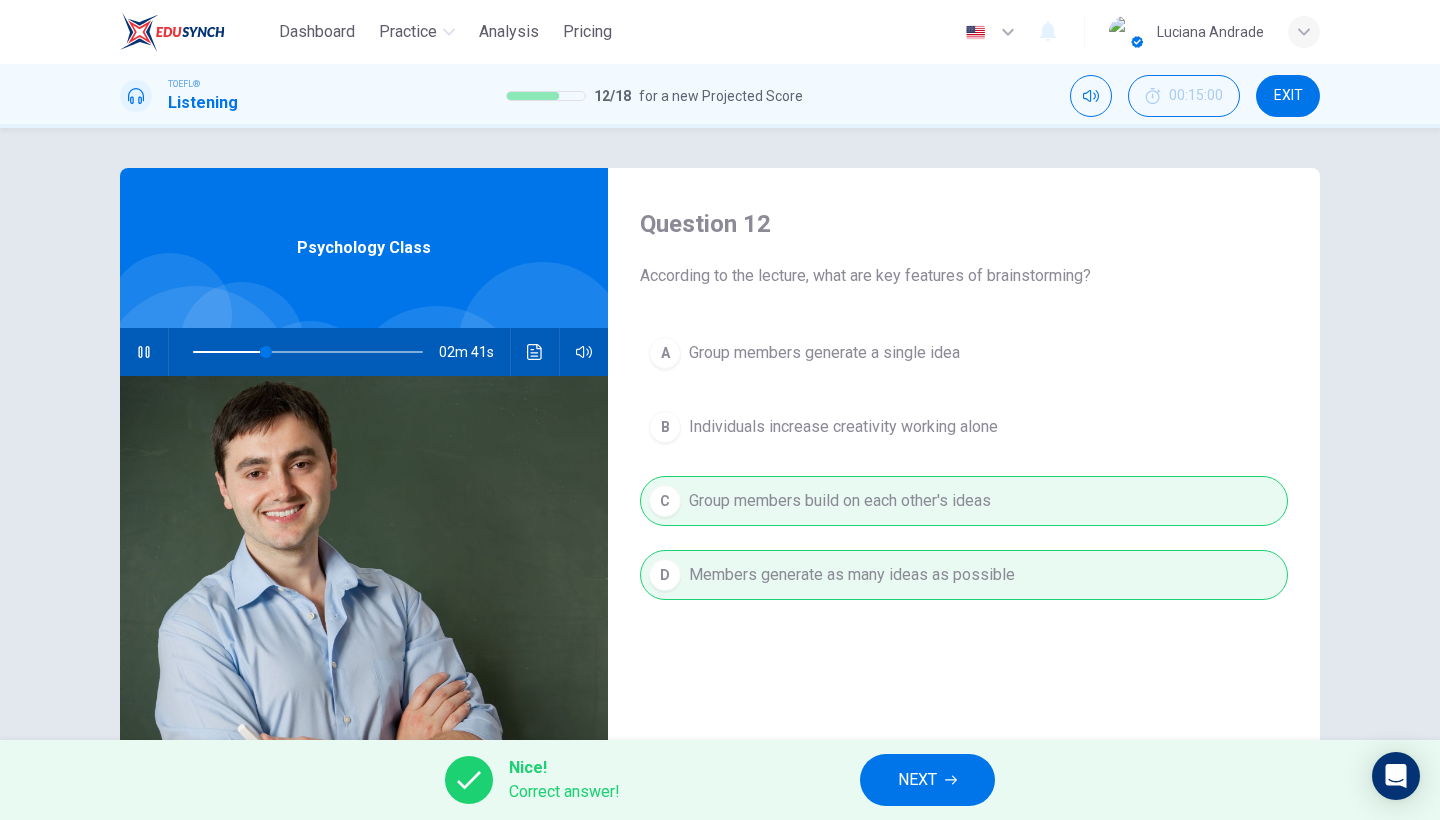click on "NEXT" at bounding box center (917, 780) 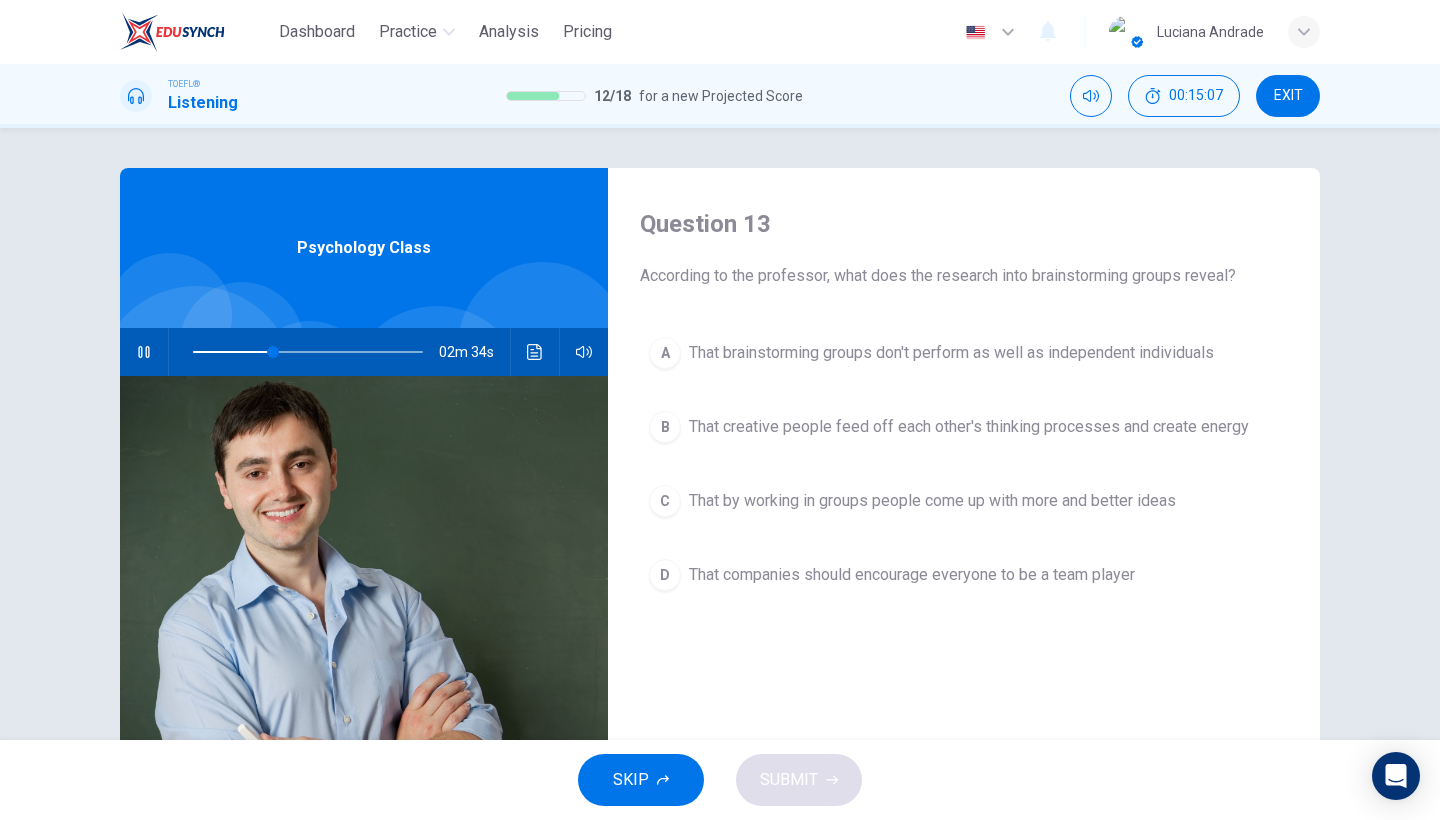 click on "That creative people feed off each other's thinking processes and create energy" at bounding box center (951, 353) 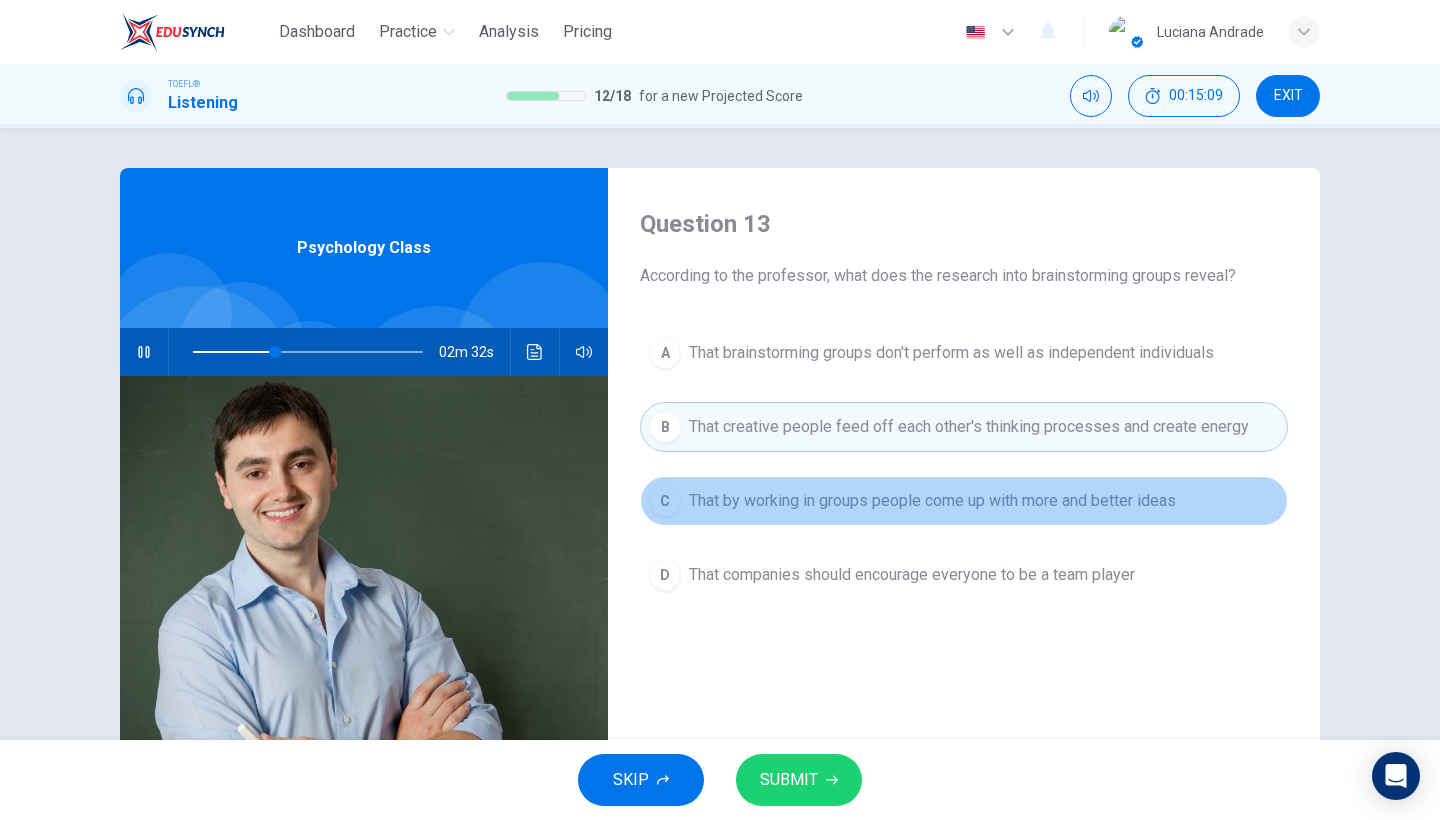 click on "That by working in groups people come up with more and better ideas" at bounding box center (951, 353) 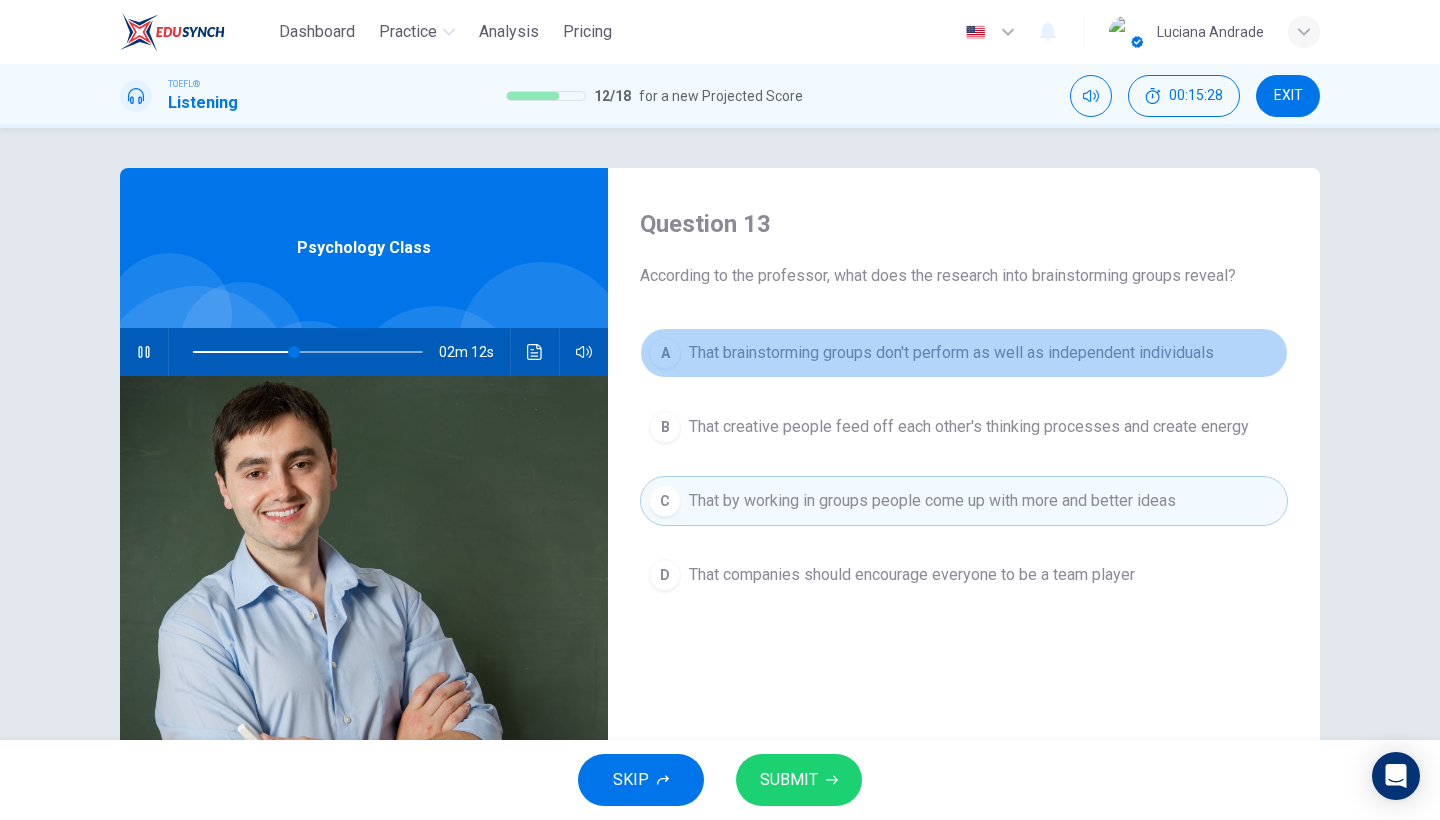 click on "A That brainstorming groups don't perform as well as independent individuals" at bounding box center (964, 353) 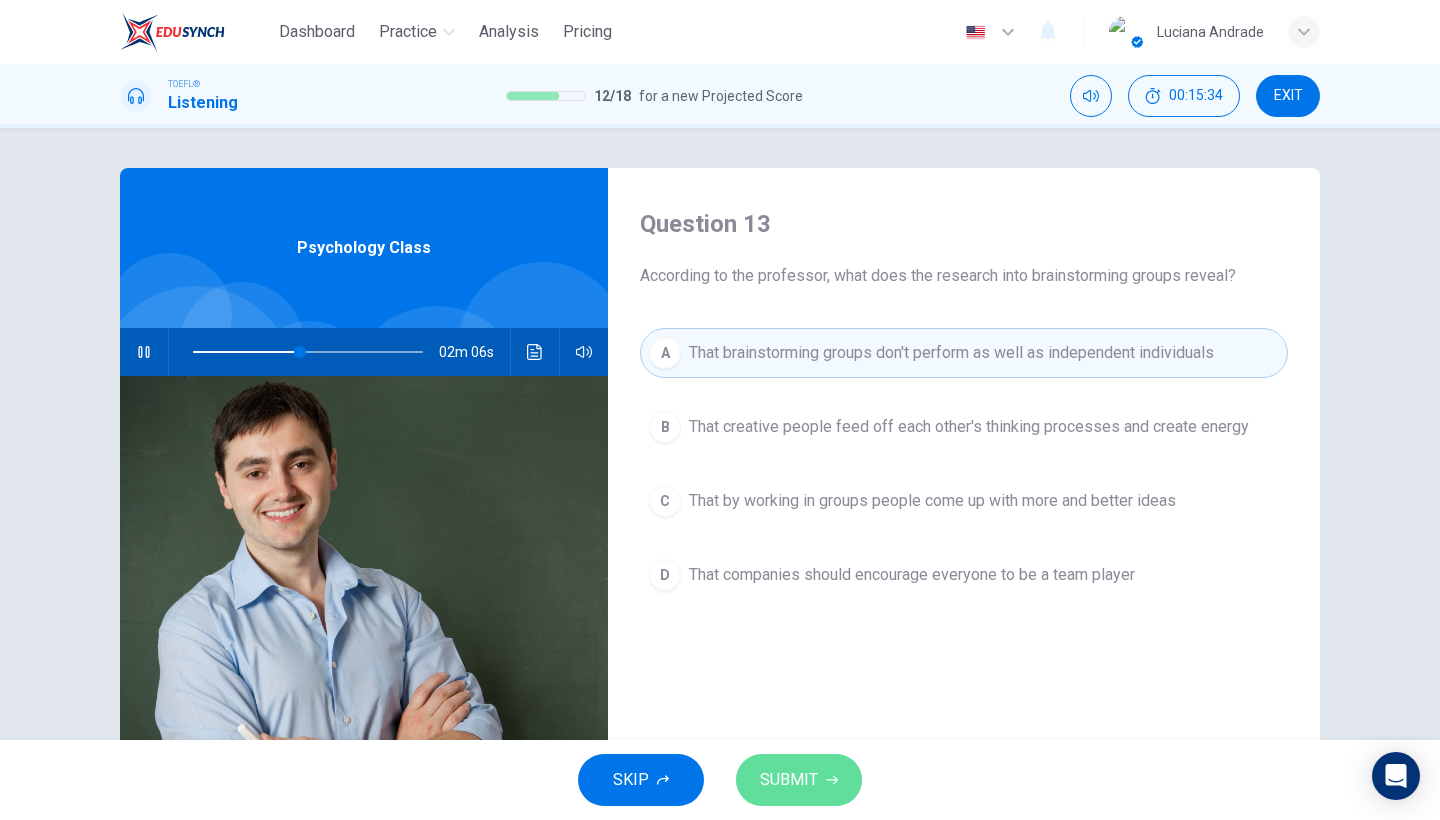 click on "SUBMIT" at bounding box center [789, 780] 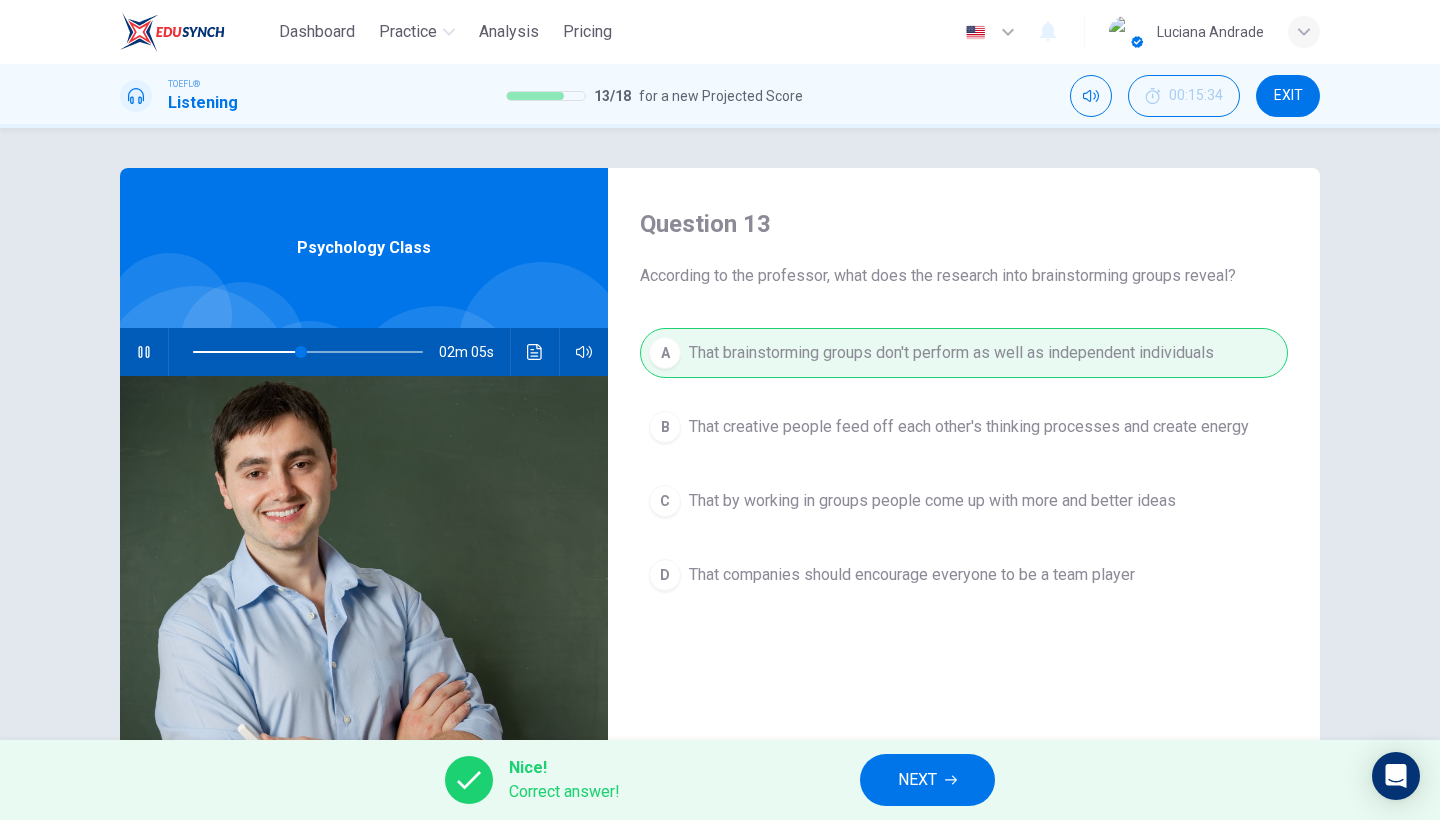click on "NEXT" at bounding box center (927, 780) 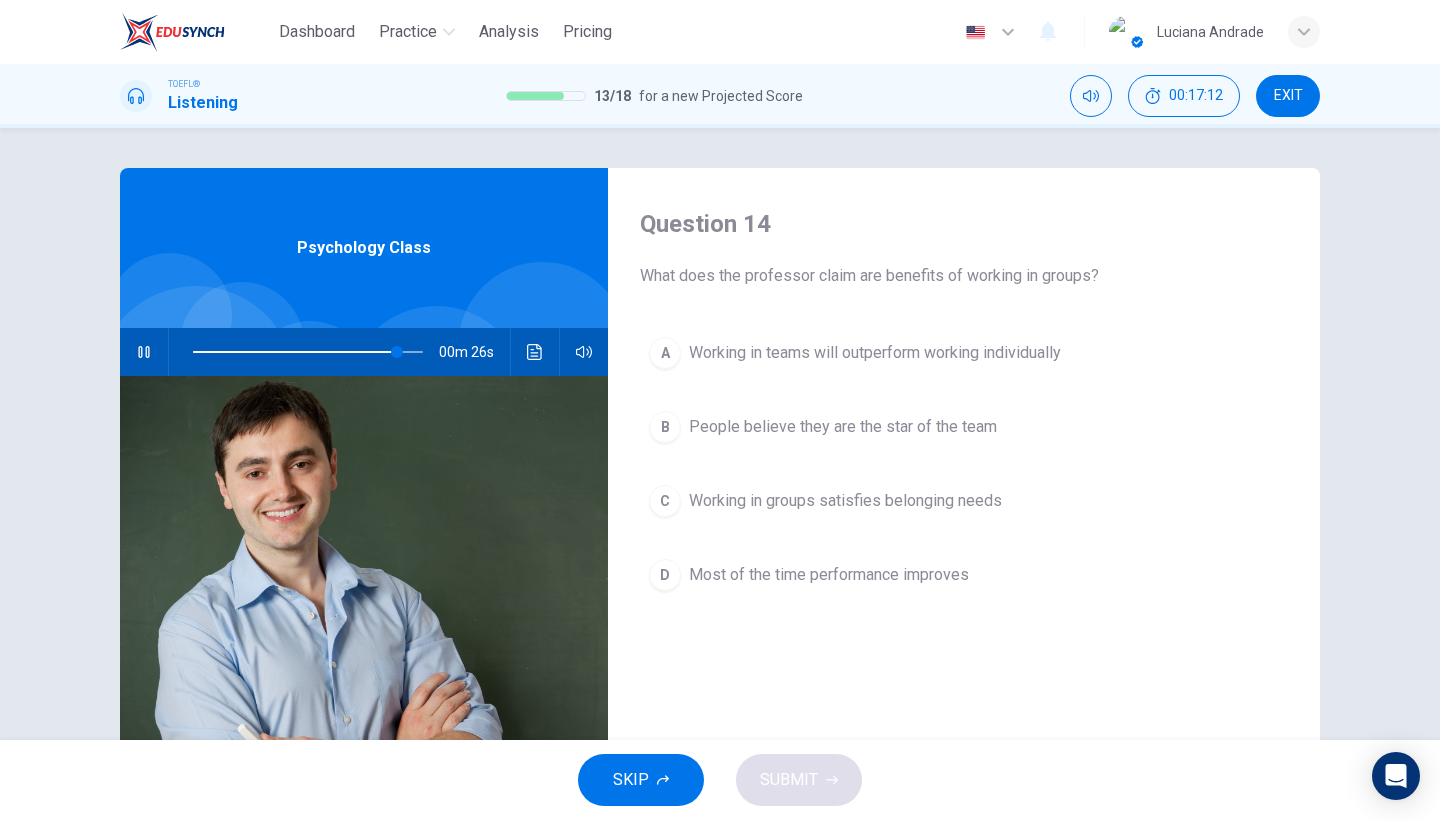 click on "Working in groups satisfies belonging needs" at bounding box center (875, 353) 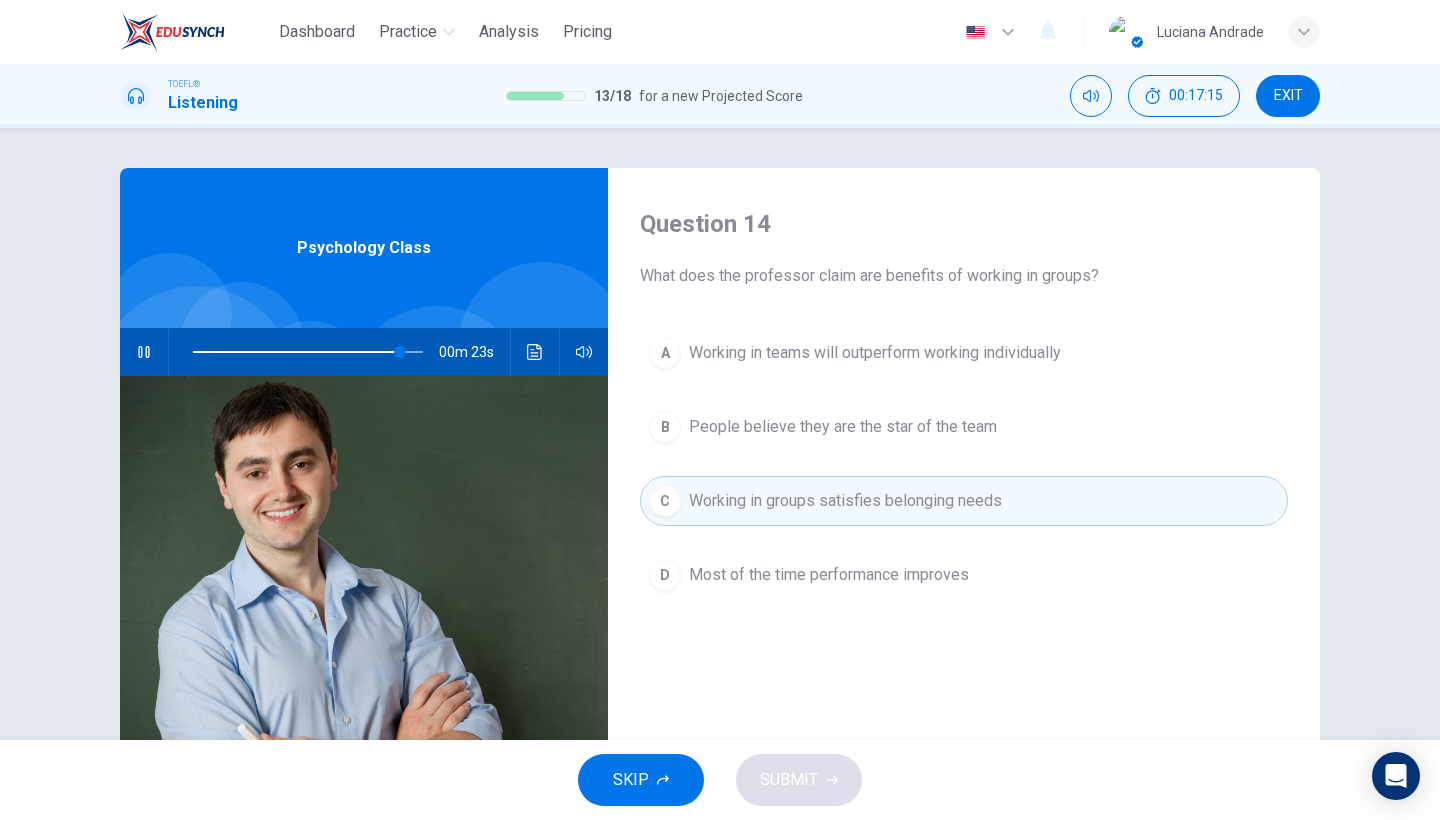 click on "People believe they are the star of the team" at bounding box center [875, 353] 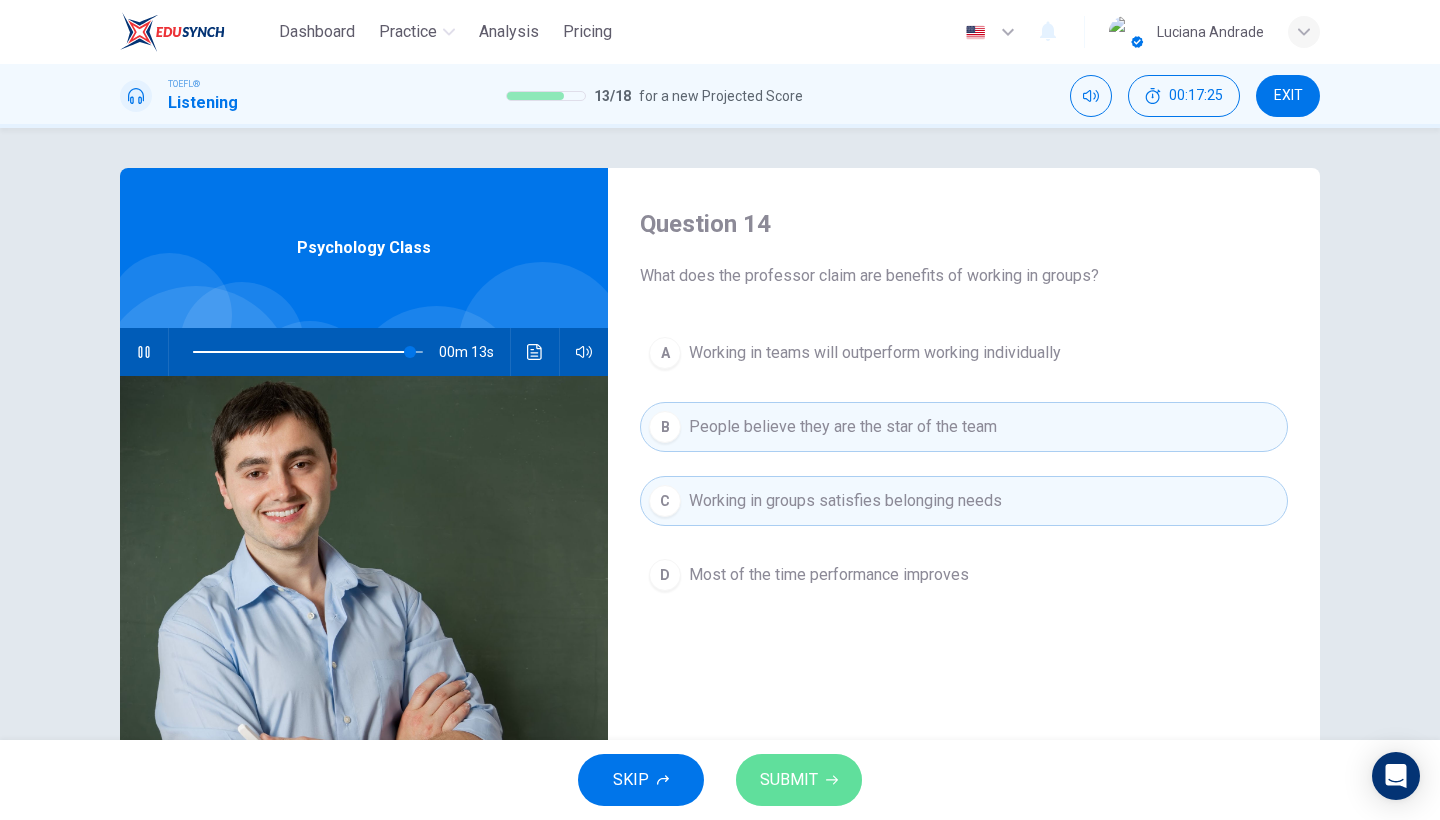 click on "SUBMIT" at bounding box center [789, 780] 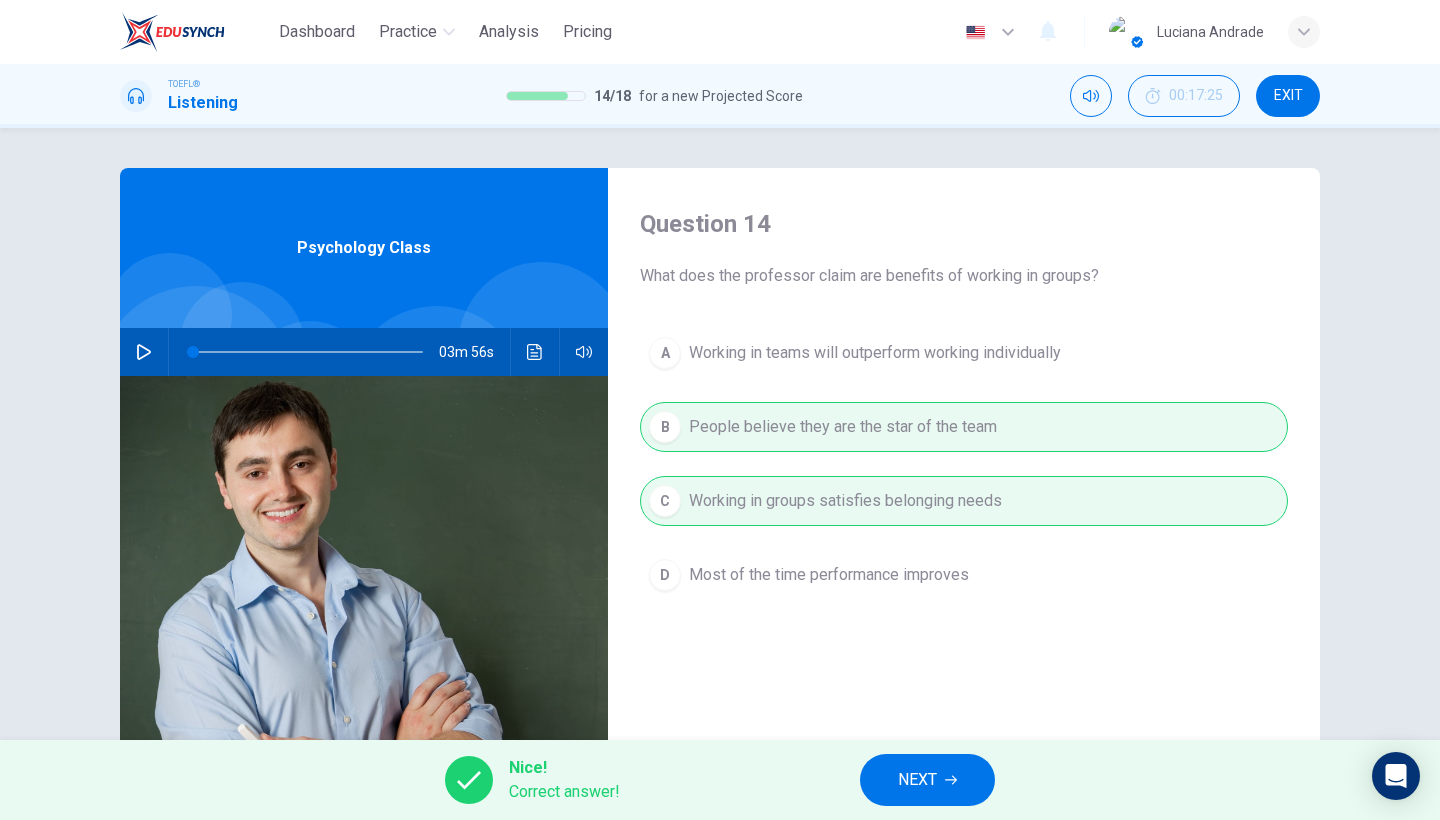 click on "NEXT" at bounding box center [927, 780] 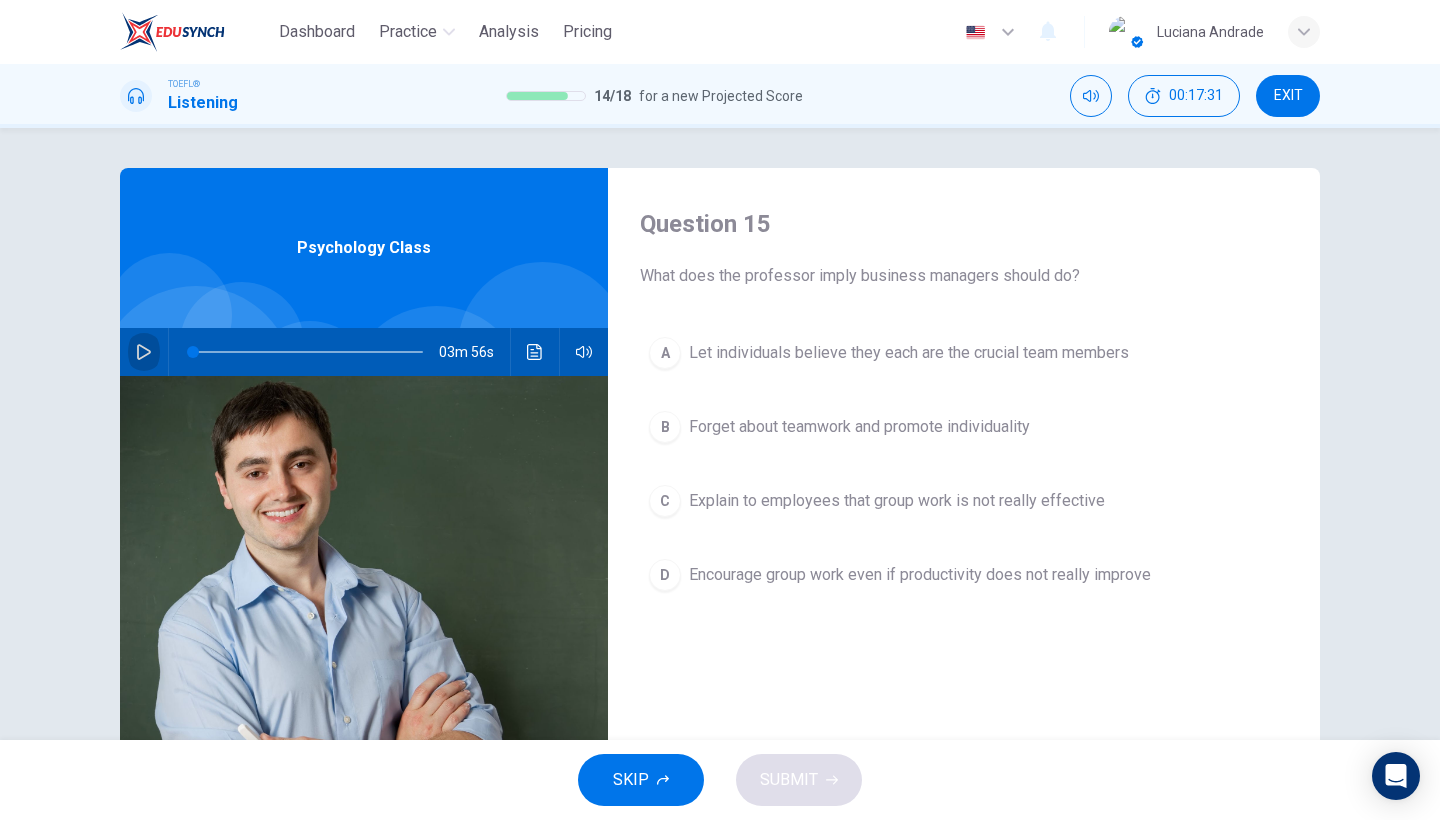 click at bounding box center [144, 352] 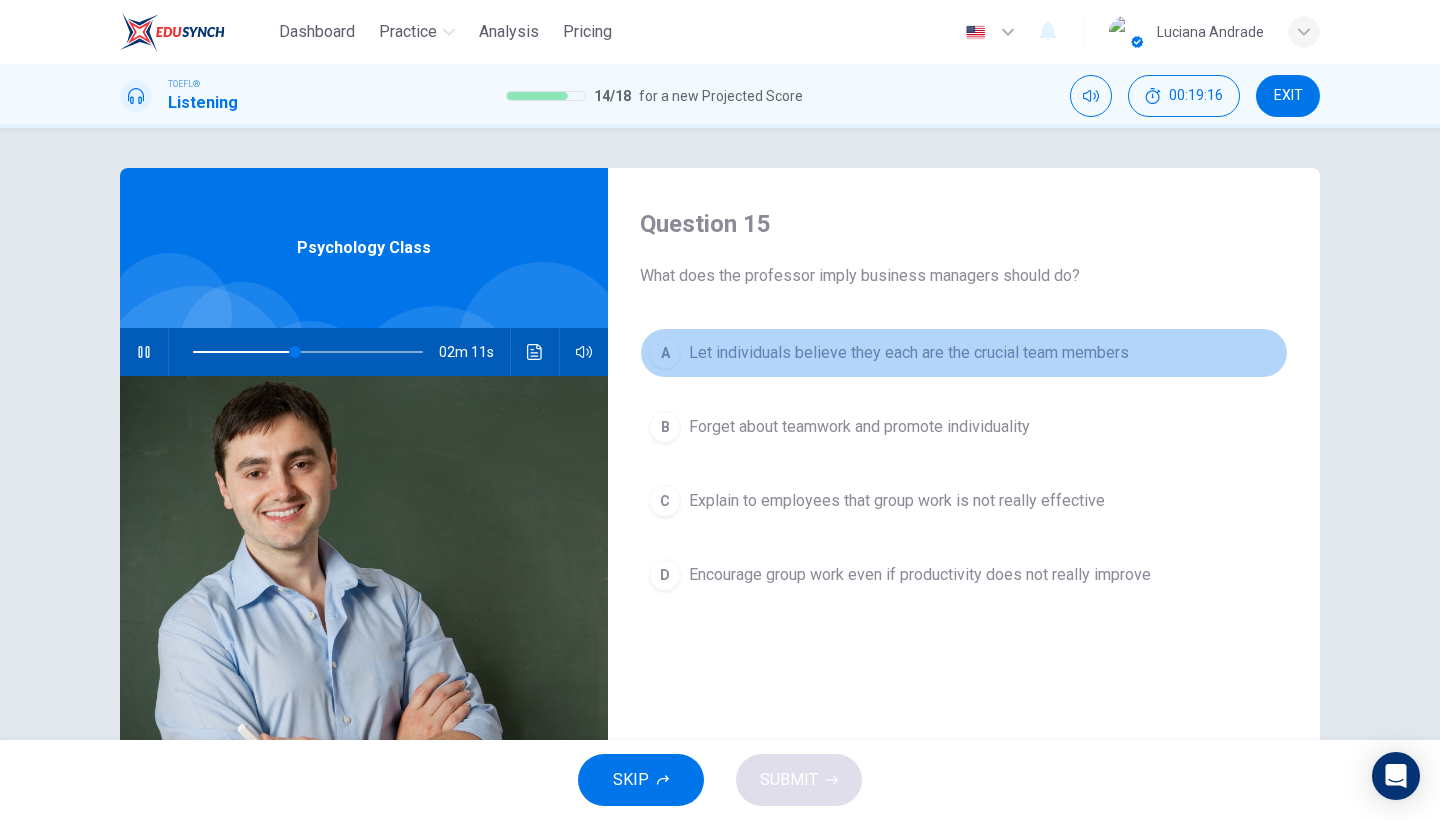 click on "Let individuals believe they each are the crucial team members" at bounding box center (909, 353) 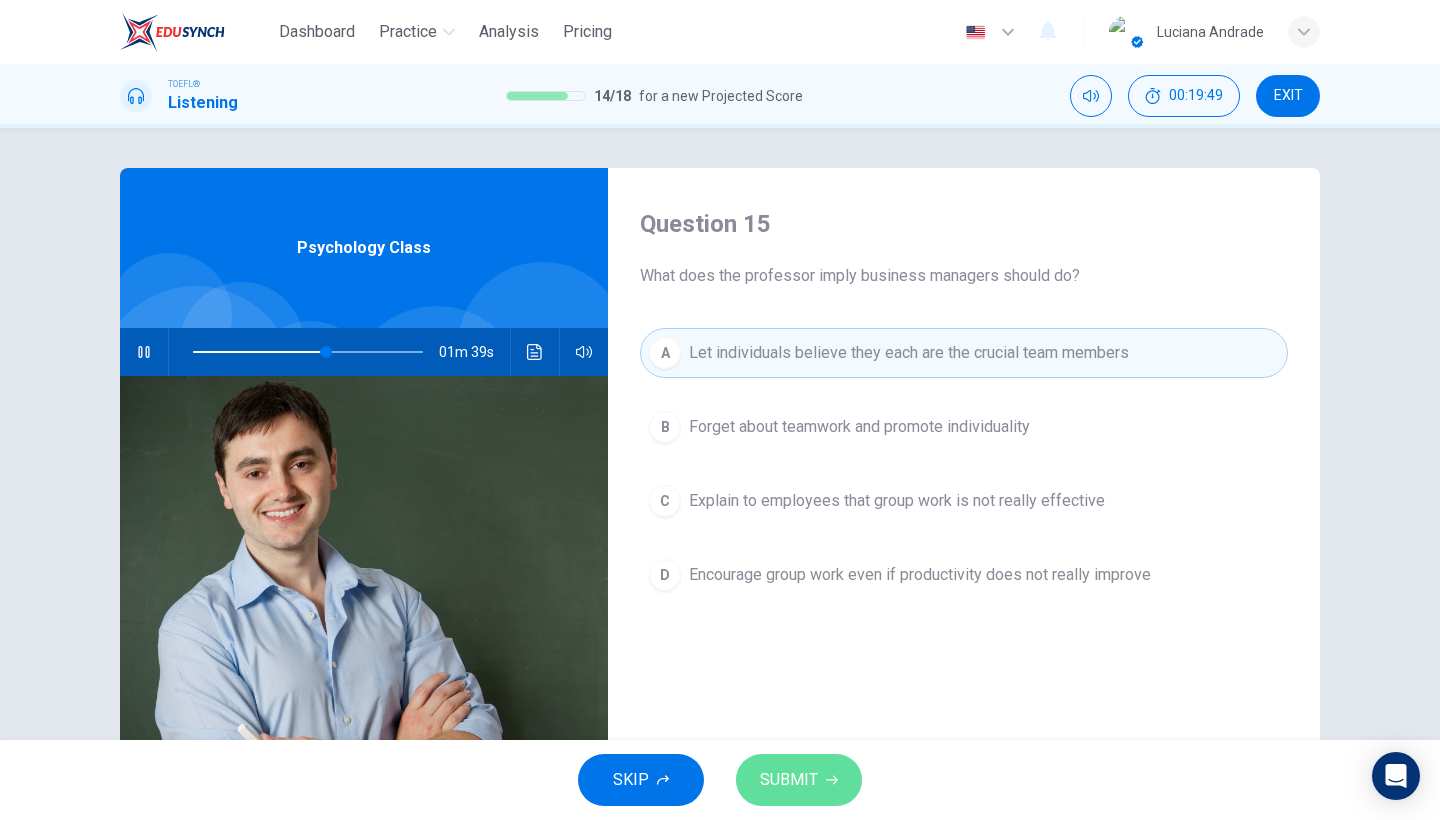 click on "SUBMIT" at bounding box center [789, 780] 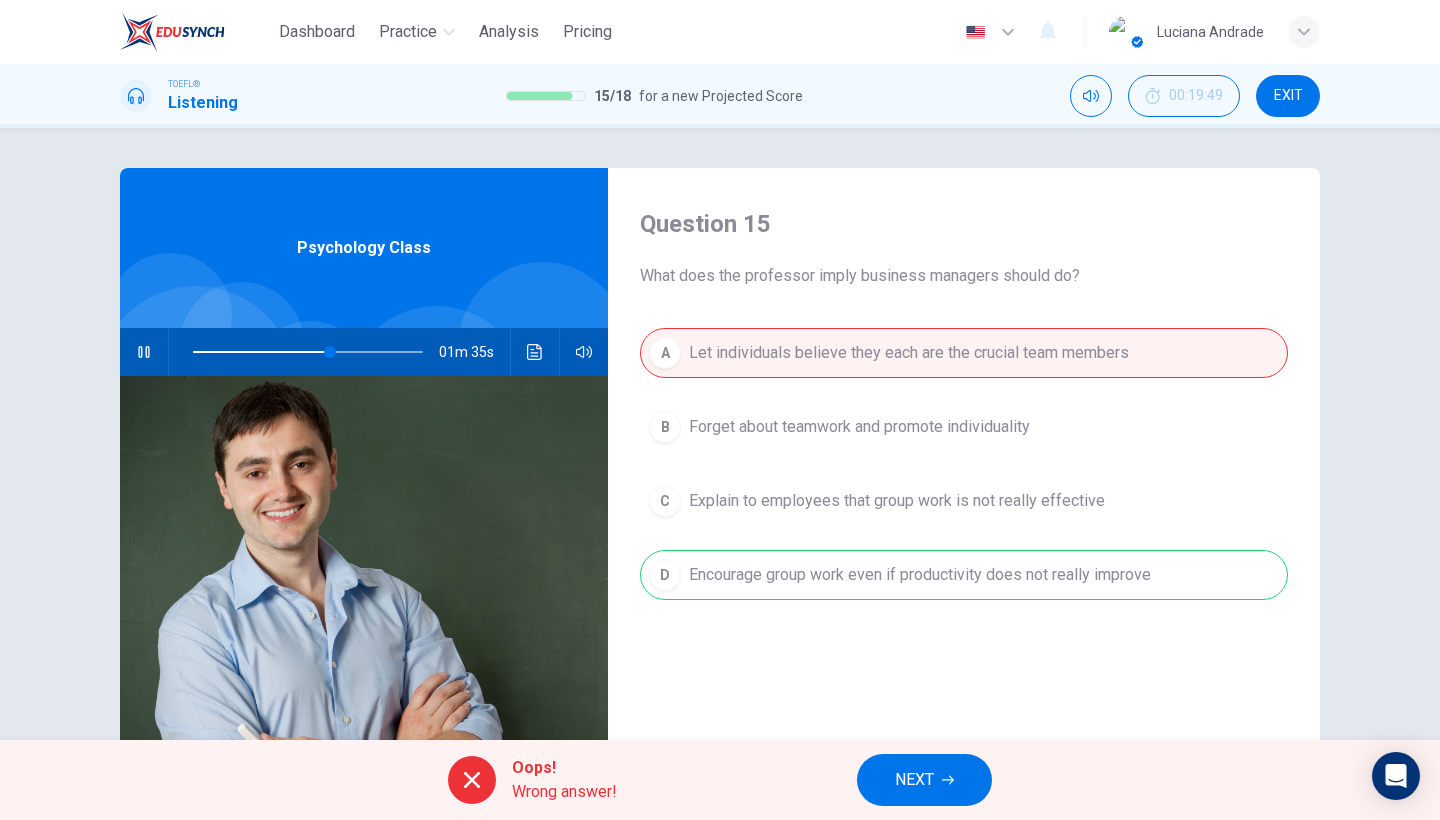click on "NEXT" at bounding box center [914, 780] 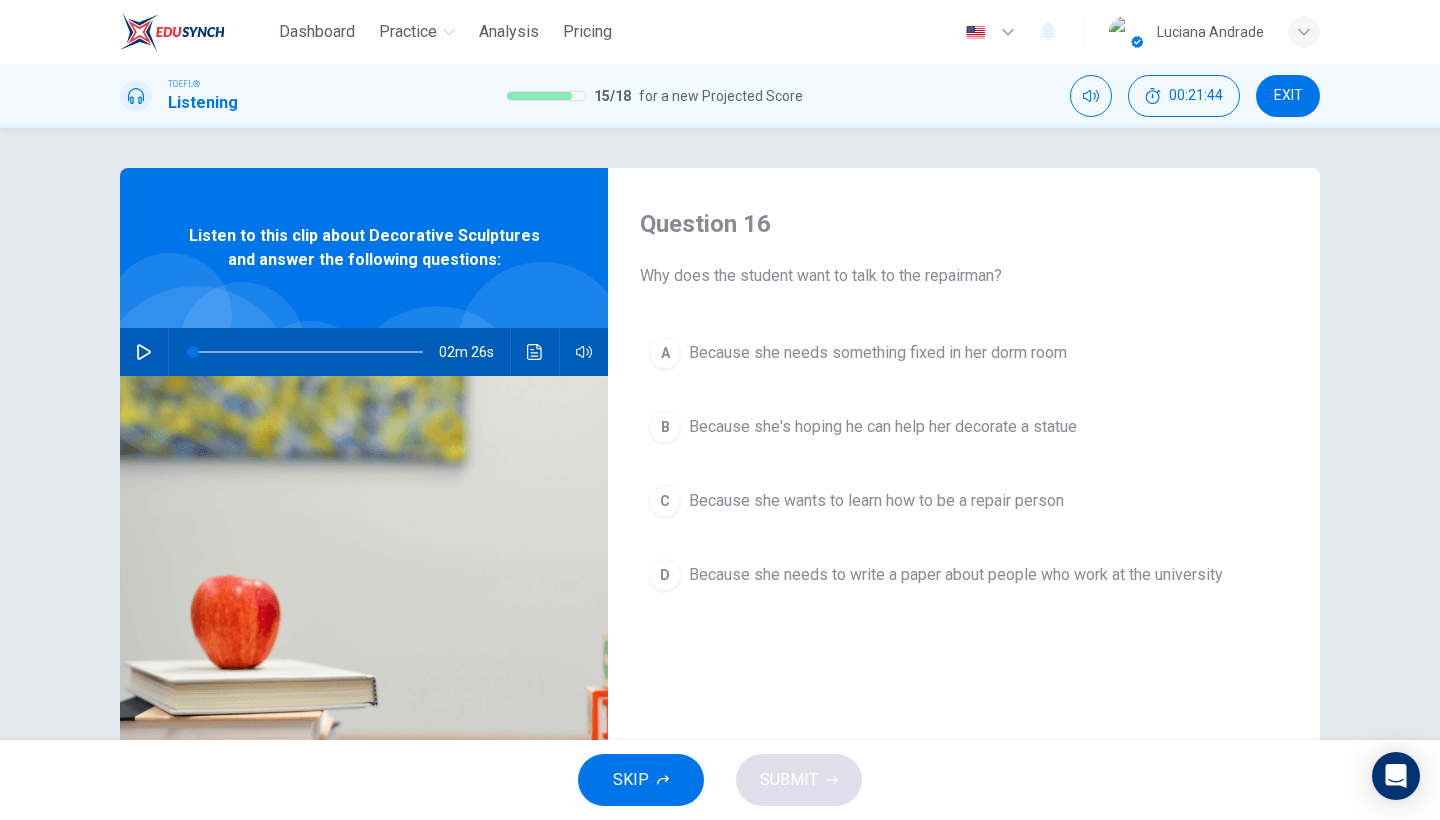 click at bounding box center [144, 352] 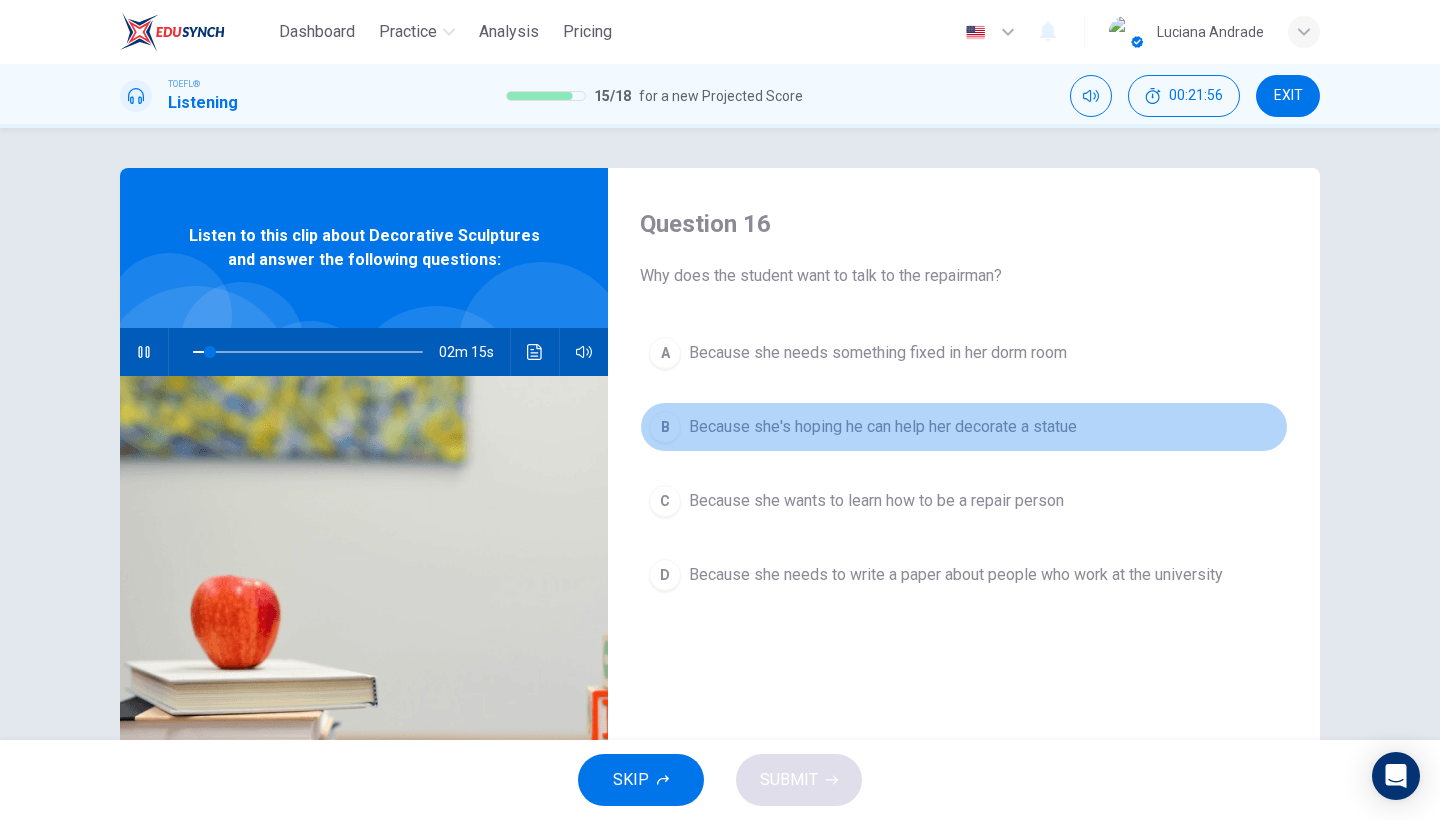 click on "Because she's hoping he can help her decorate a statue" at bounding box center [878, 353] 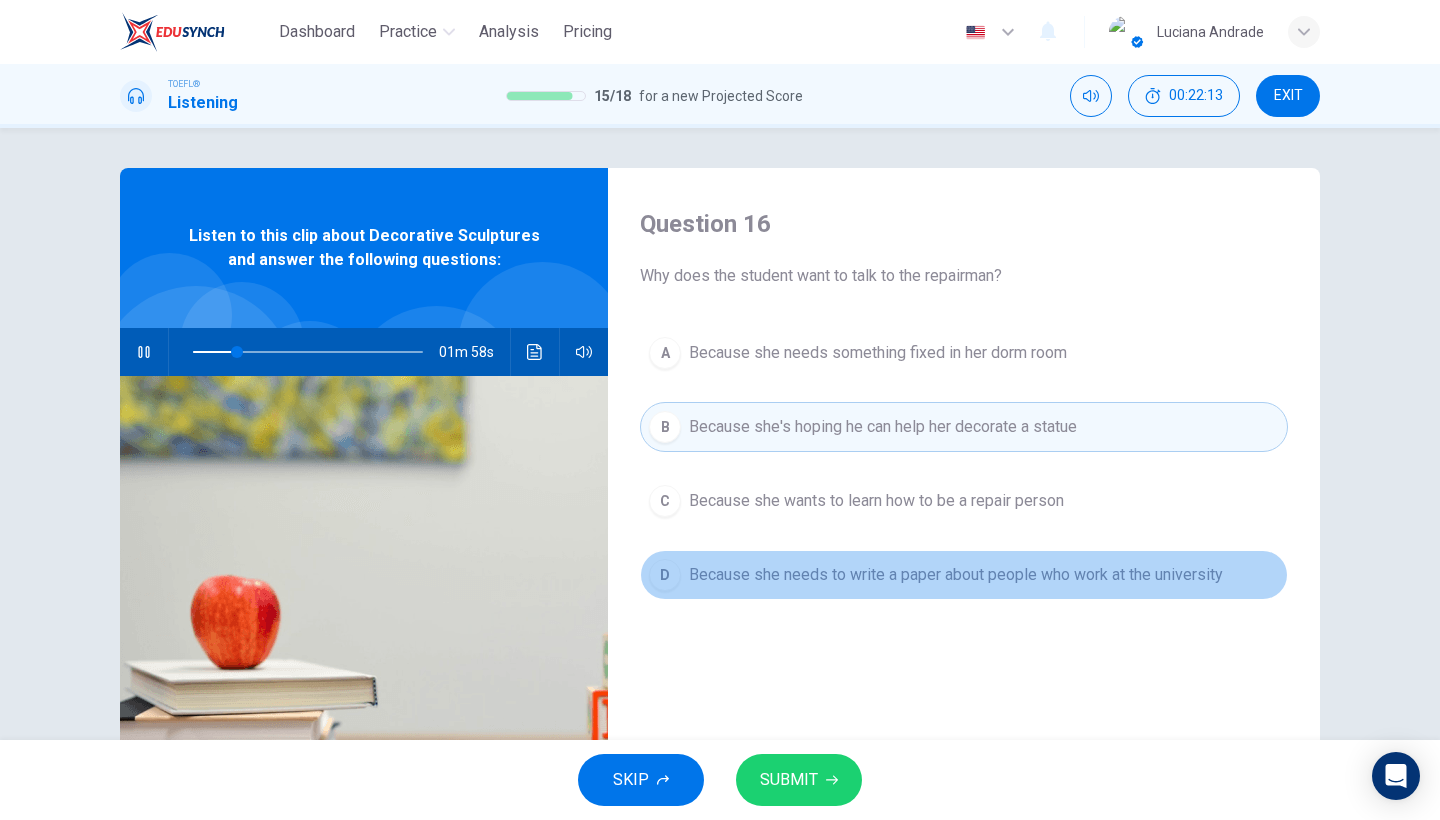 click on "Because she needs to write a paper about people who work at the university" at bounding box center [878, 353] 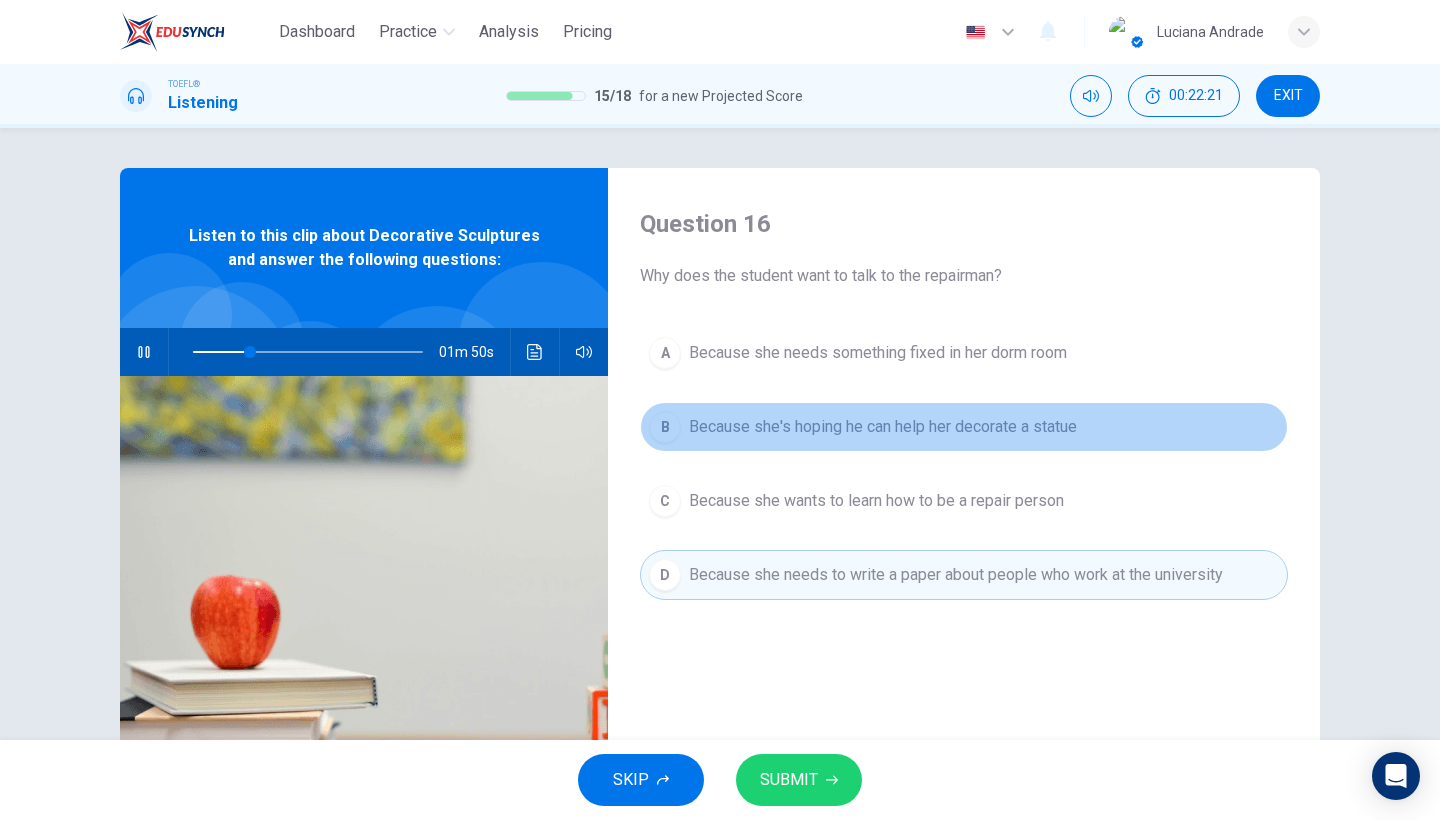 click on "Because she's hoping he can help her decorate a statue" at bounding box center (878, 353) 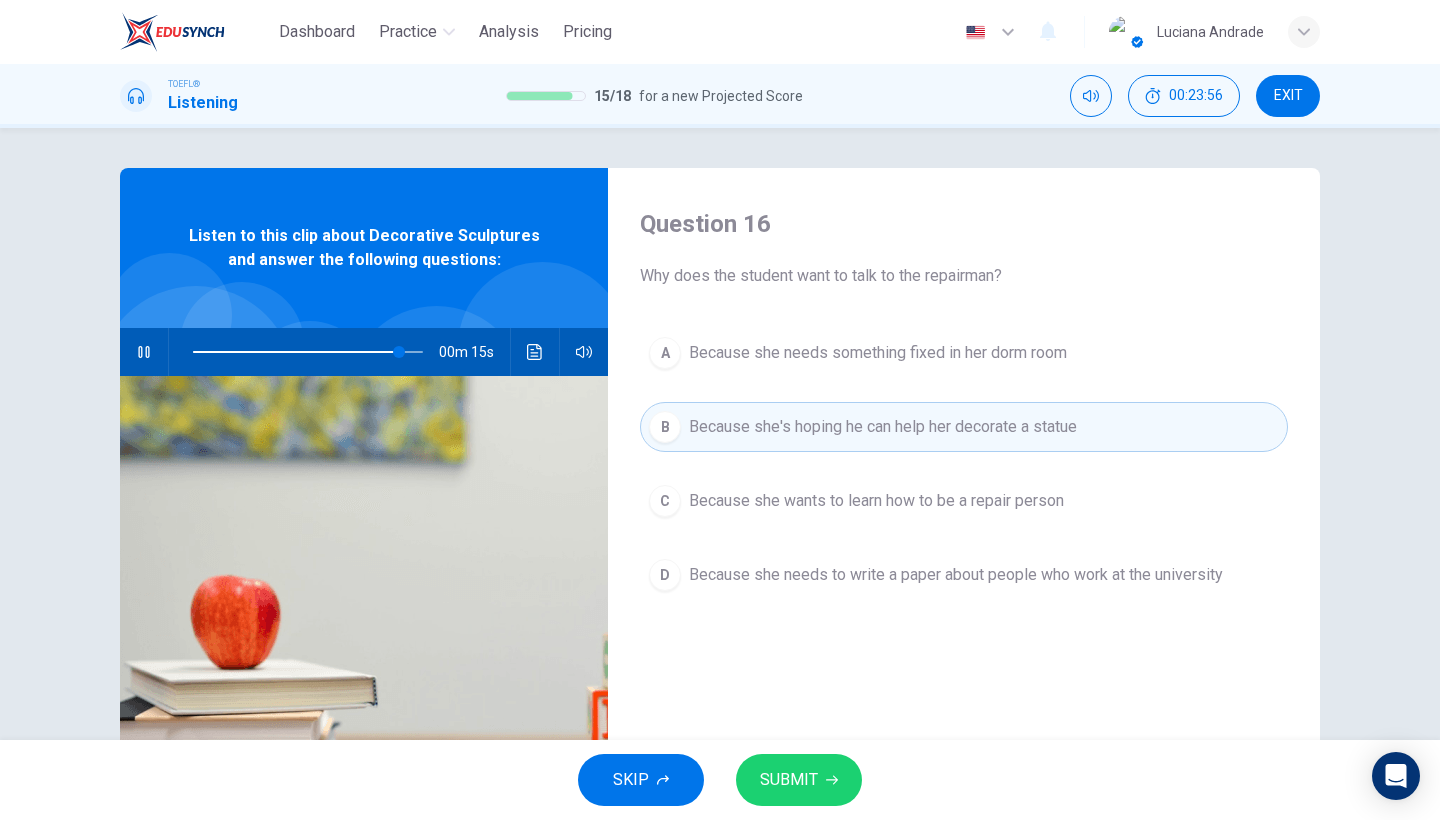 click on "B Because she's hoping he can help her decorate a statue" at bounding box center [964, 427] 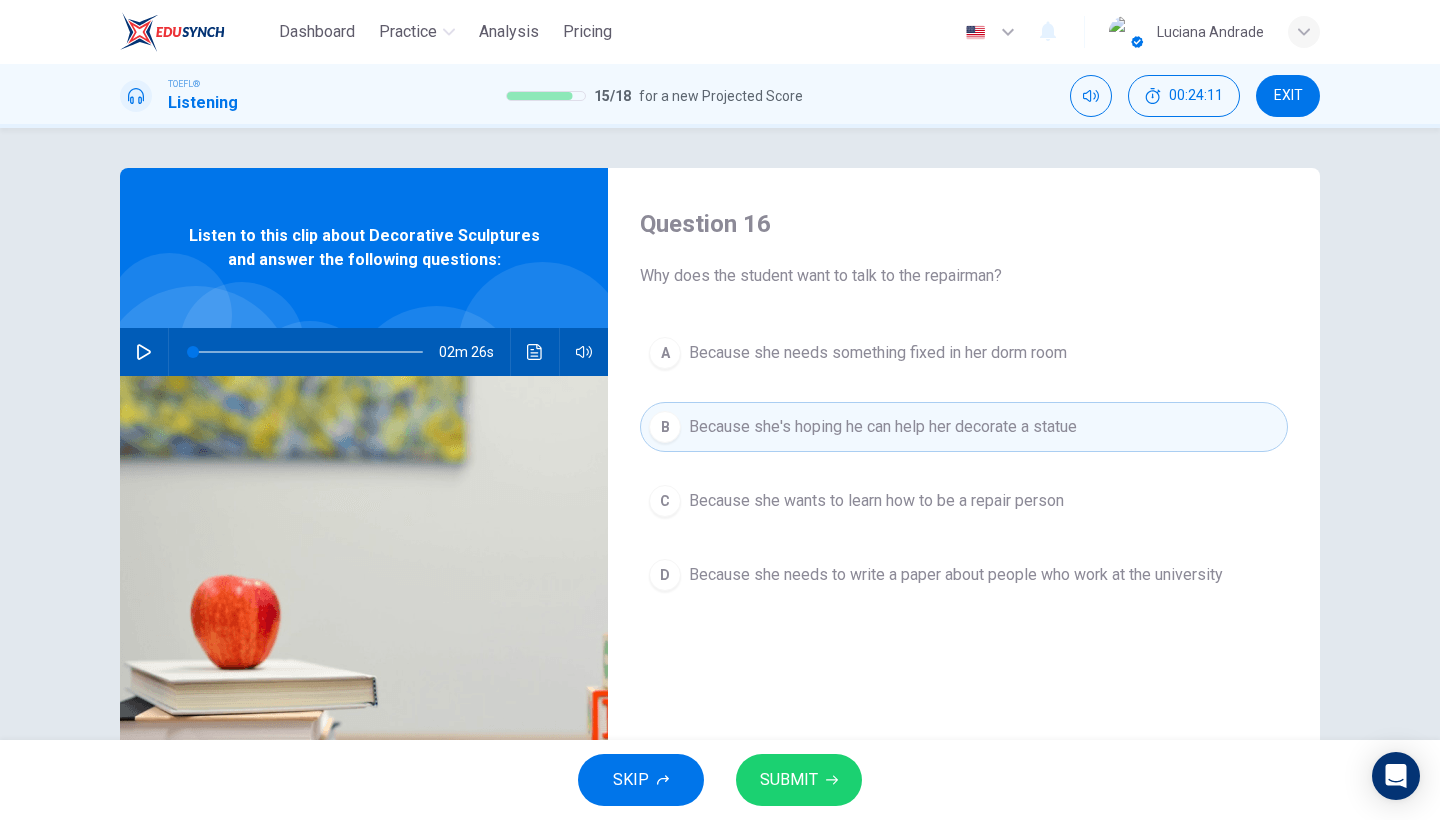 click on "SUBMIT" at bounding box center (799, 780) 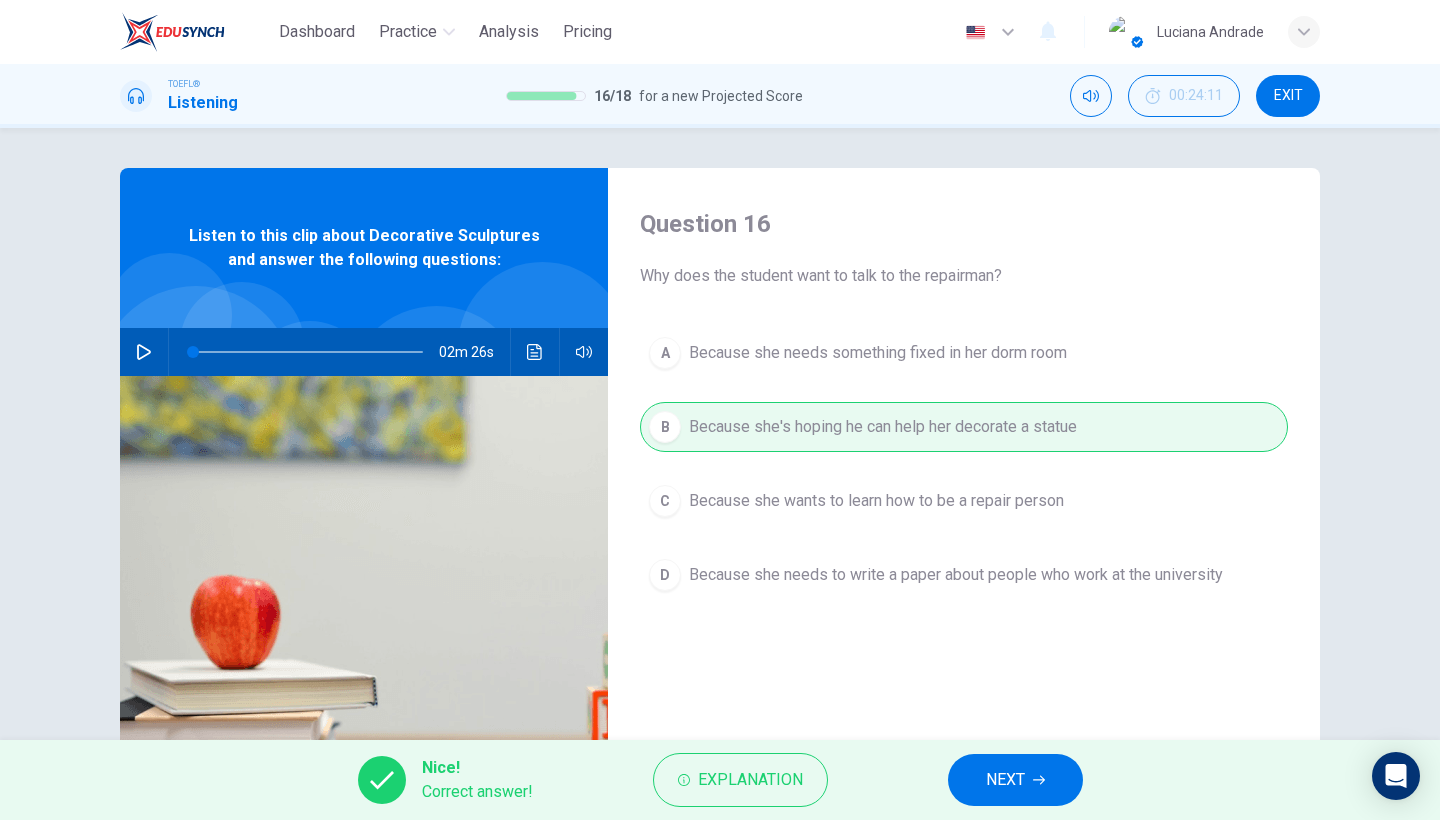 click on "NEXT" at bounding box center (1005, 780) 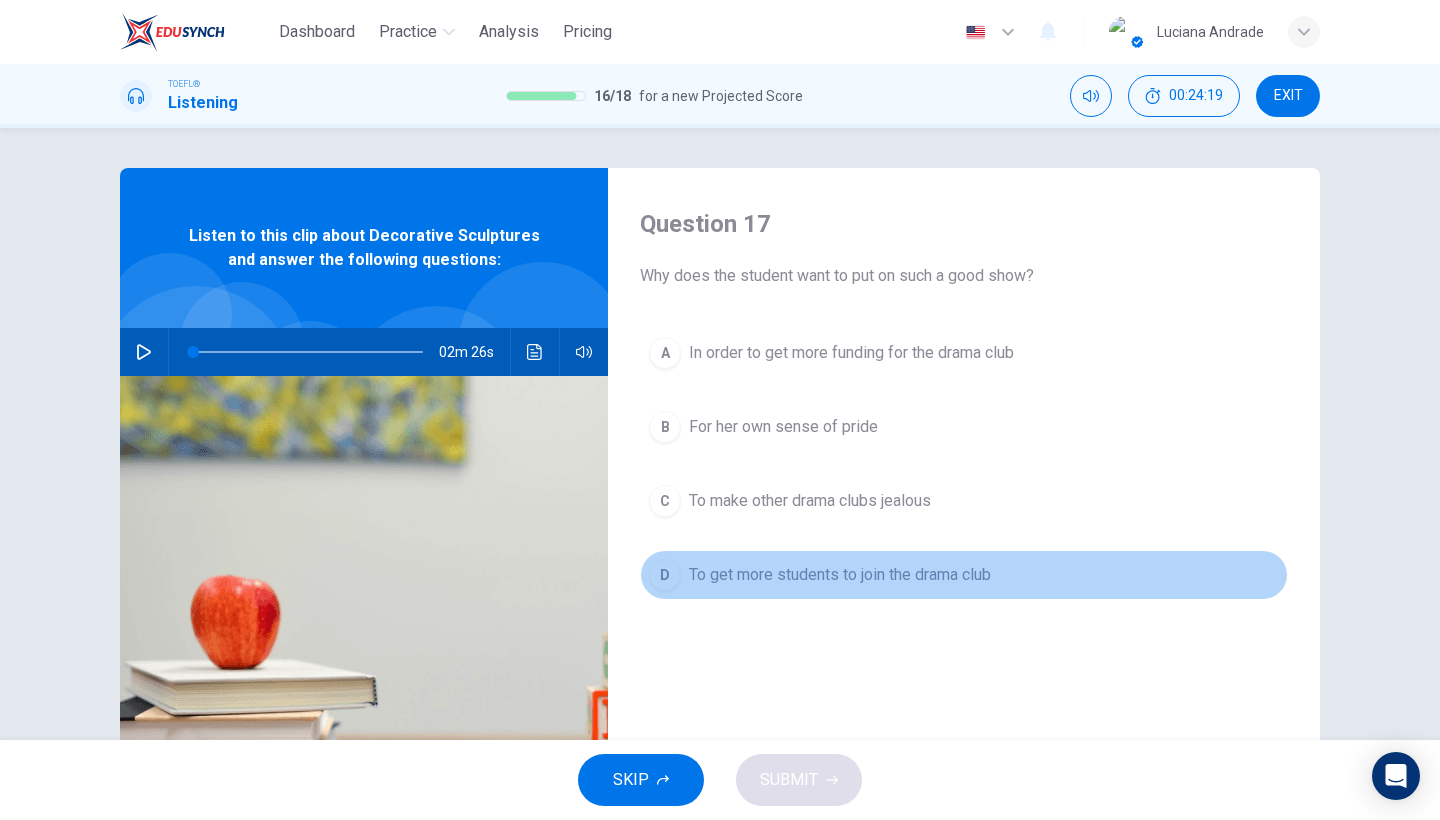 click on "To get more students to join the drama club" at bounding box center (851, 353) 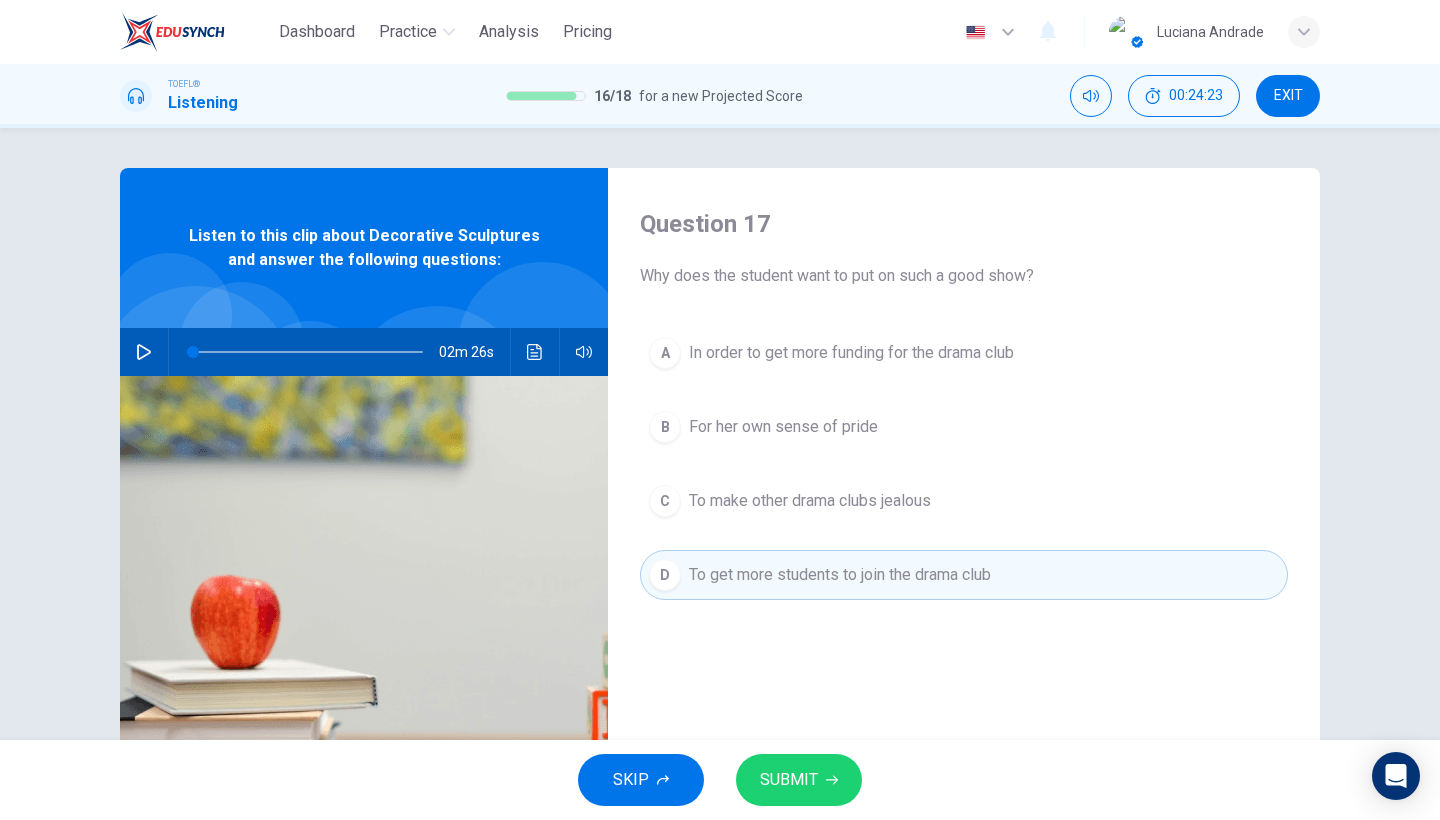 click on "SUBMIT" at bounding box center [789, 780] 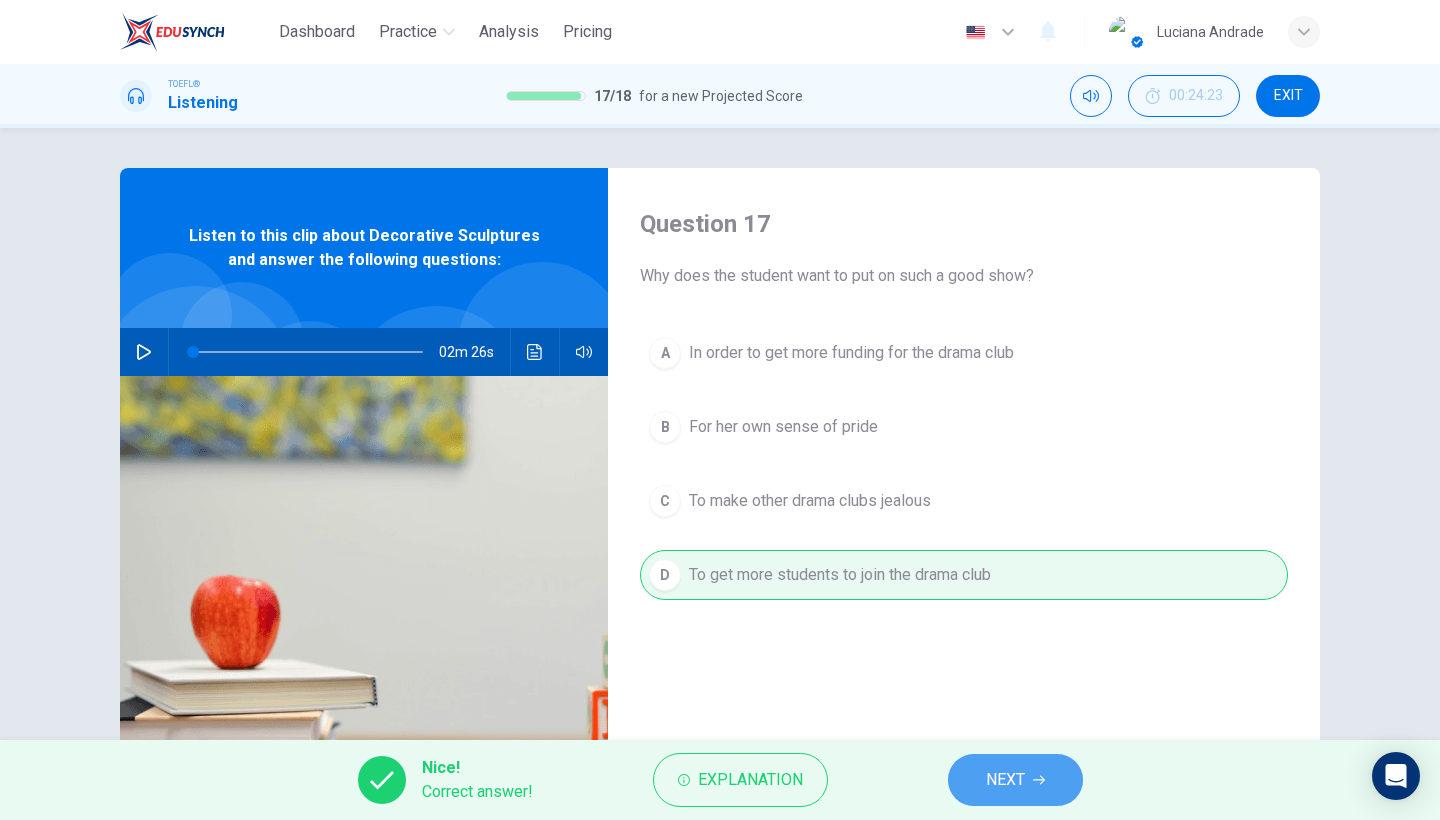 click on "NEXT" at bounding box center [1015, 780] 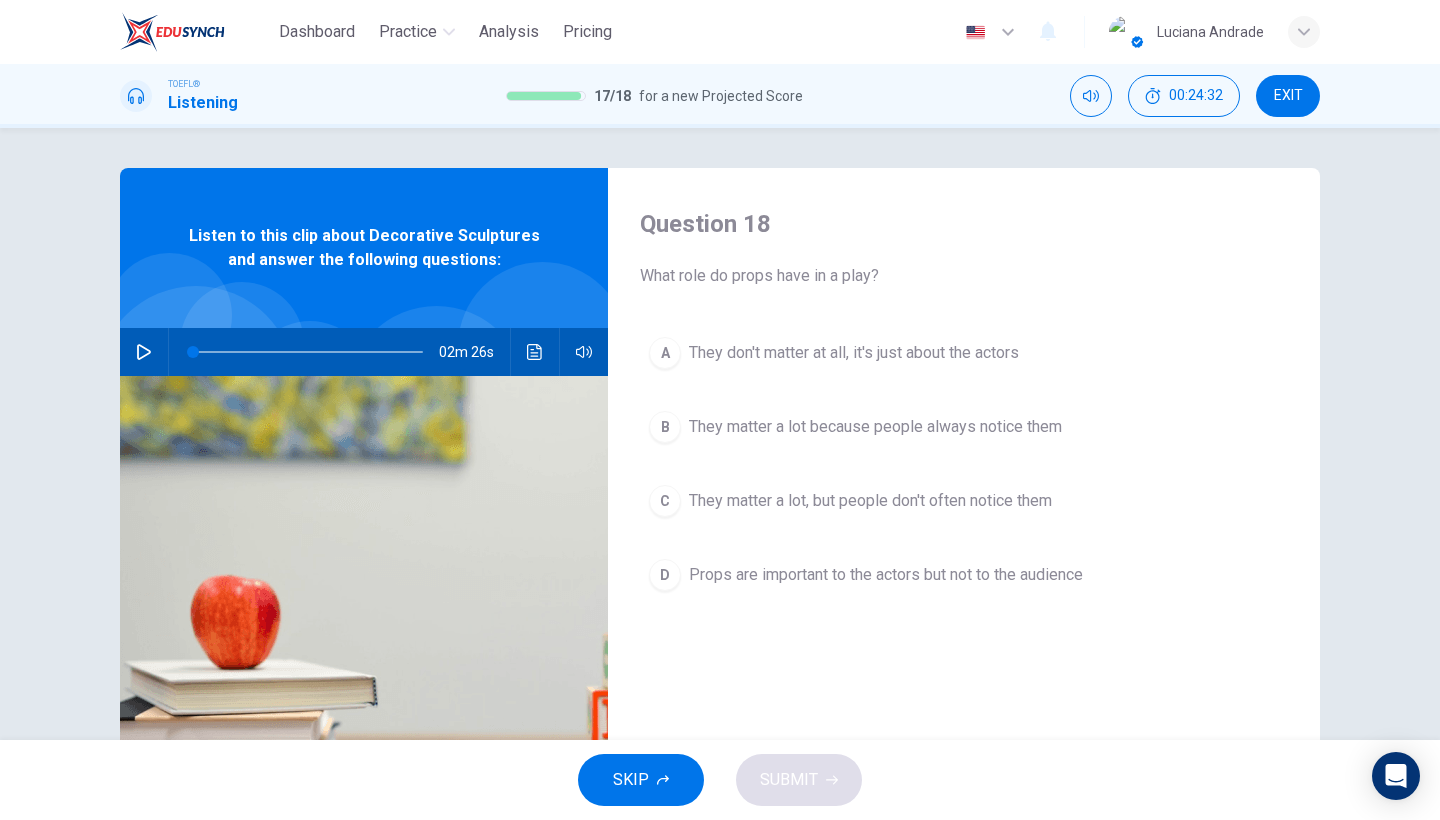 click on "They matter a lot, but people don't often notice them" at bounding box center [854, 353] 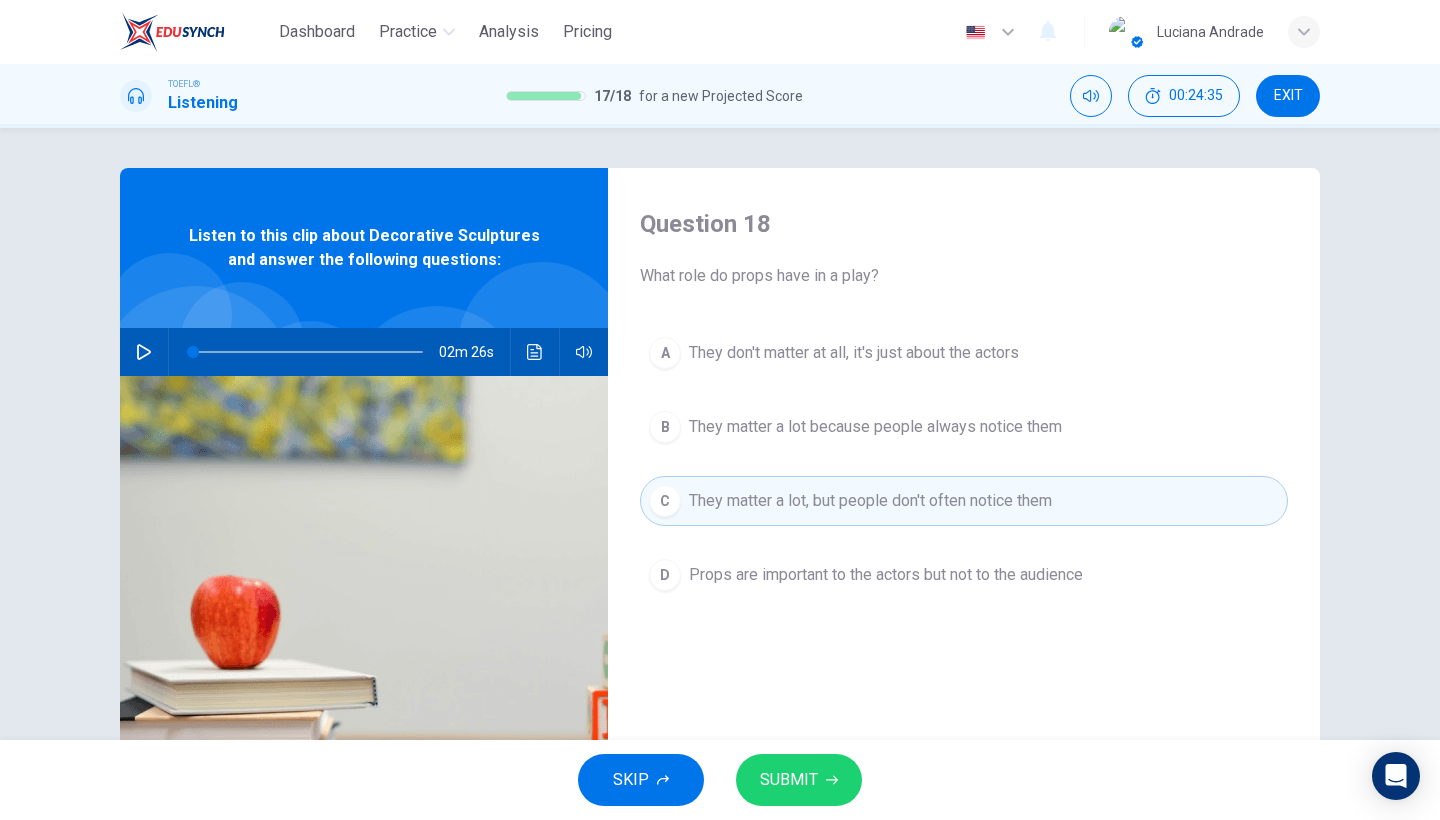 click on "SUBMIT" at bounding box center (799, 780) 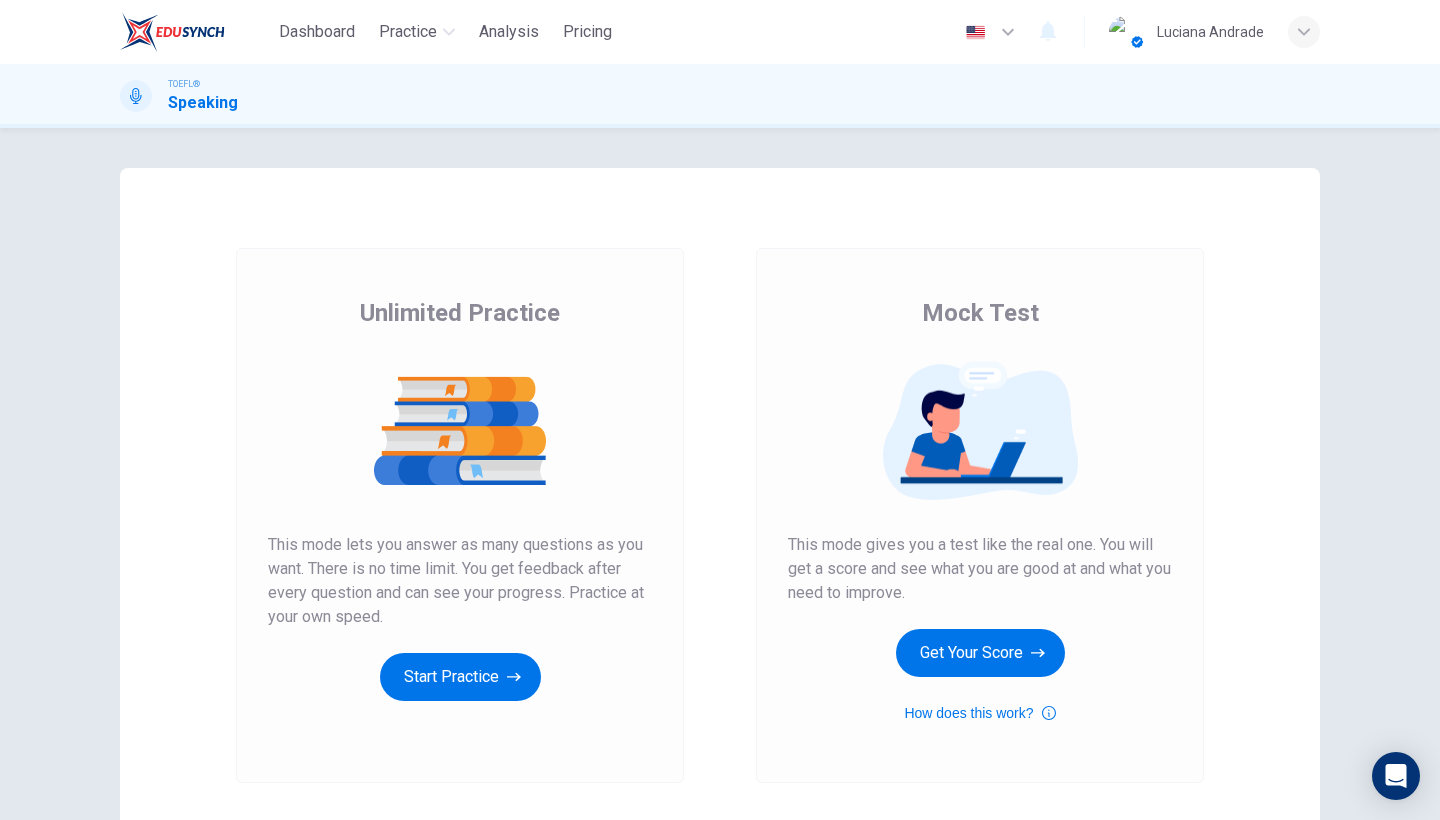 scroll, scrollTop: 0, scrollLeft: 0, axis: both 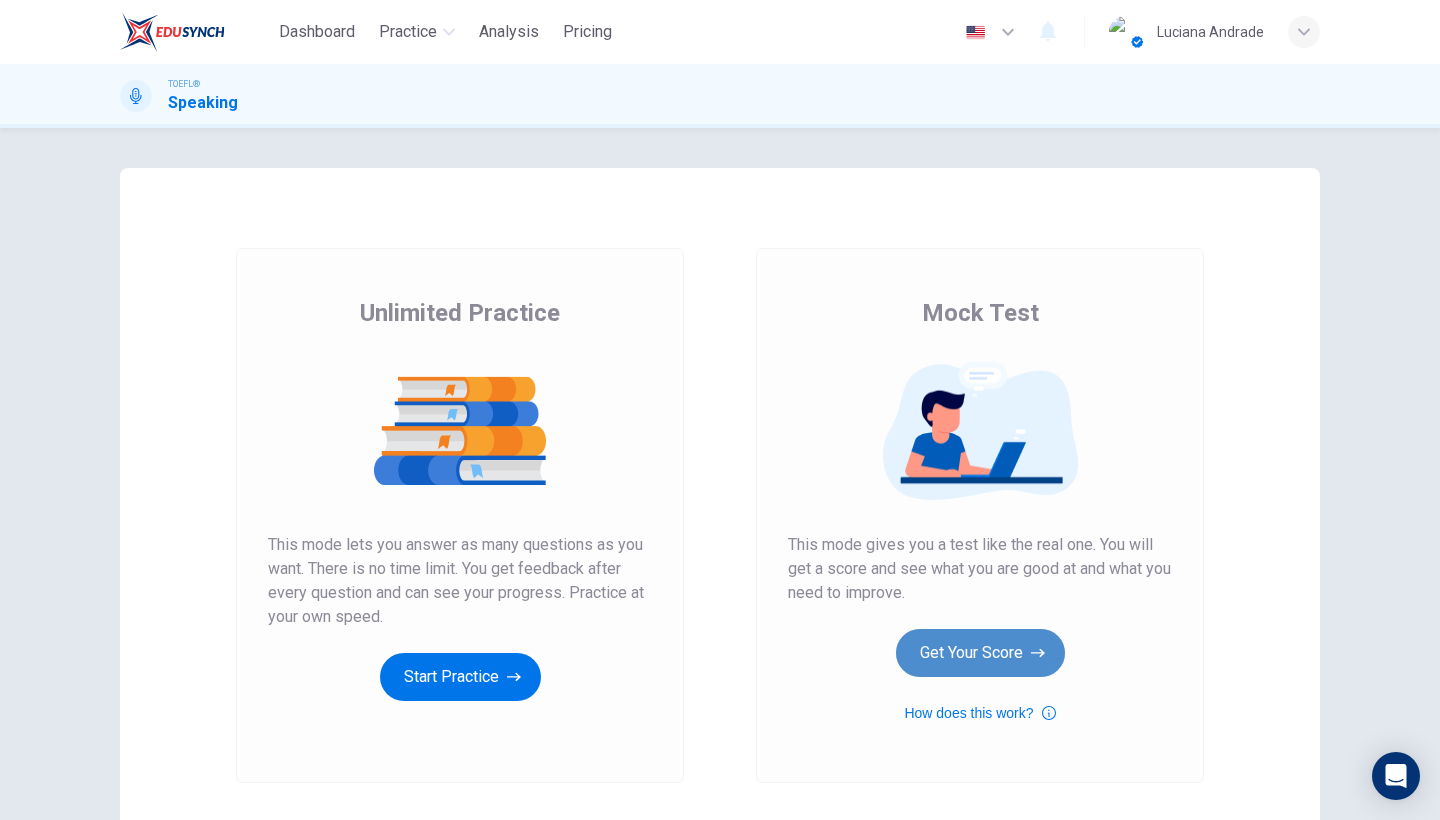click on "Get Your Score" at bounding box center (460, 677) 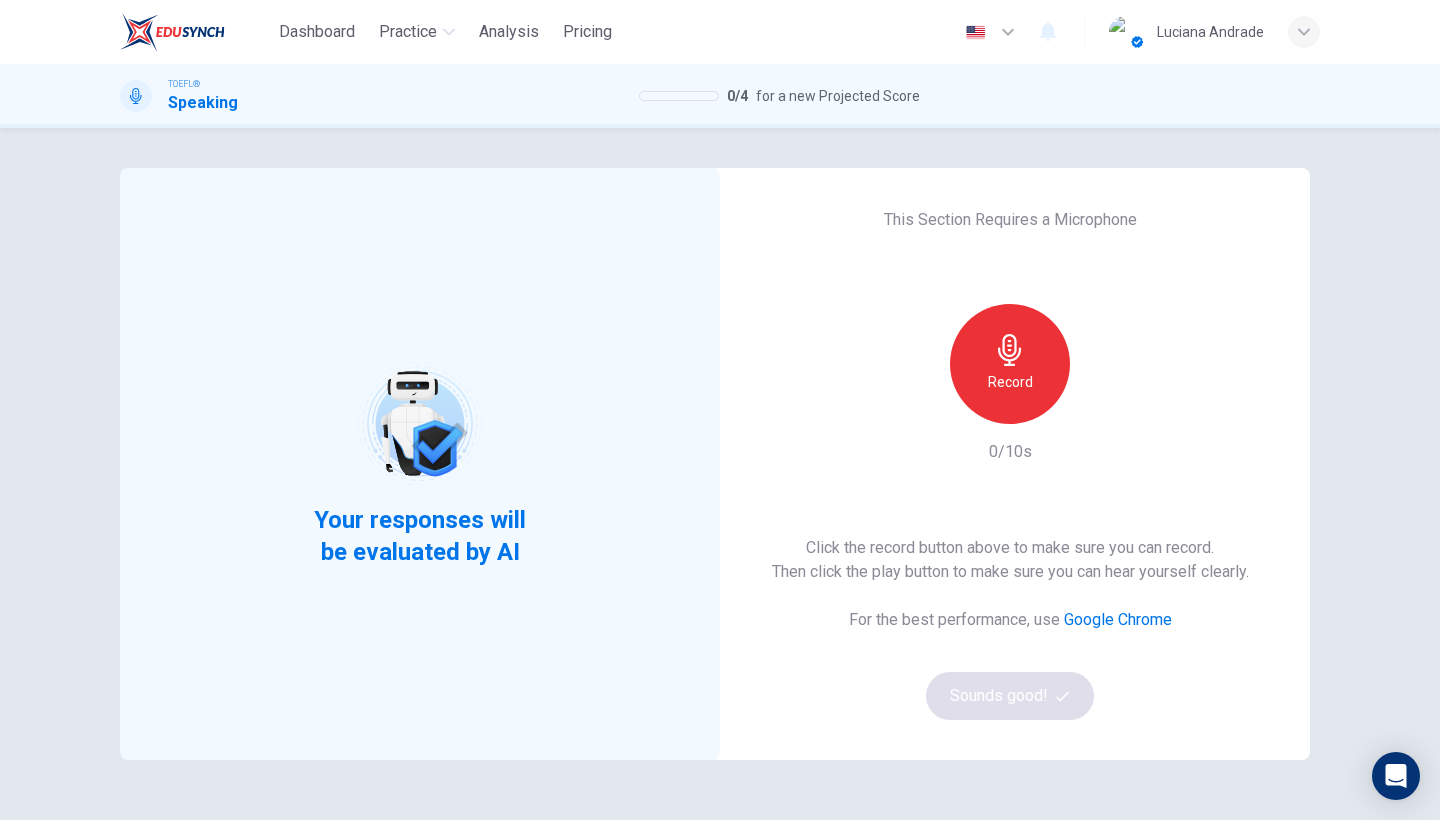 click at bounding box center (1010, 350) 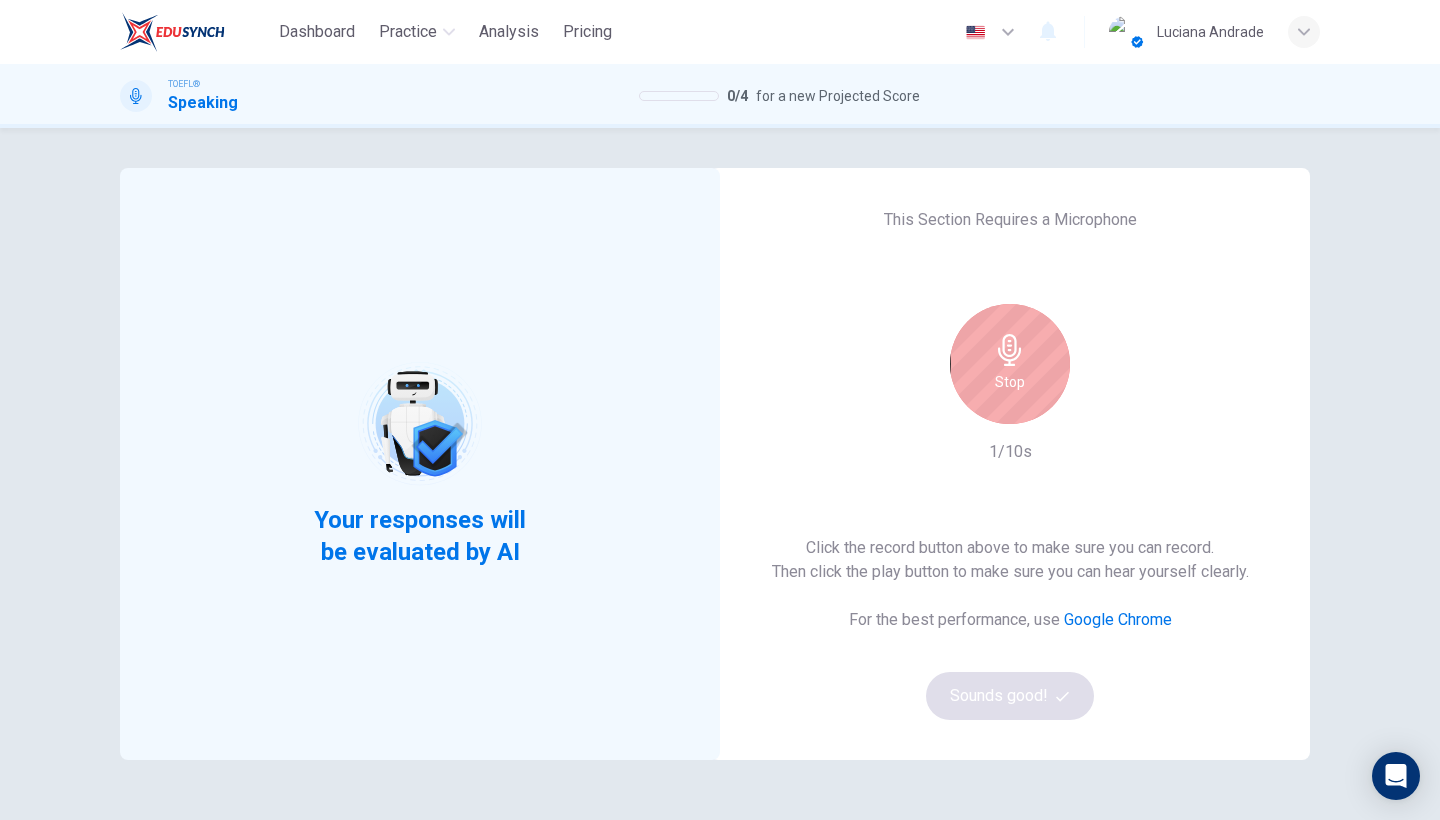 click on "Stop" at bounding box center (1010, 382) 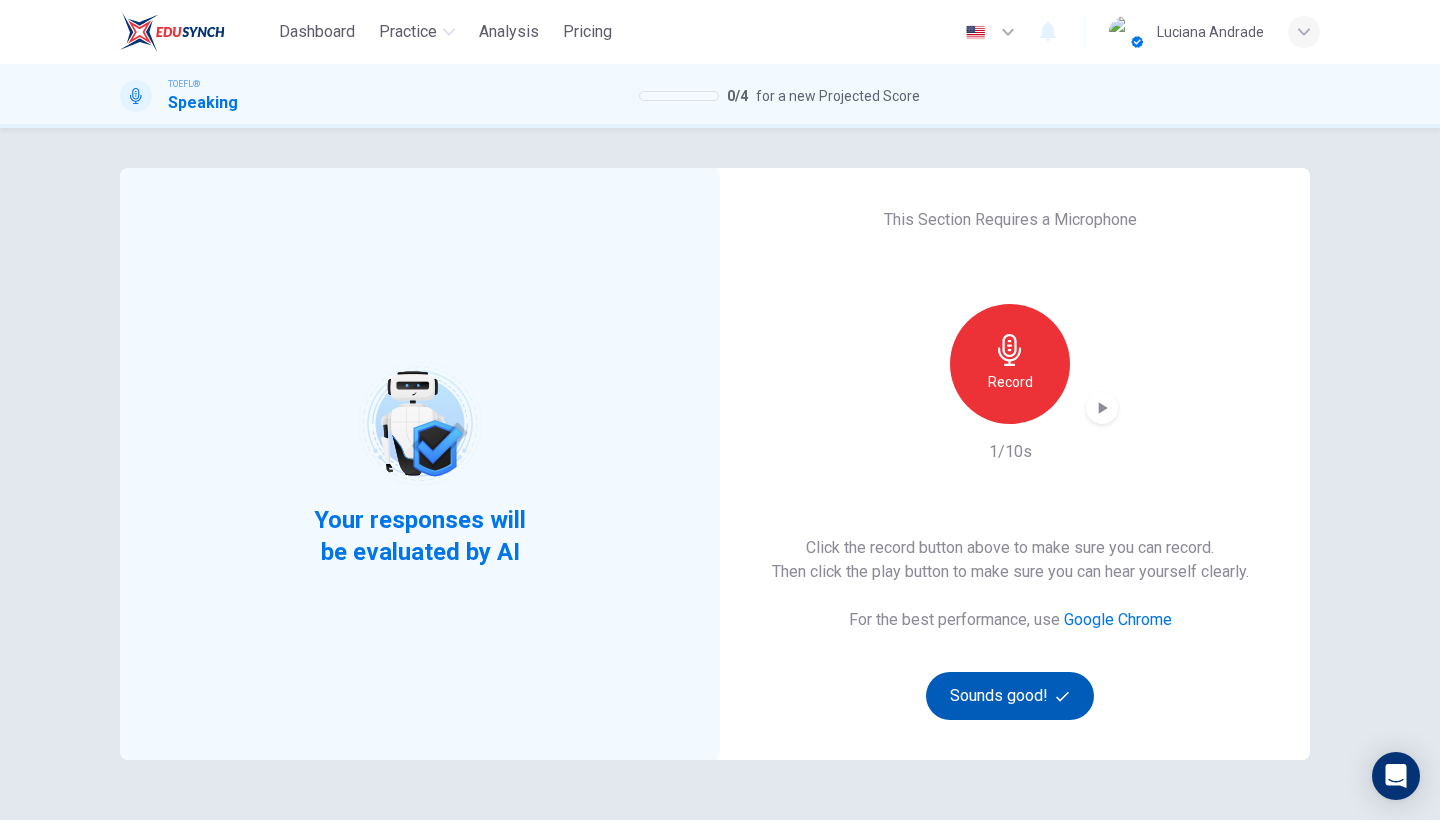 click on "Sounds good!" at bounding box center (1010, 696) 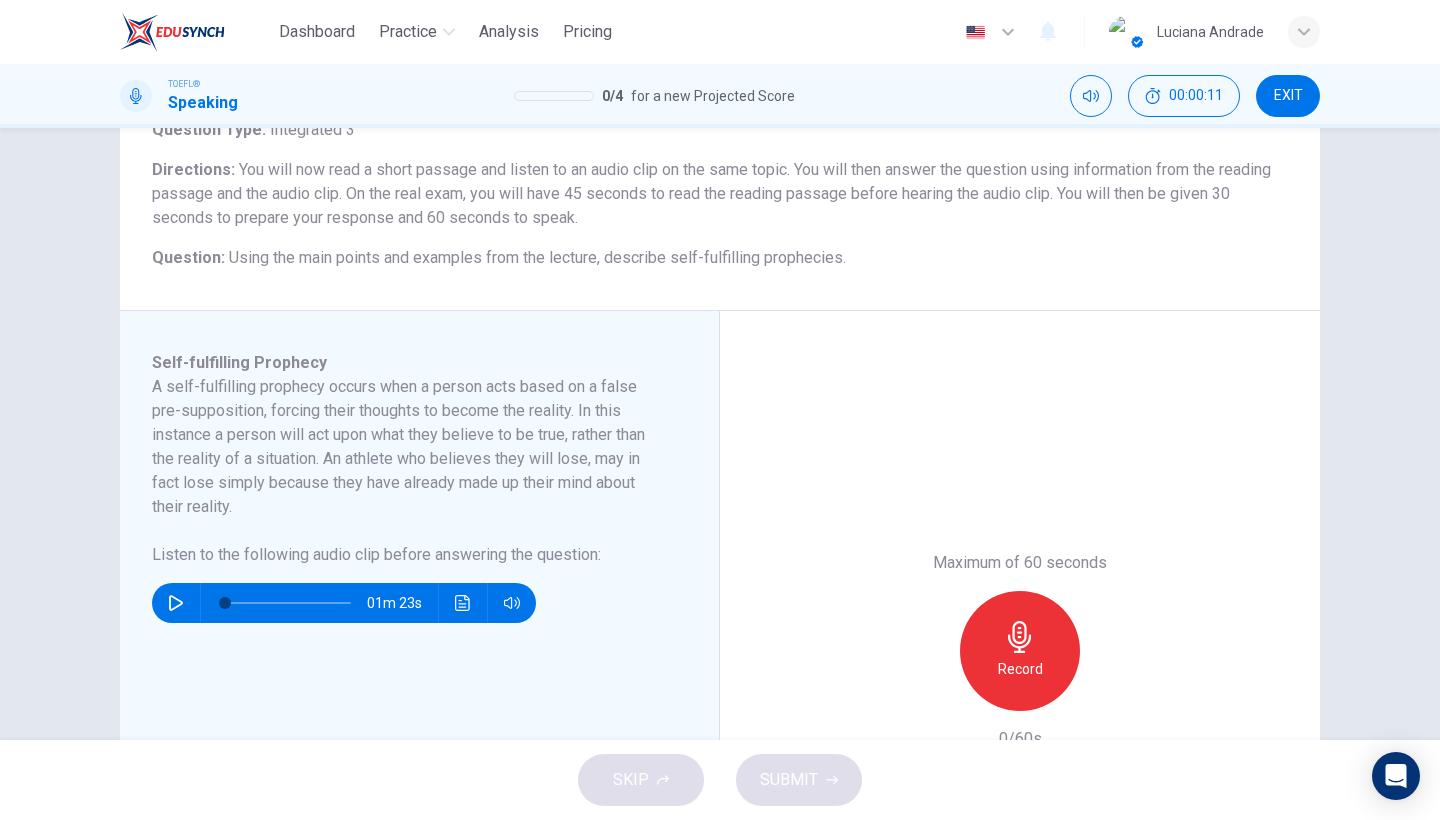 scroll, scrollTop: 0, scrollLeft: 0, axis: both 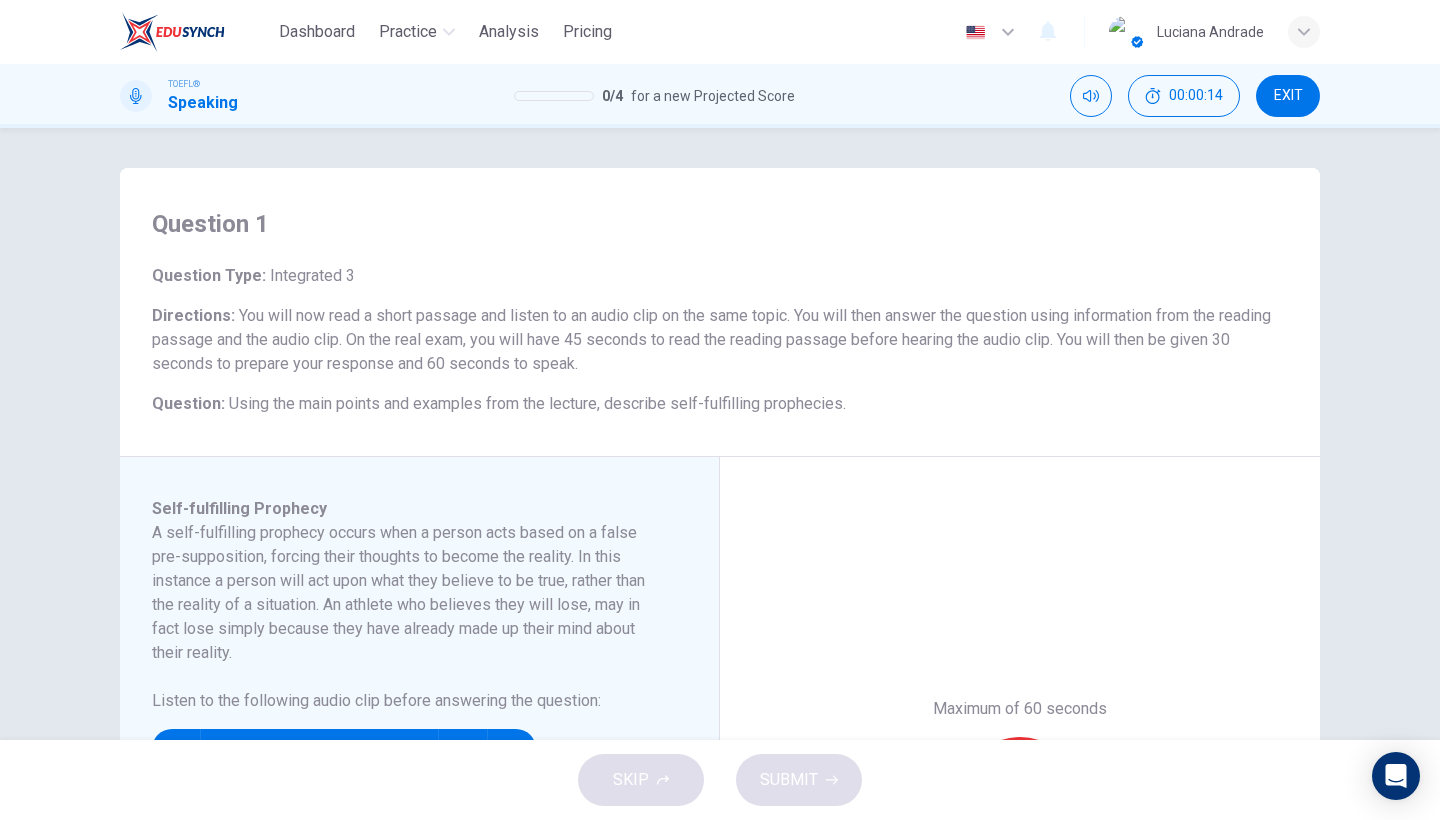 click on "EXIT" at bounding box center (1288, 96) 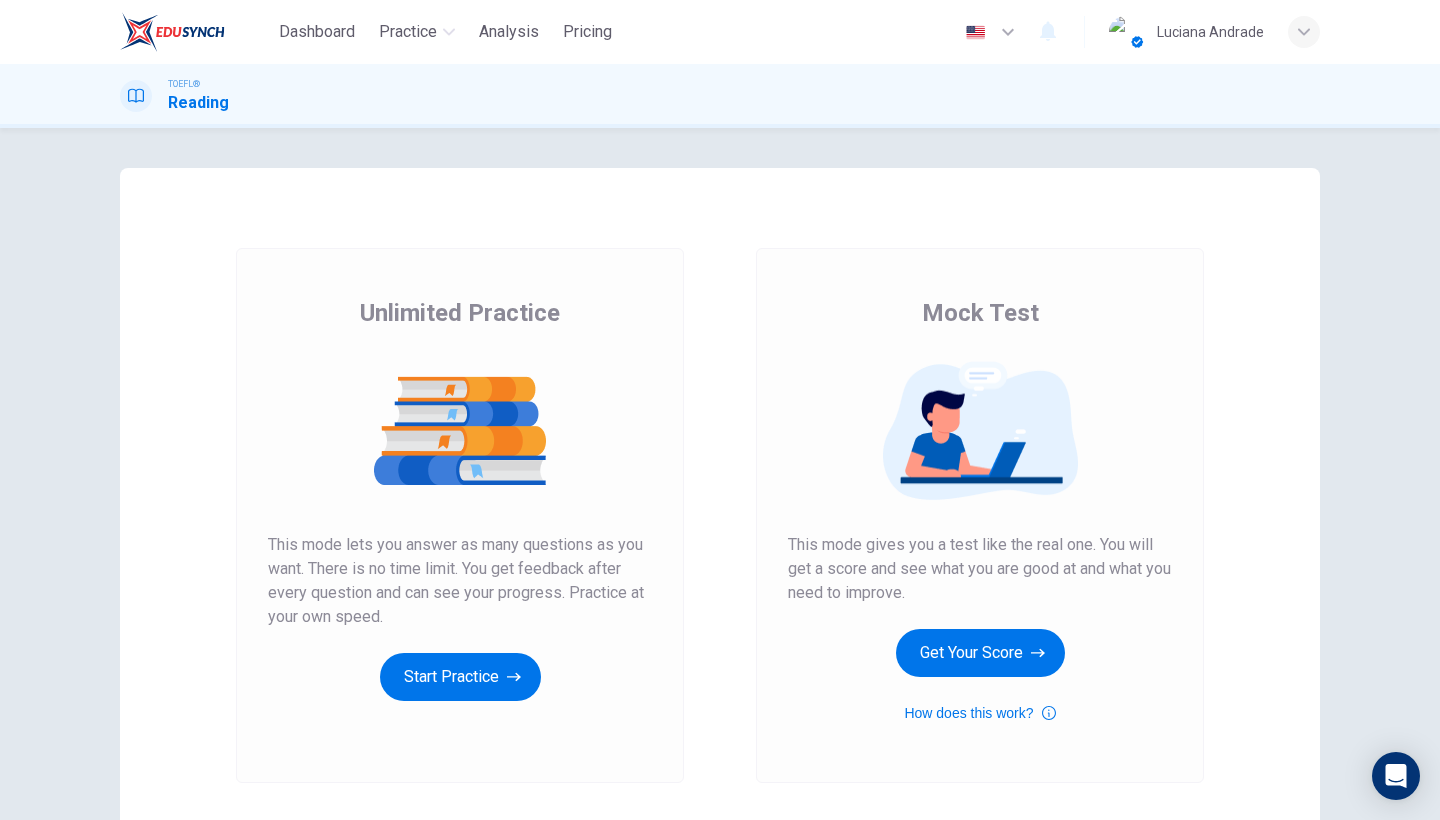 scroll, scrollTop: 0, scrollLeft: 0, axis: both 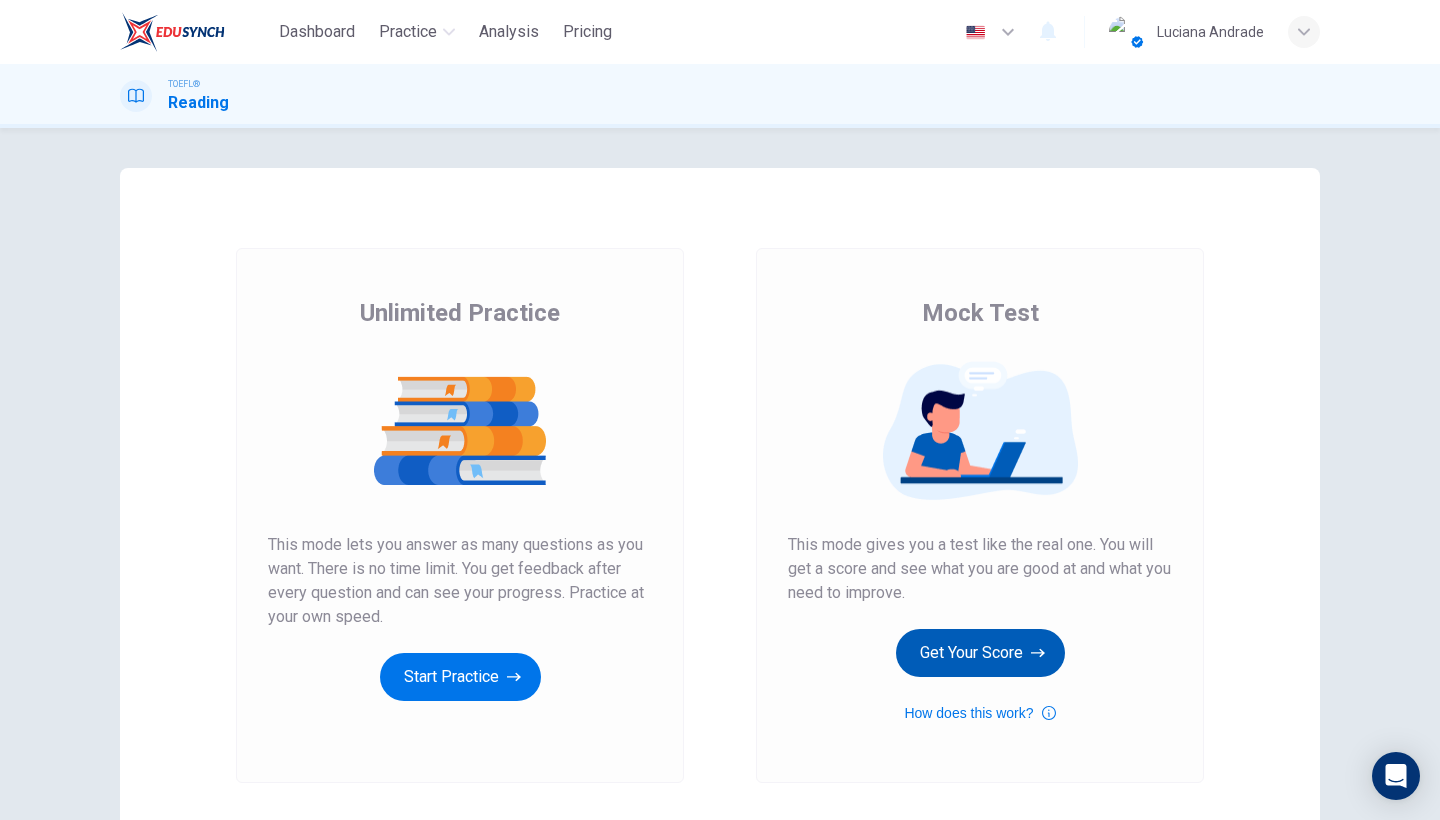 click on "Get Your Score" at bounding box center [460, 677] 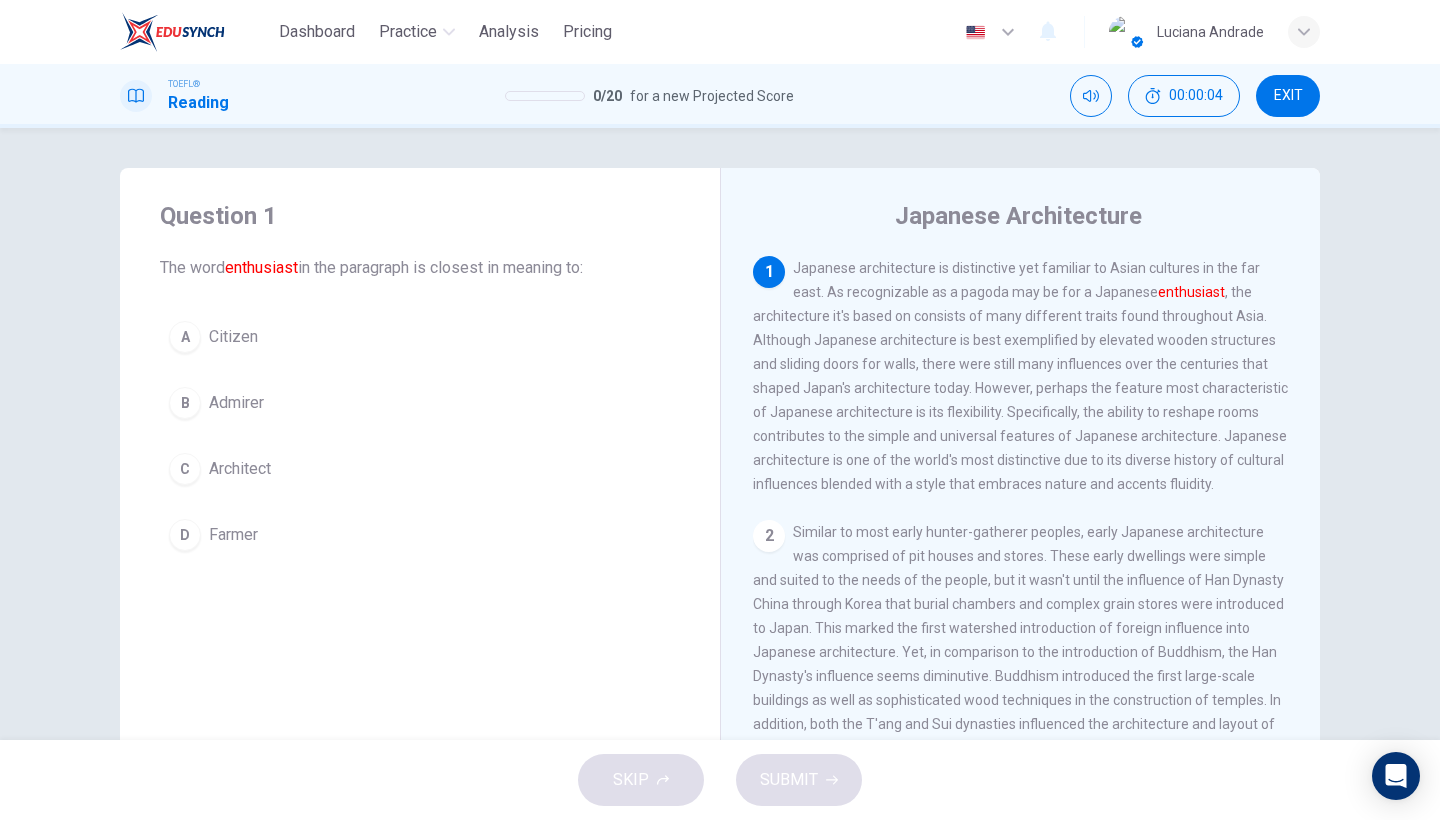 click on "Admirer" at bounding box center (233, 337) 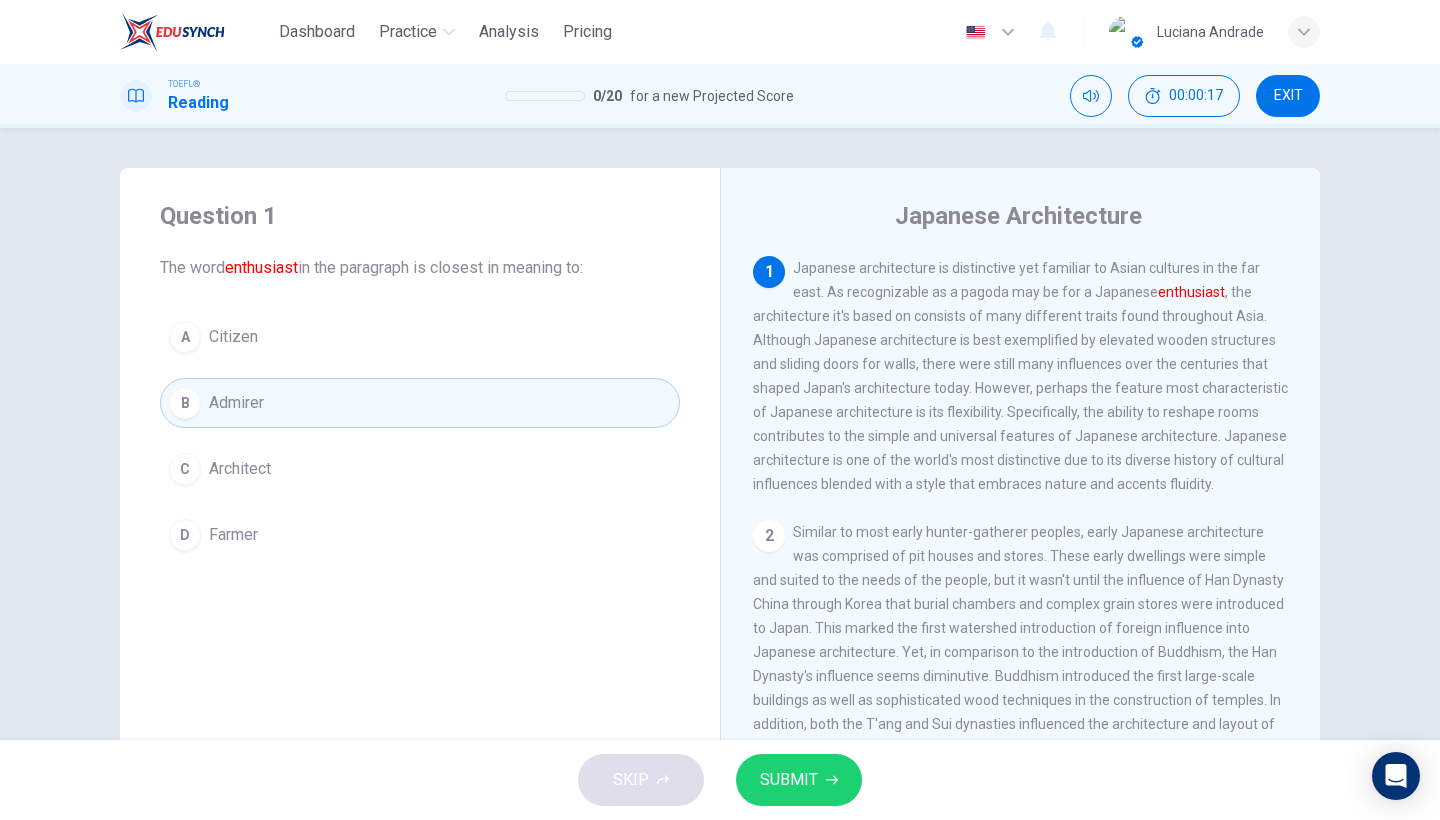 click on "SUBMIT" at bounding box center (789, 780) 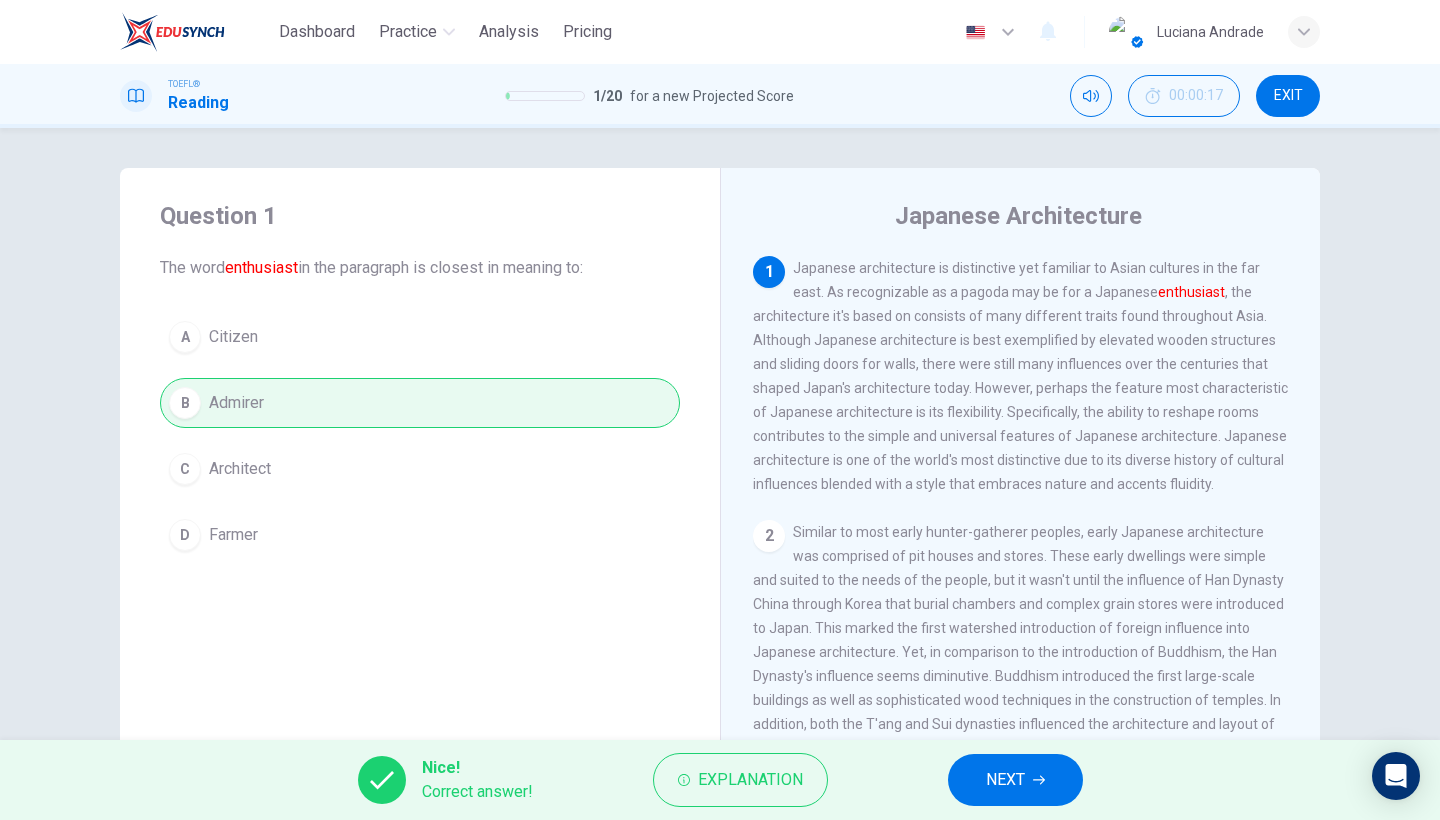 click on "NEXT" at bounding box center (1005, 780) 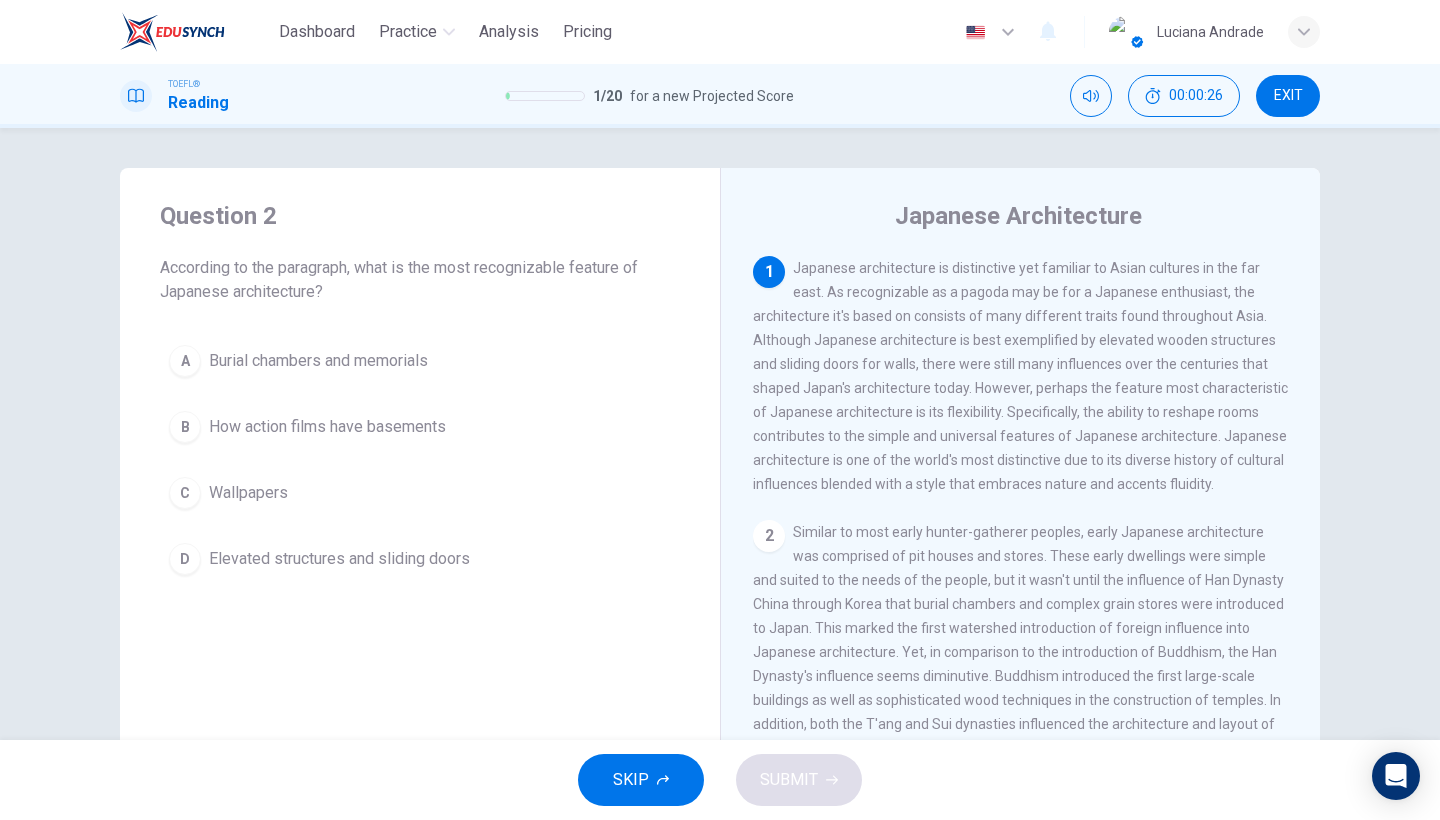 drag, startPoint x: 835, startPoint y: 300, endPoint x: 1240, endPoint y: 297, distance: 405.0111 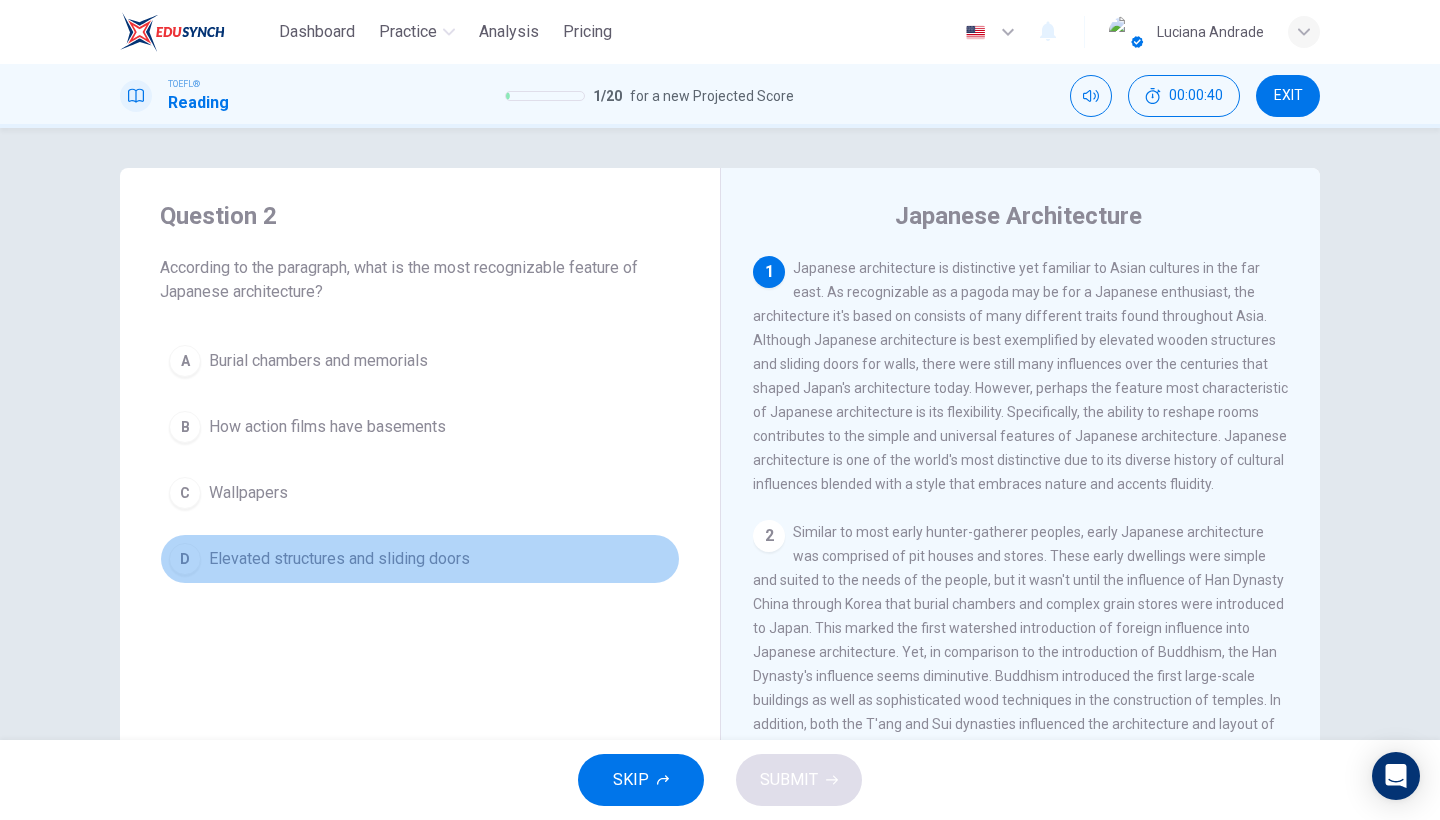 click on "D Elevated structures and sliding doors" at bounding box center (420, 559) 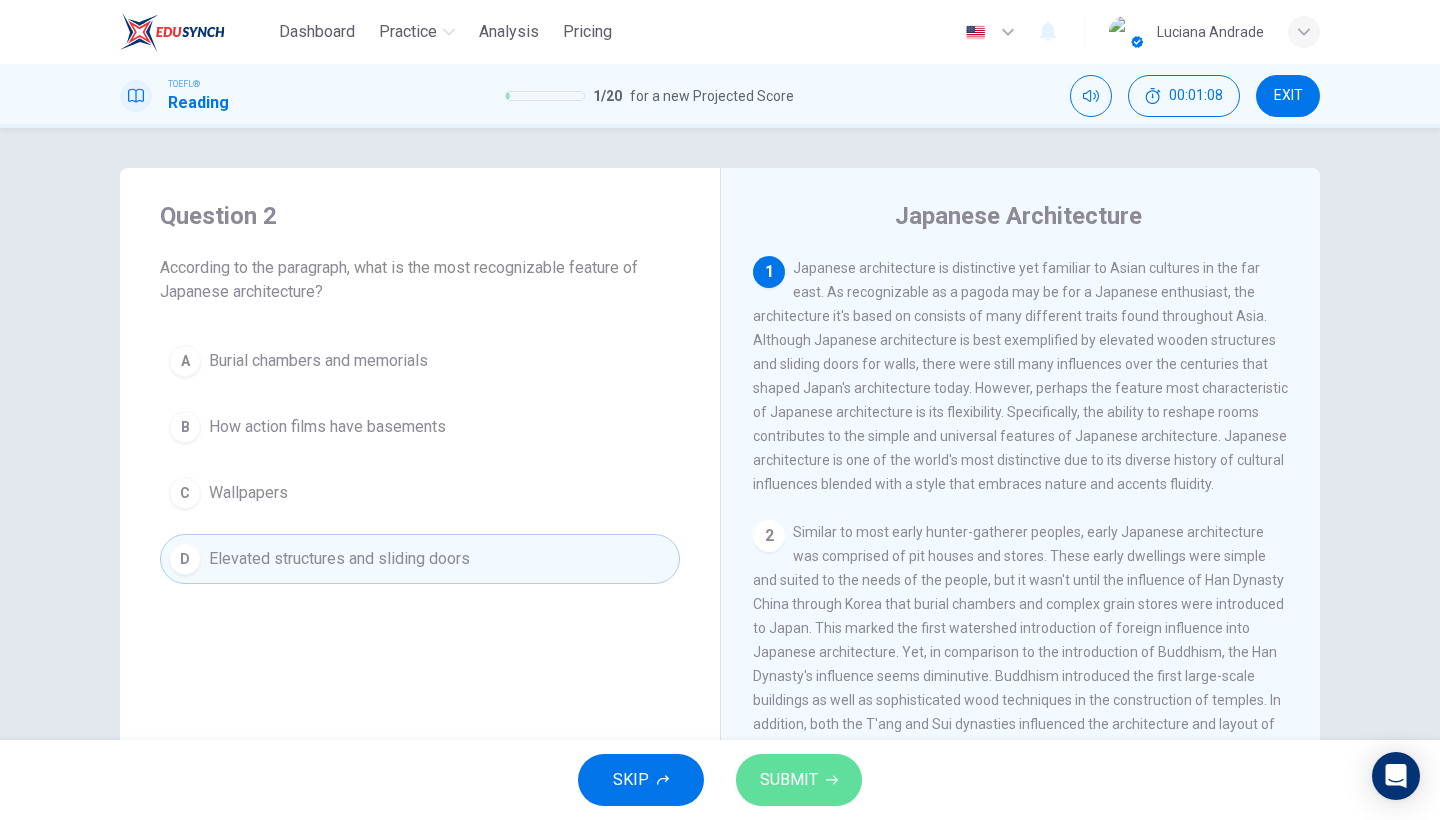 click at bounding box center [832, 780] 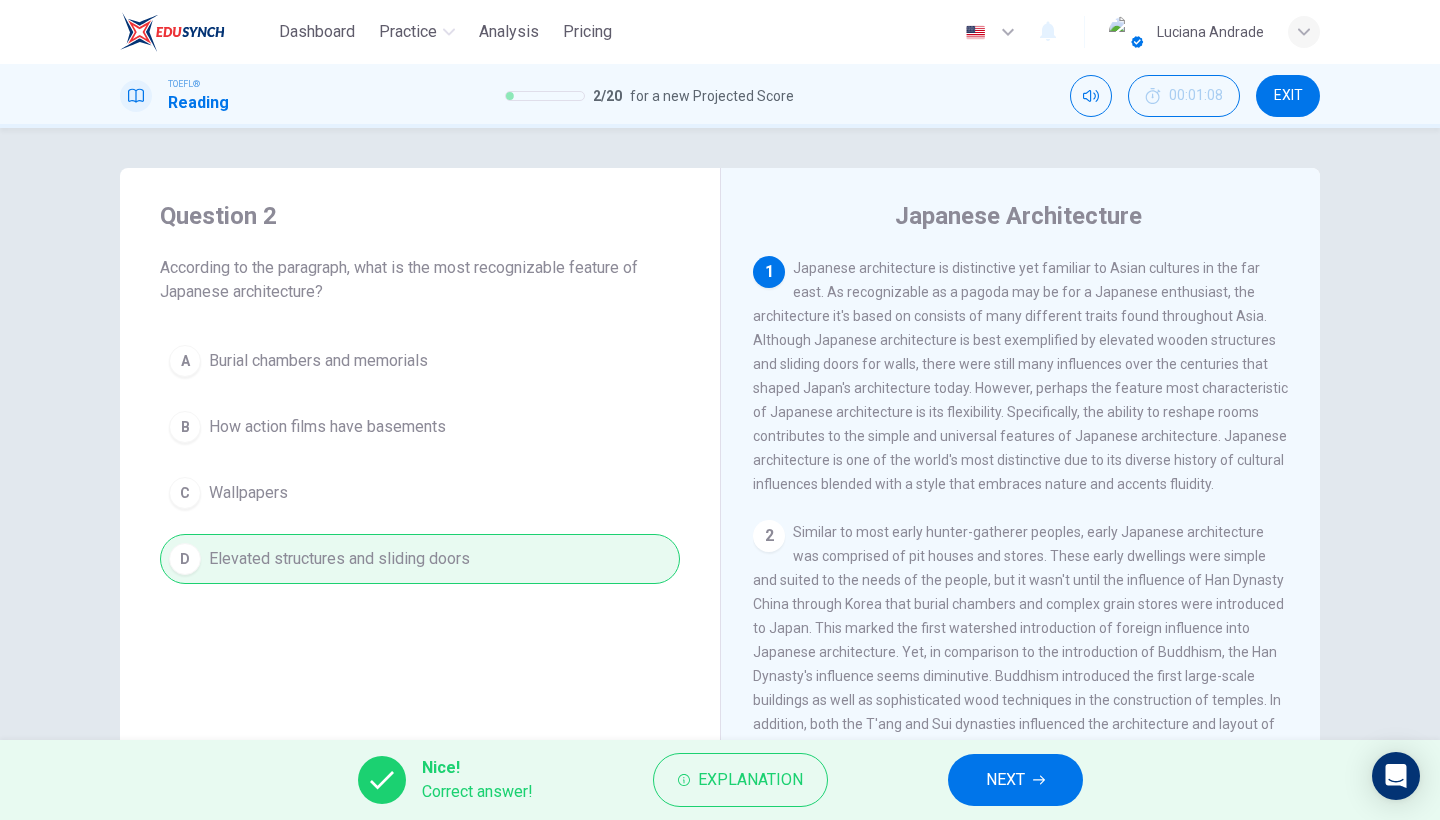 click on "NEXT" at bounding box center [1015, 780] 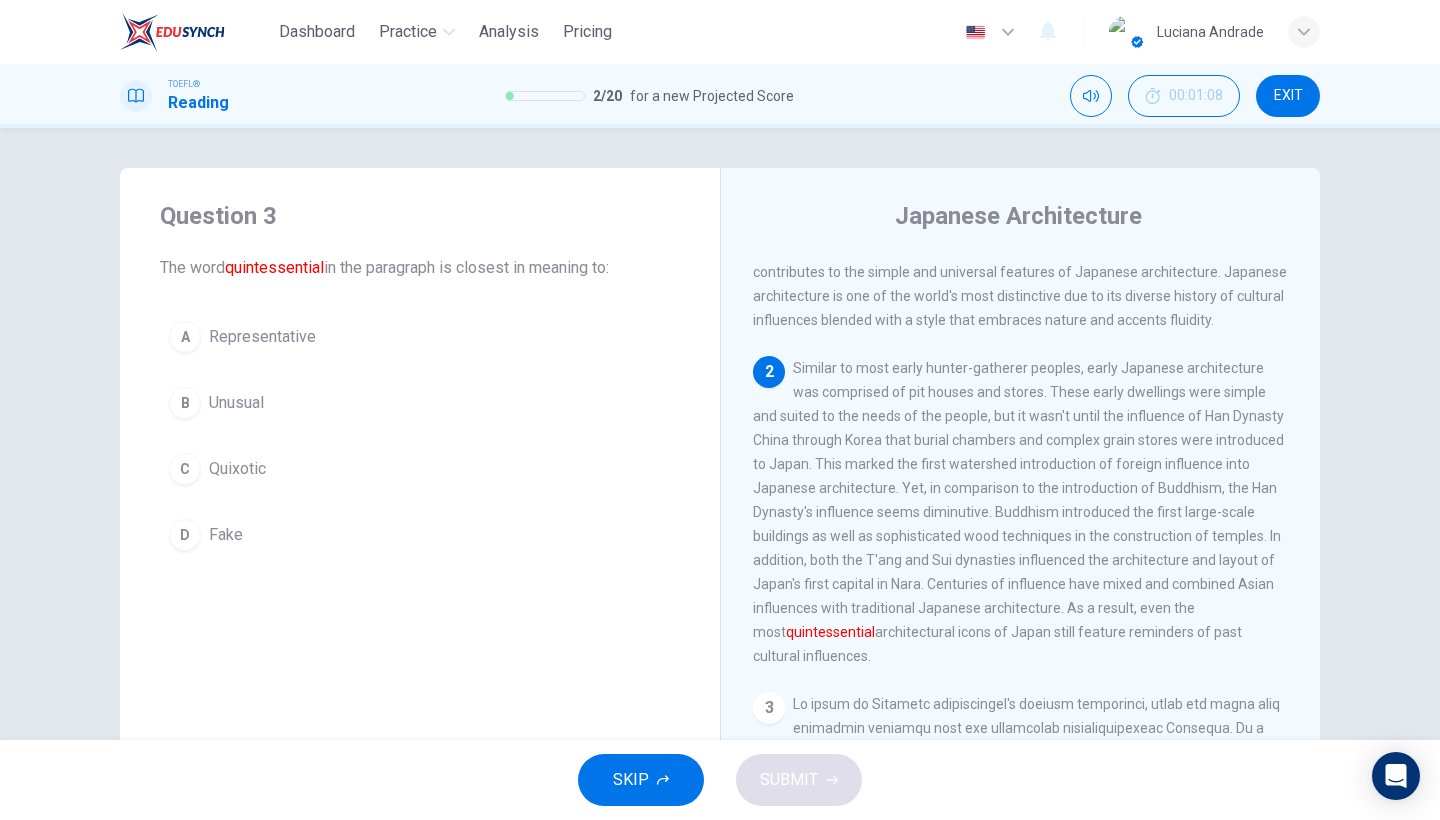 scroll, scrollTop: 201, scrollLeft: 0, axis: vertical 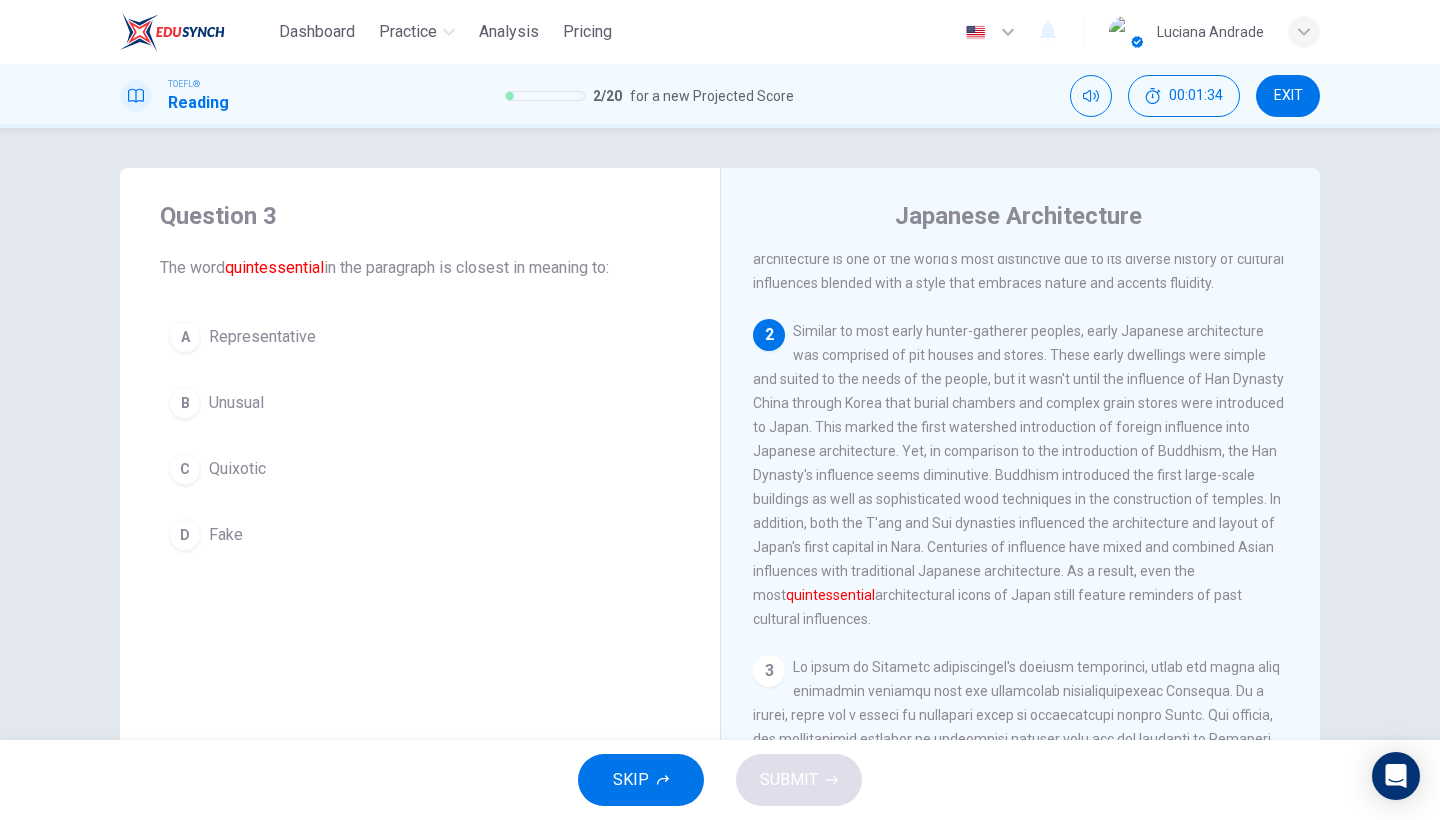 click on "Representative" at bounding box center [262, 337] 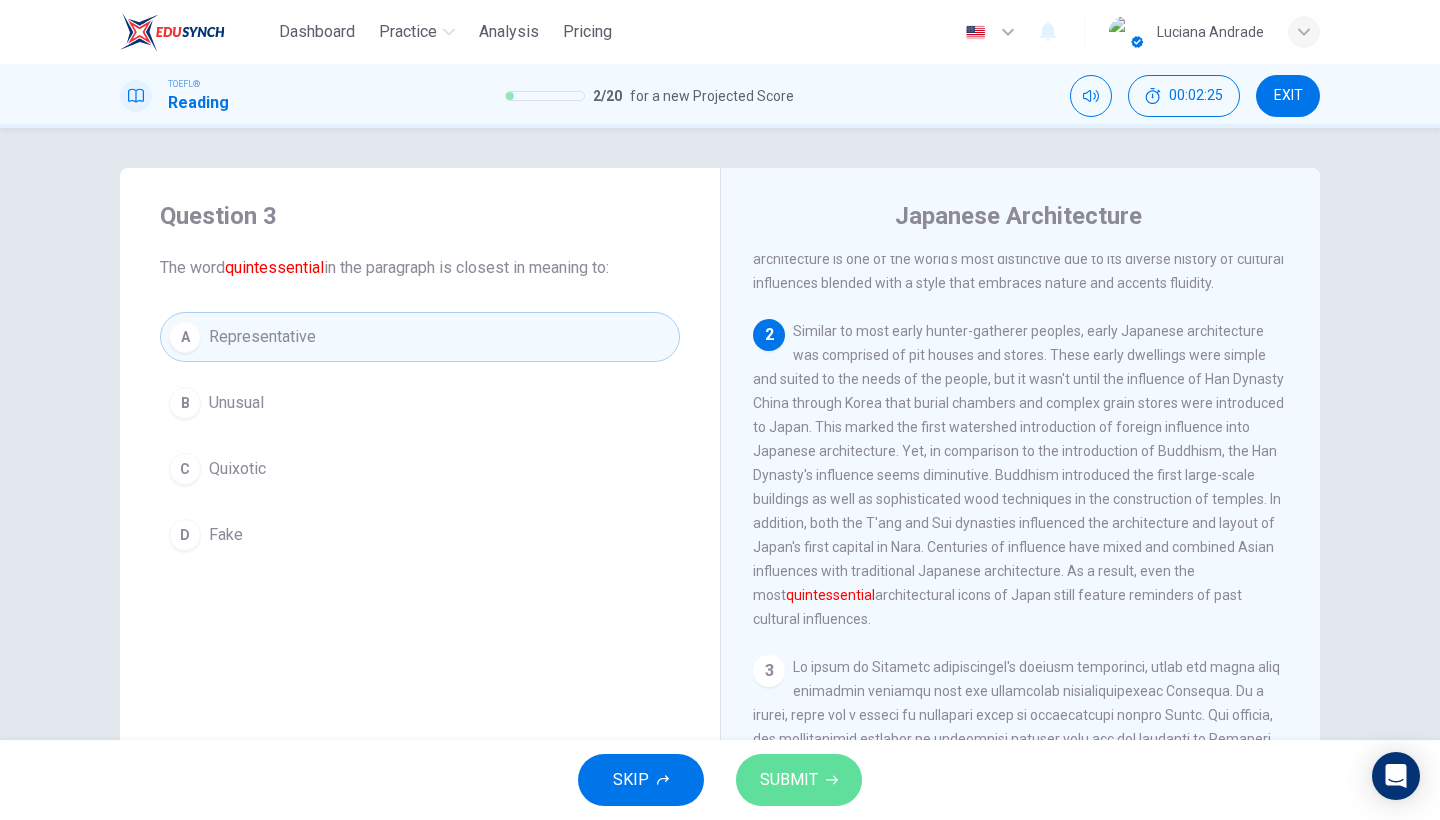 click on "SUBMIT" at bounding box center (789, 780) 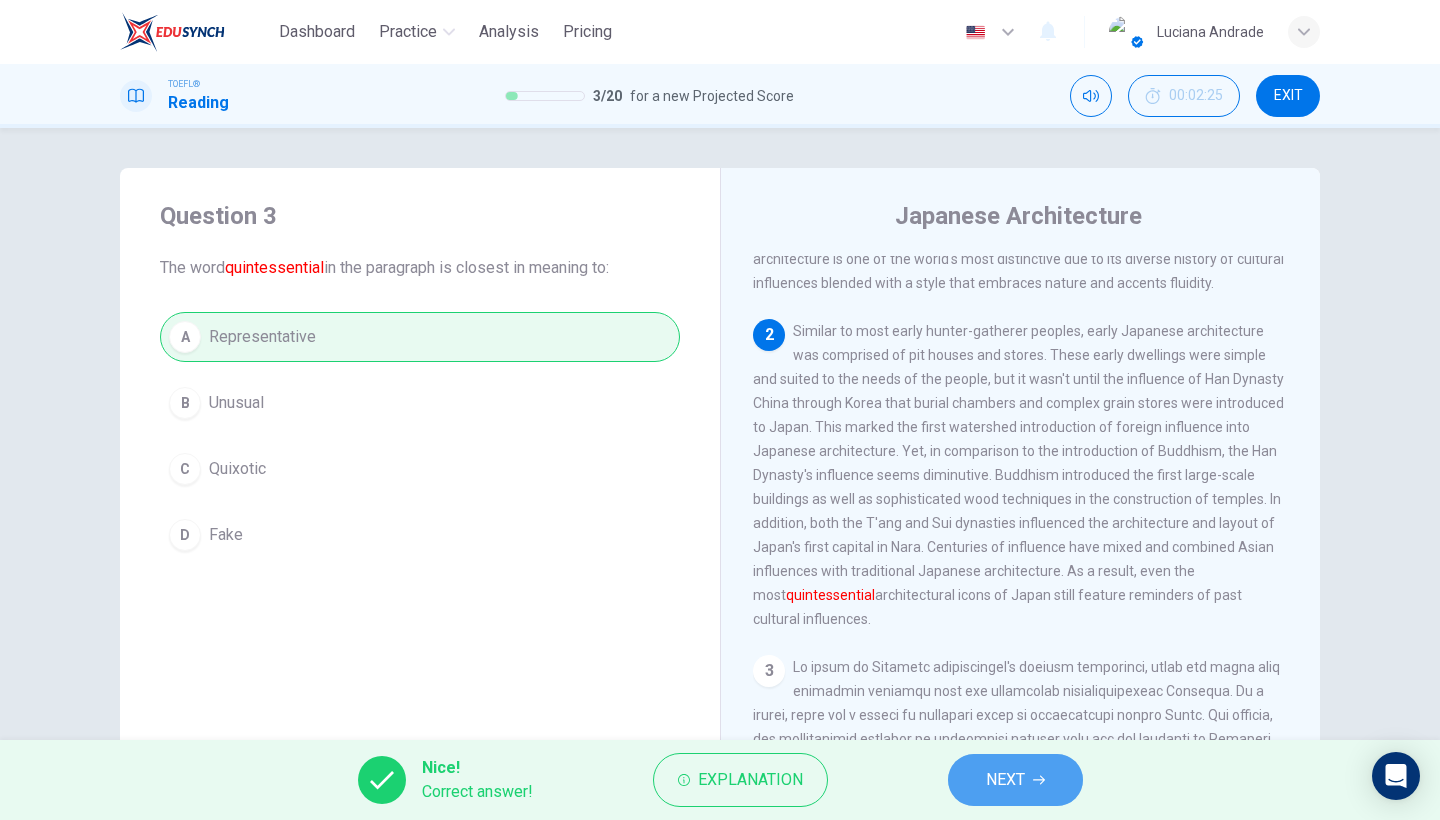 click on "NEXT" at bounding box center [1015, 780] 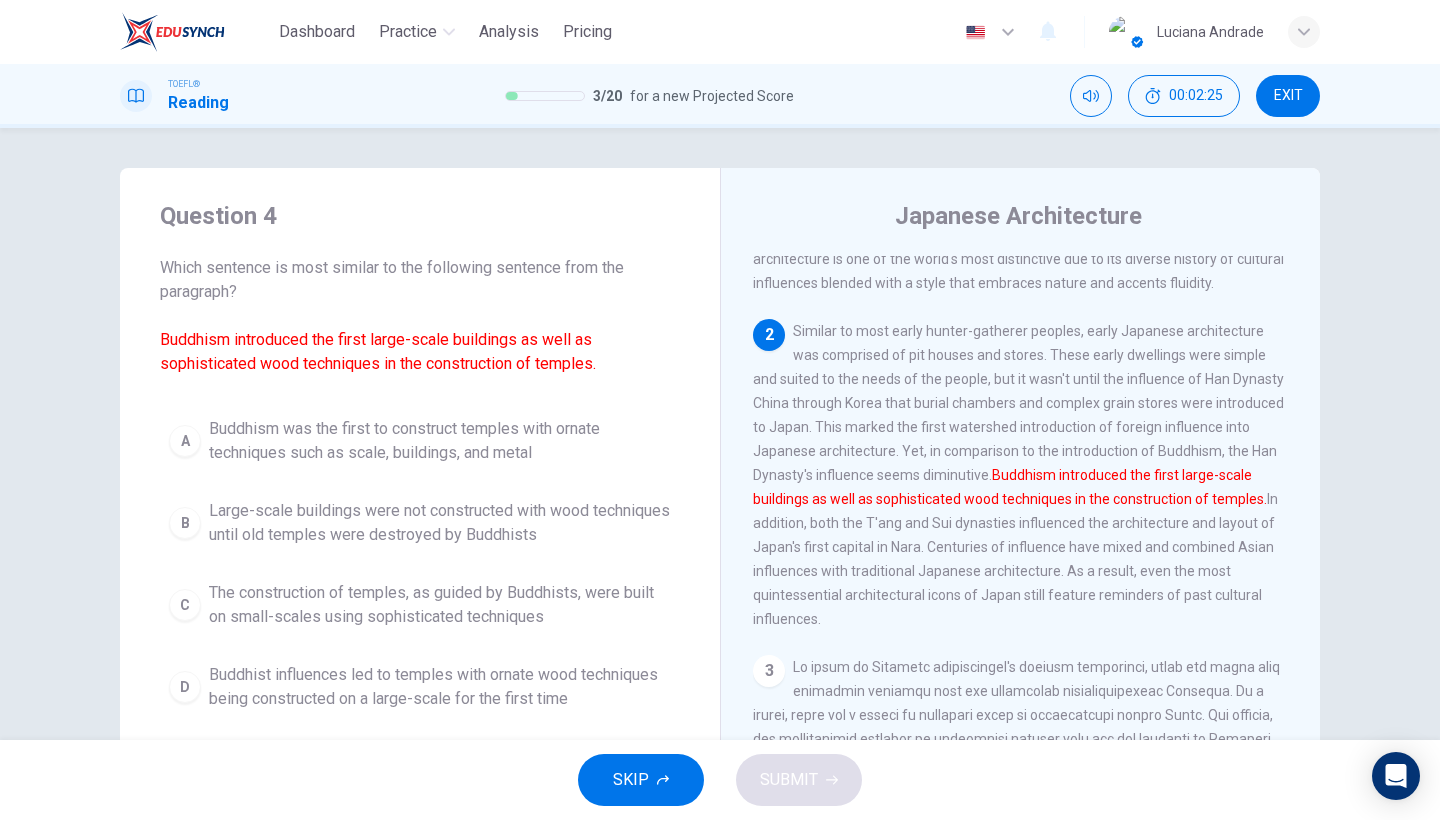 scroll, scrollTop: 264, scrollLeft: 0, axis: vertical 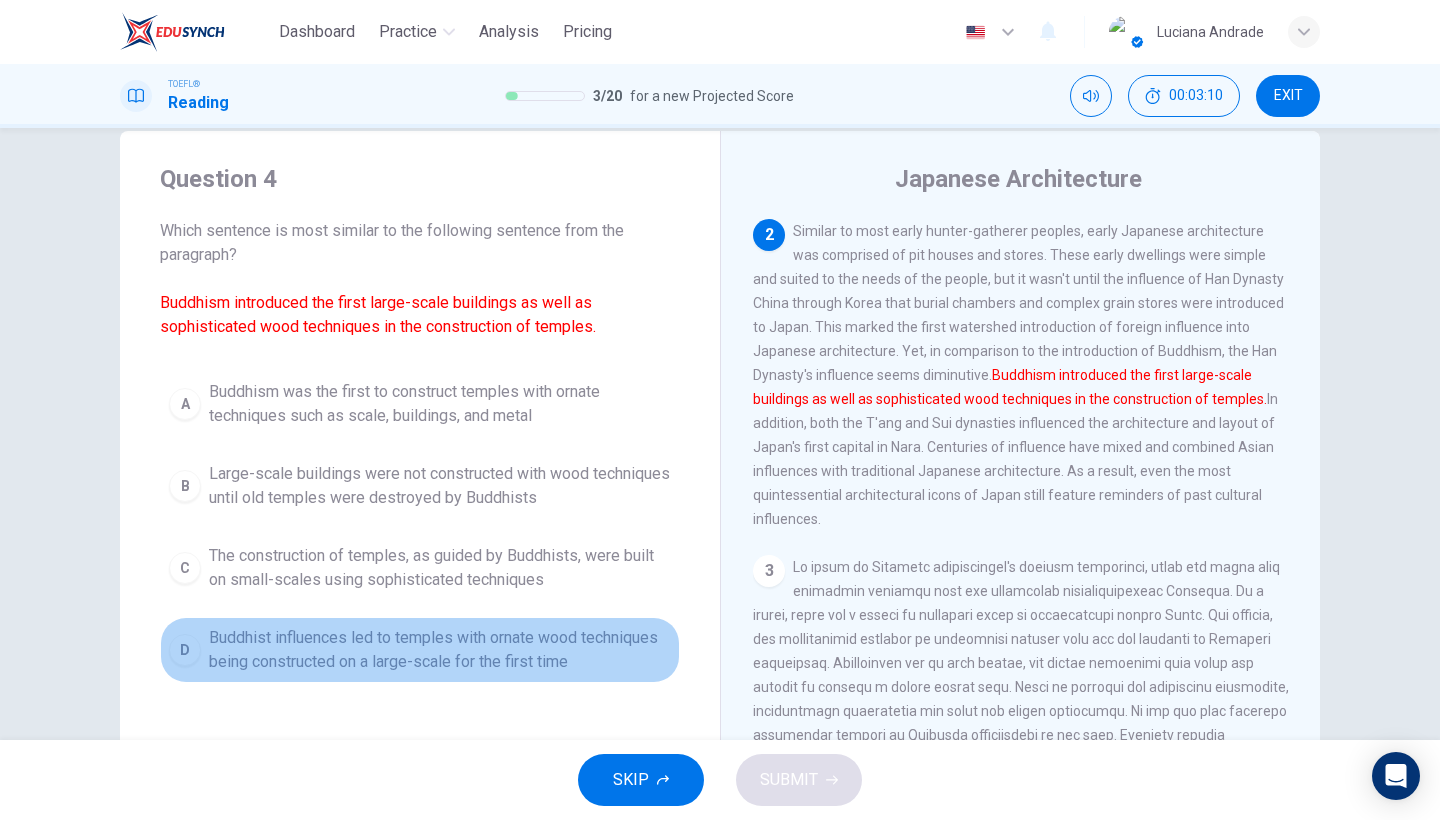 click on "Buddhist influences led to temples with ornate wood techniques being constructed on a large-scale for the first time" at bounding box center (440, 404) 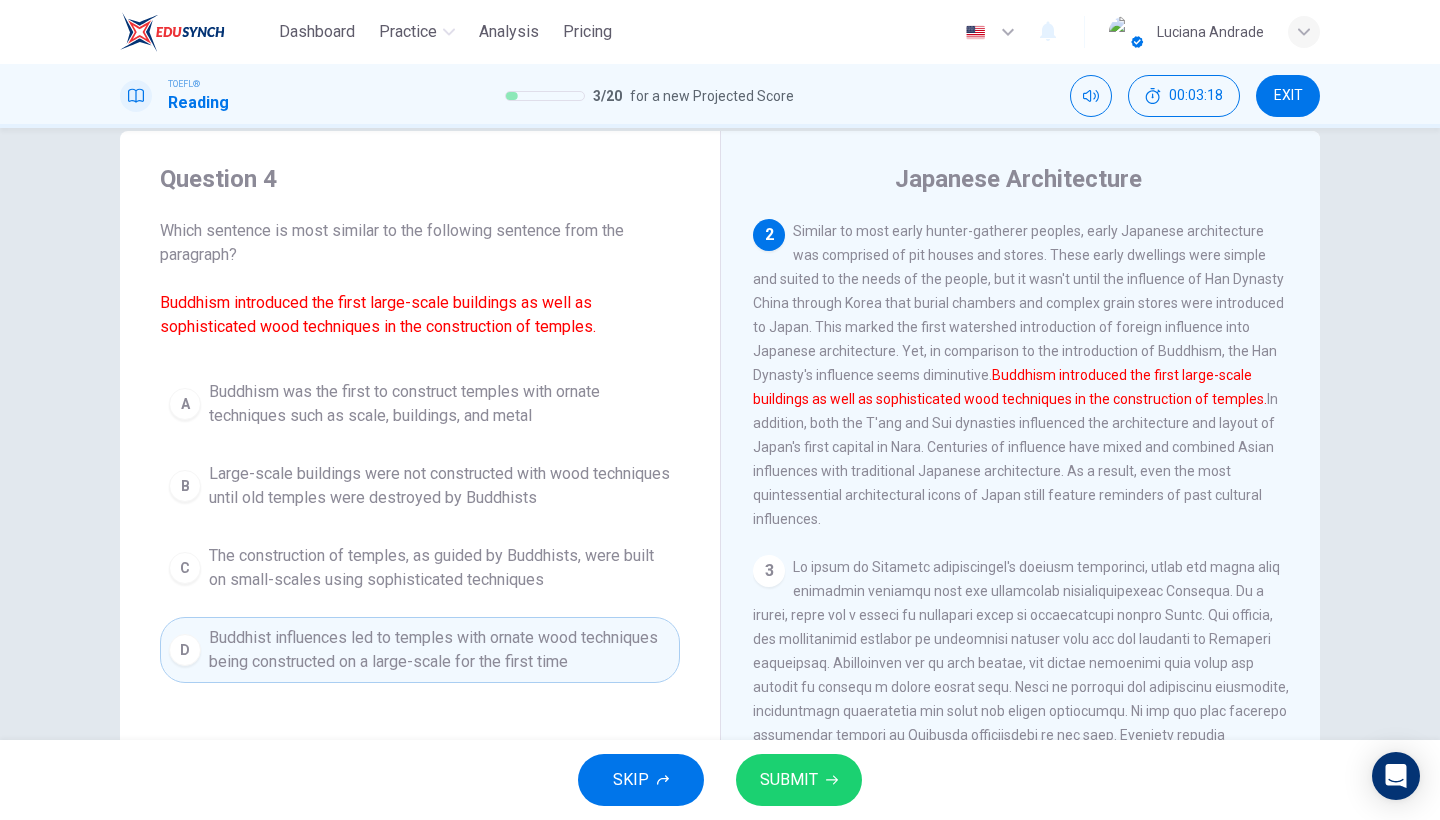 click on "SUBMIT" at bounding box center (789, 780) 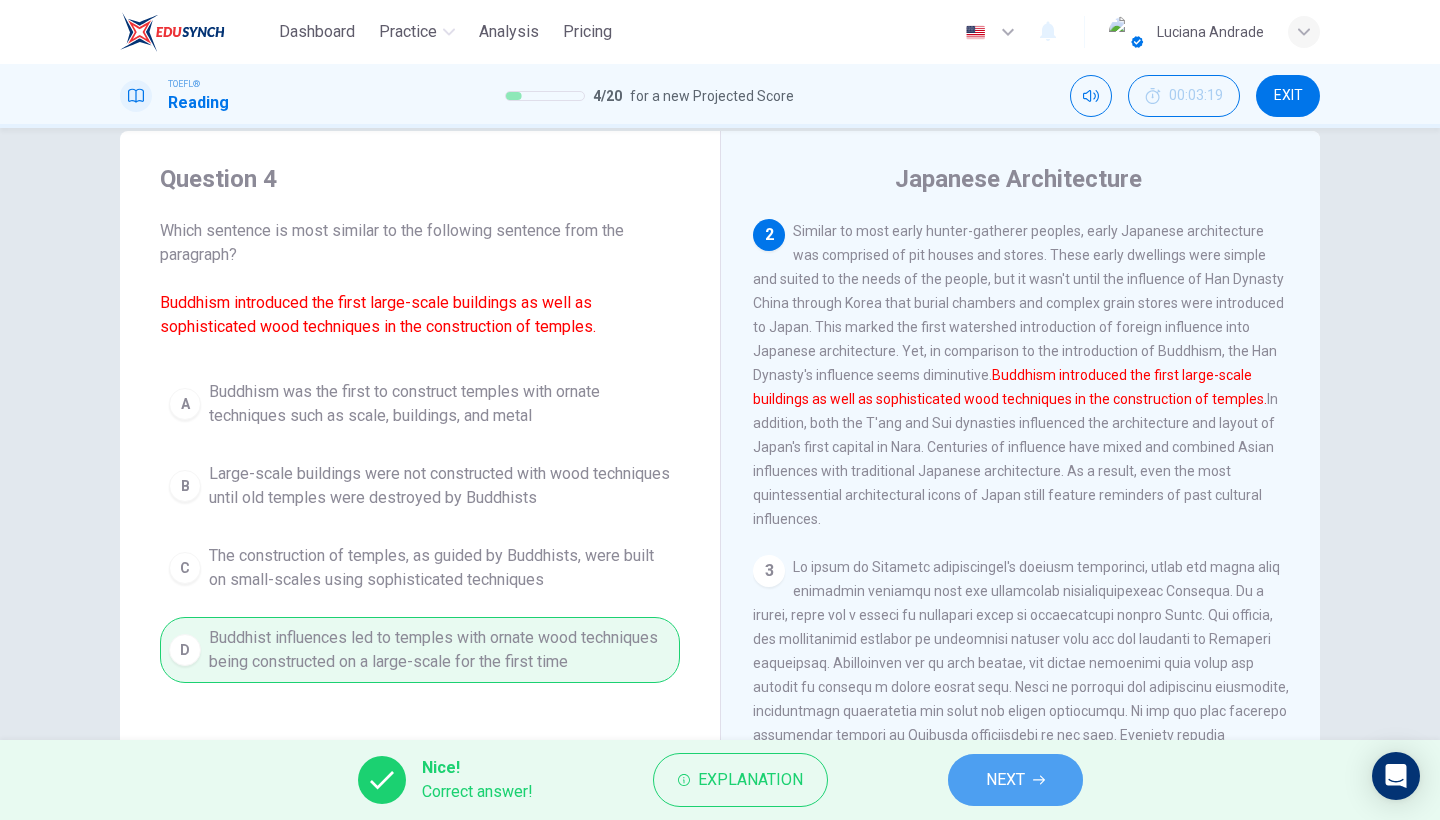 click on "NEXT" at bounding box center [1005, 780] 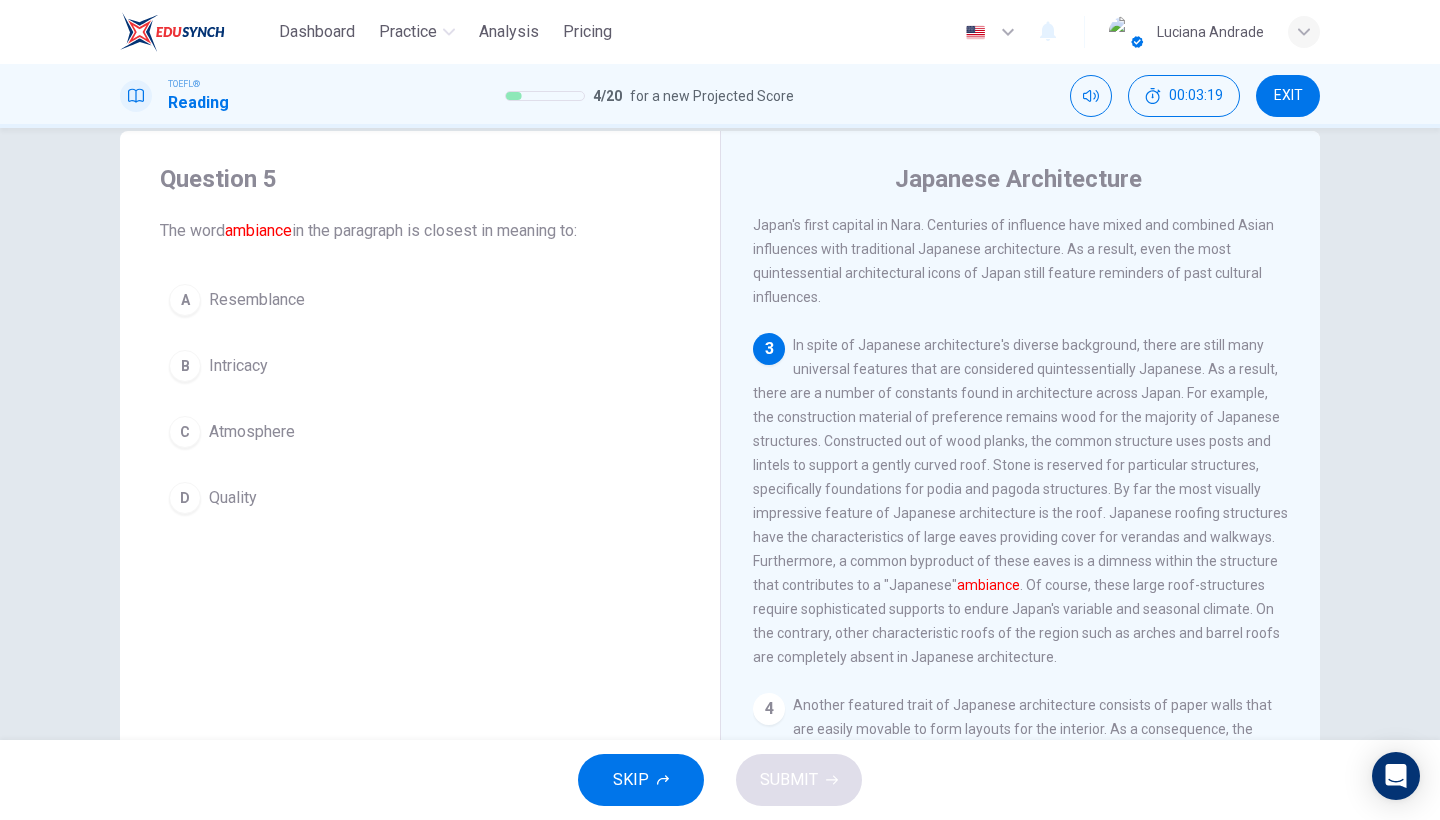 scroll, scrollTop: 561, scrollLeft: 0, axis: vertical 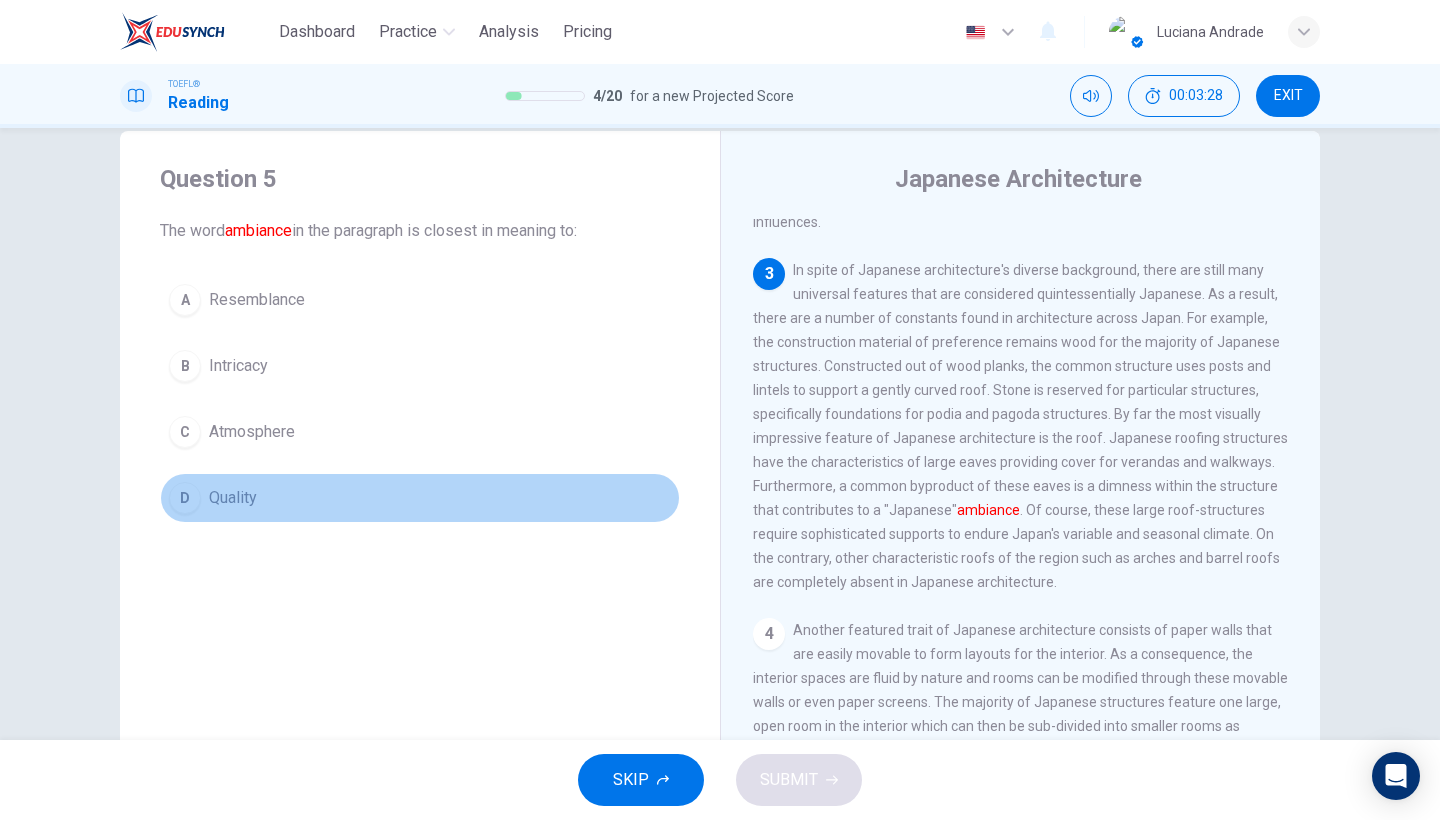 click on "Quality" at bounding box center [257, 300] 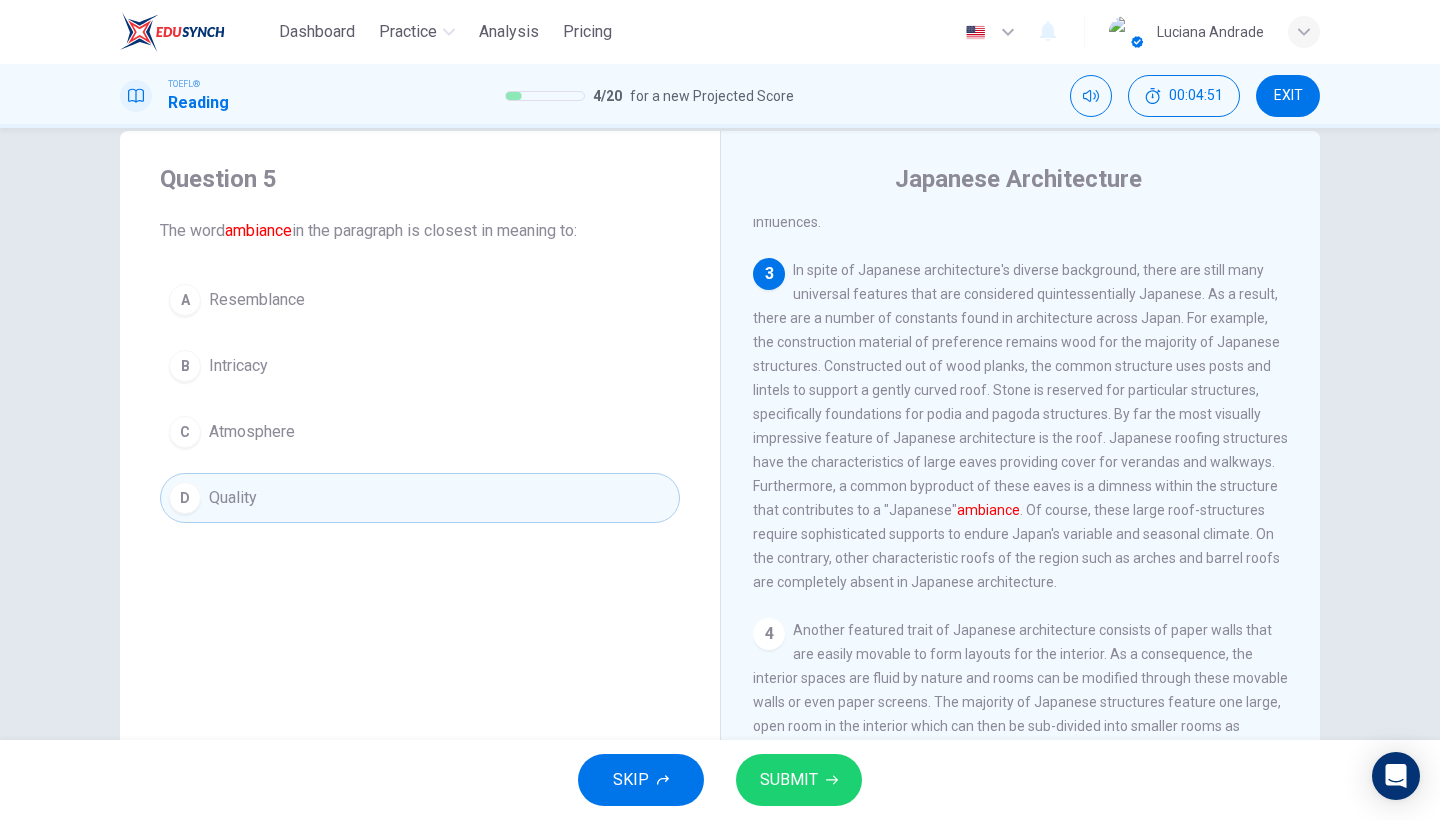 click on "SUBMIT" at bounding box center (799, 780) 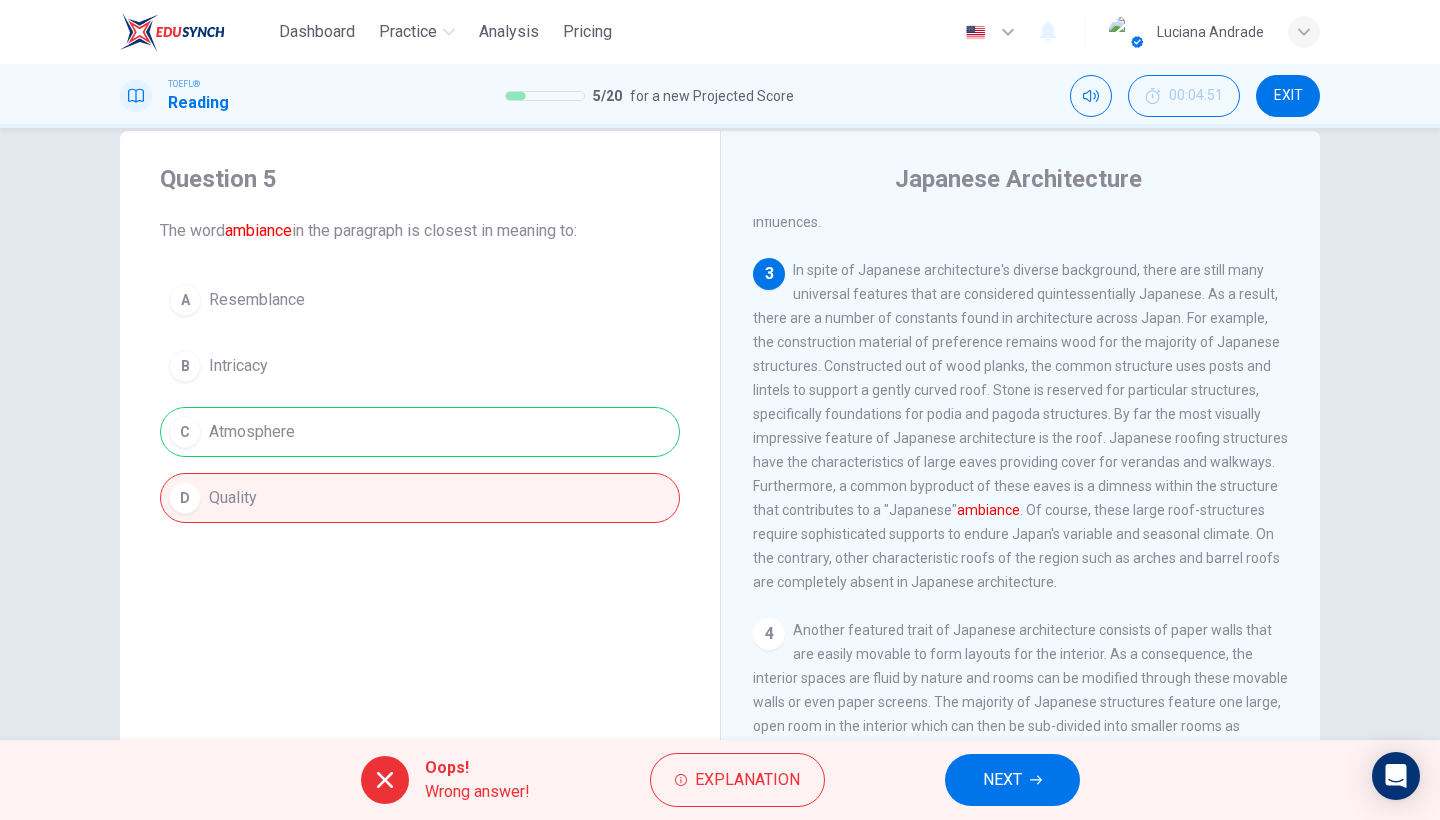 click on "NEXT" at bounding box center (1002, 780) 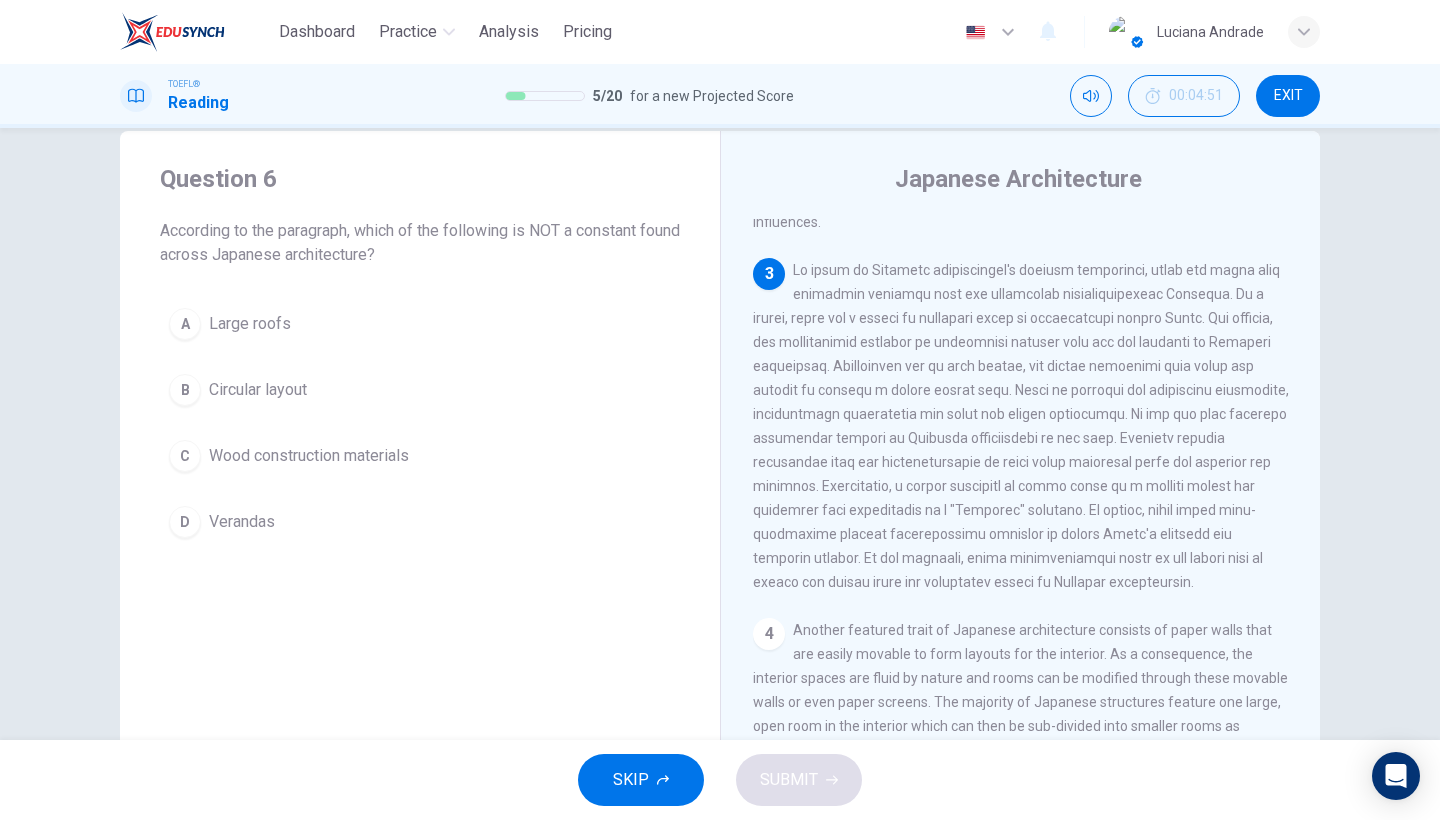 scroll, scrollTop: 600, scrollLeft: 0, axis: vertical 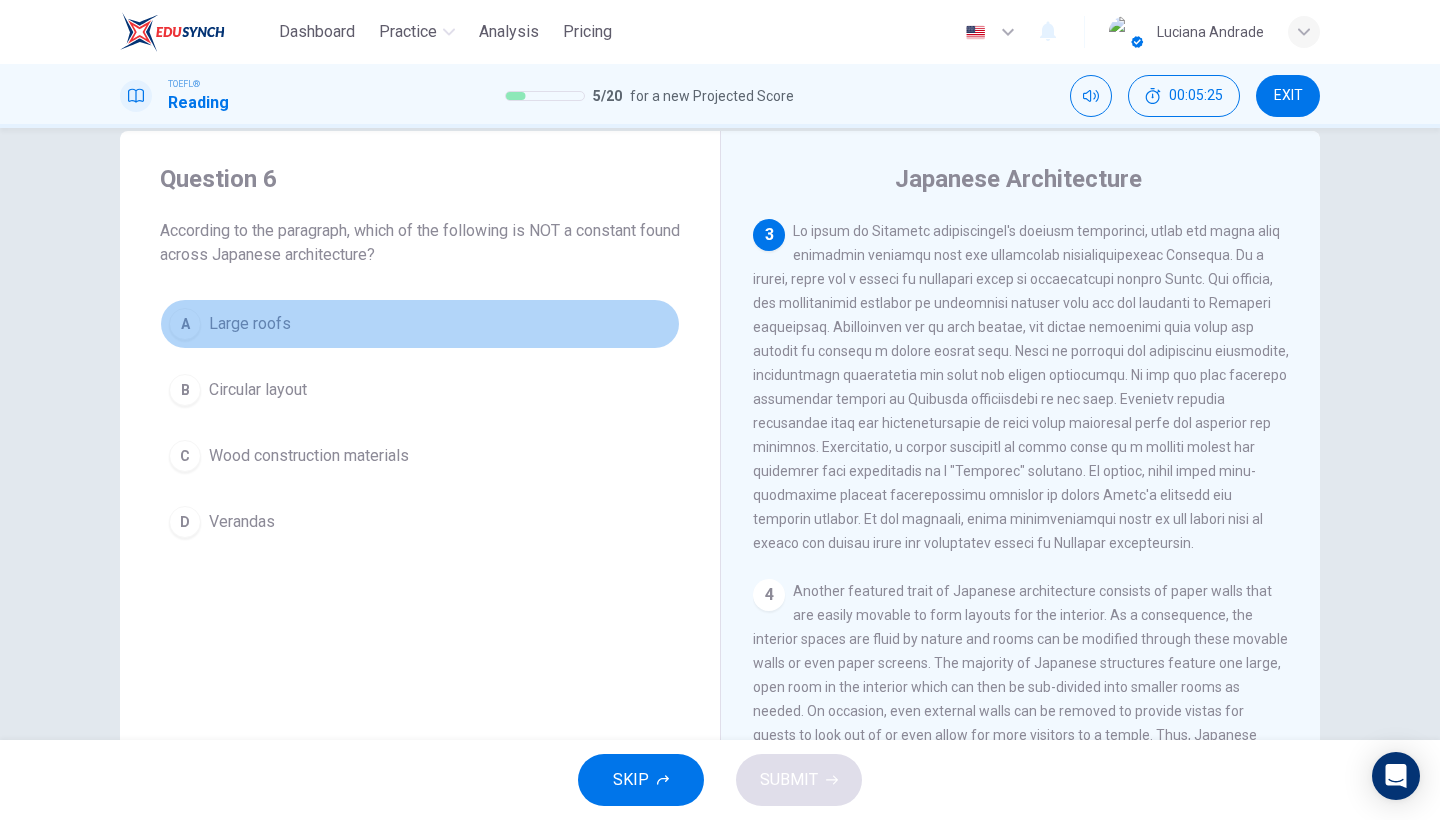 click on "A Large roofs" at bounding box center [420, 324] 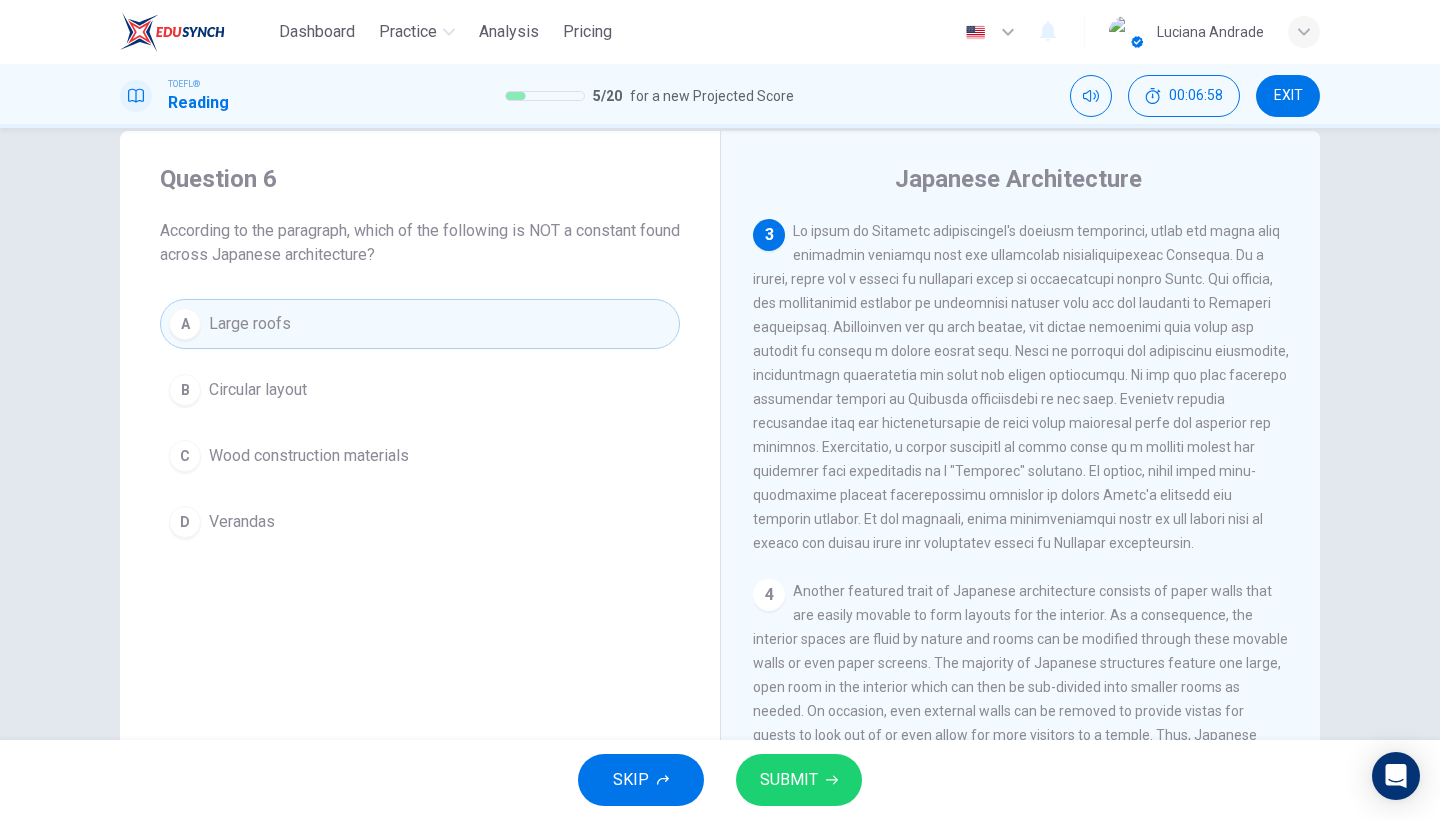 click on "Circular layout" at bounding box center [258, 390] 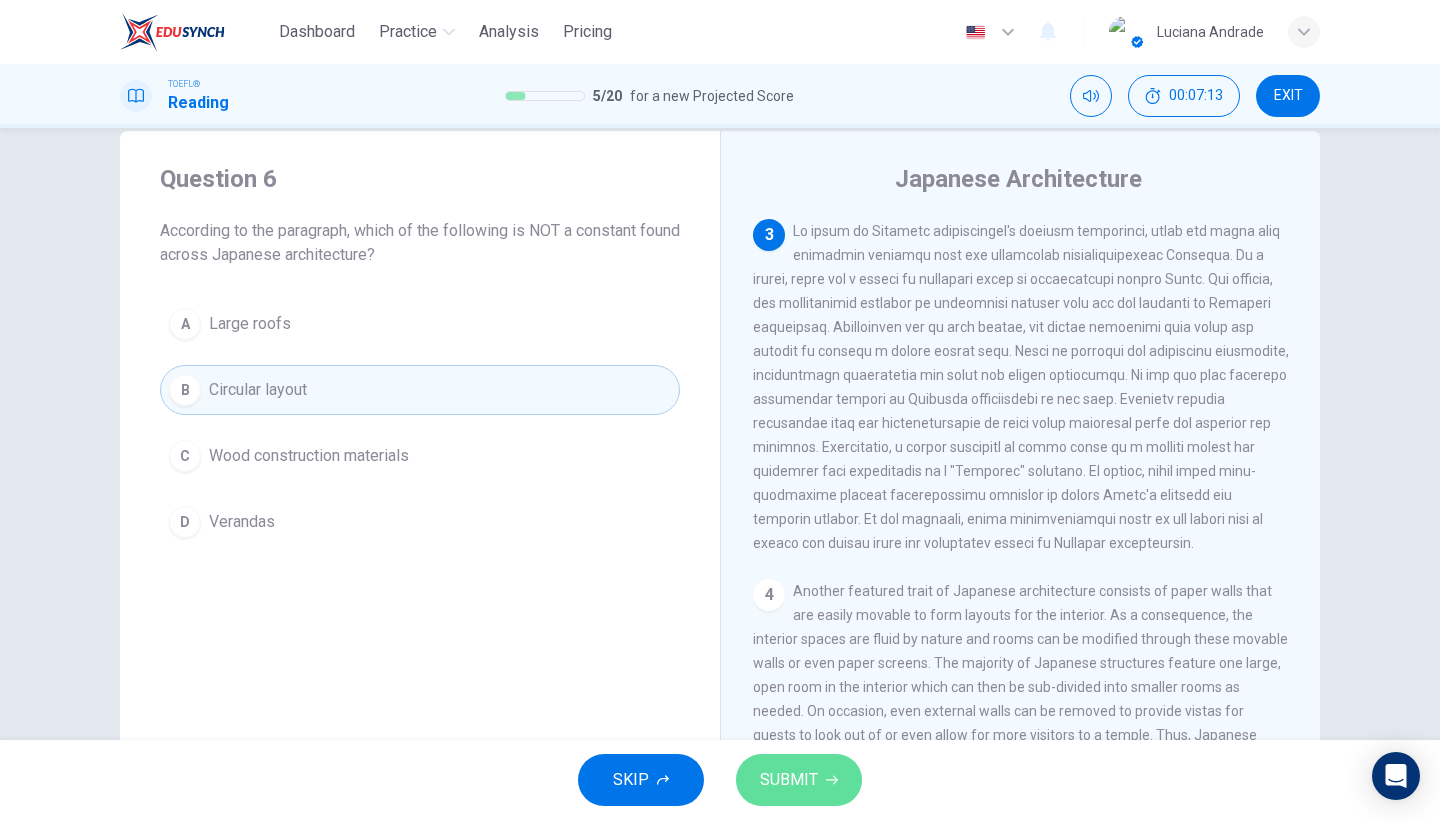 click on "SUBMIT" at bounding box center [789, 780] 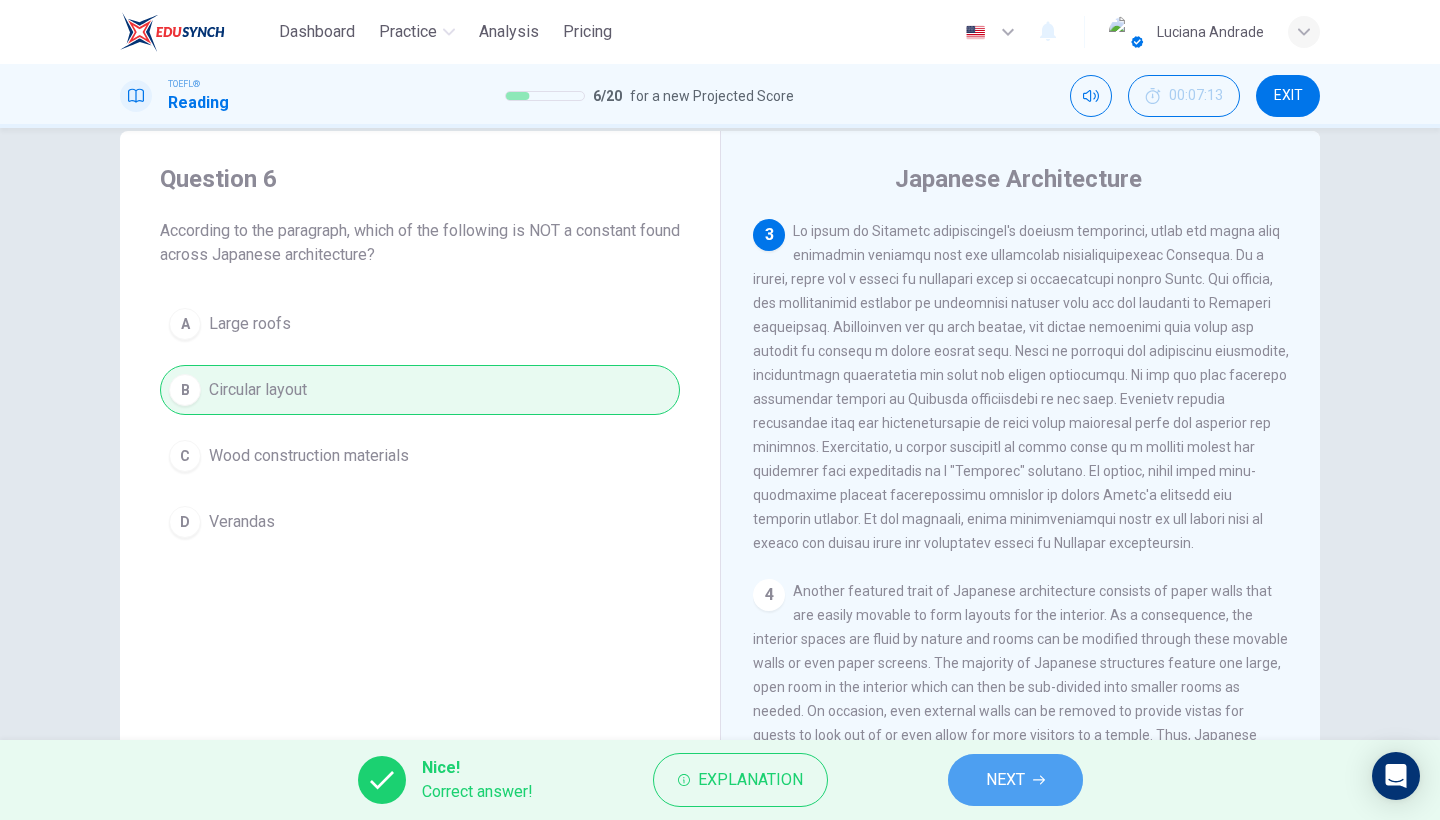 click on "NEXT" at bounding box center (1015, 780) 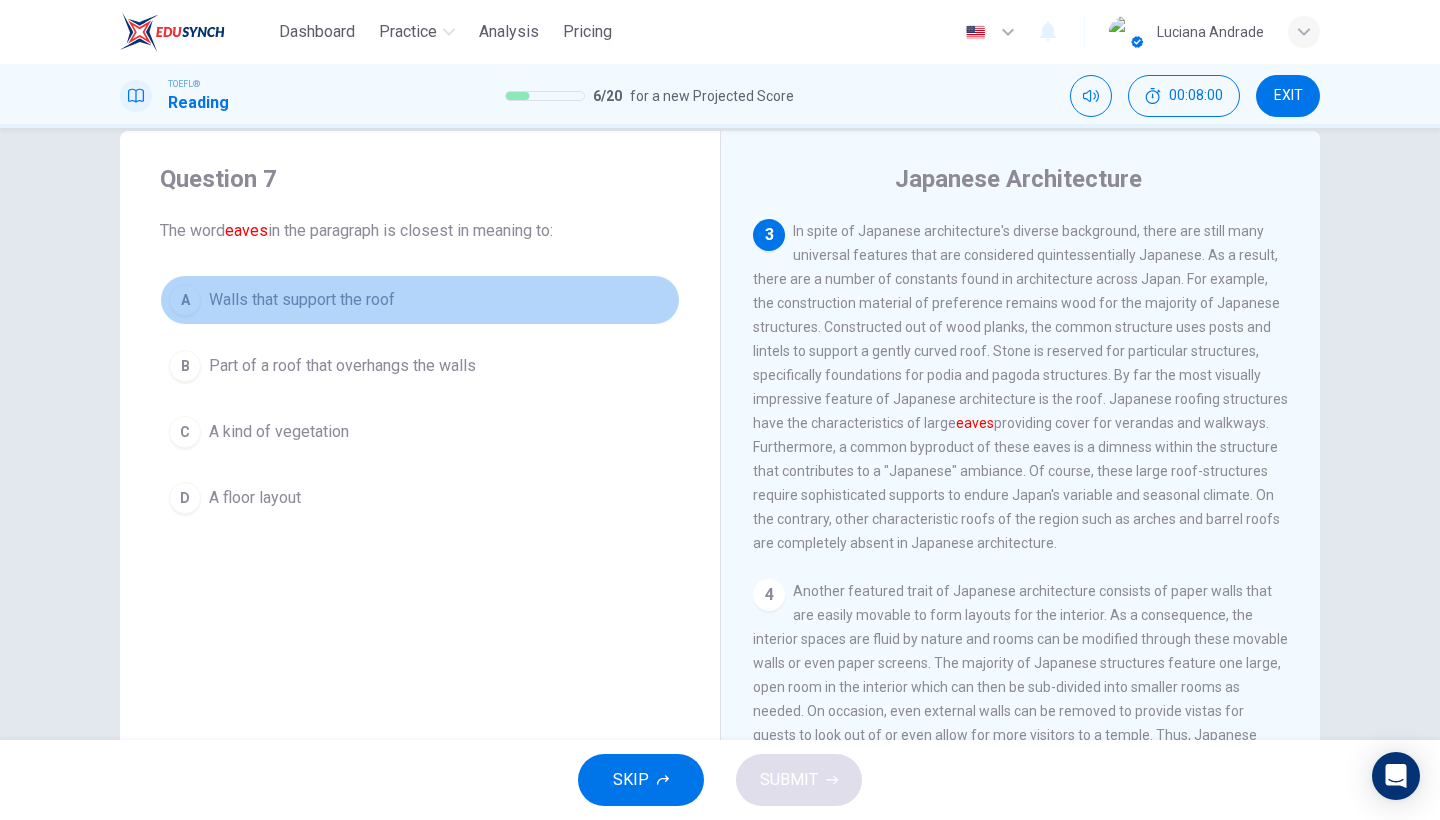 click on "A Walls that support the roof" at bounding box center [420, 300] 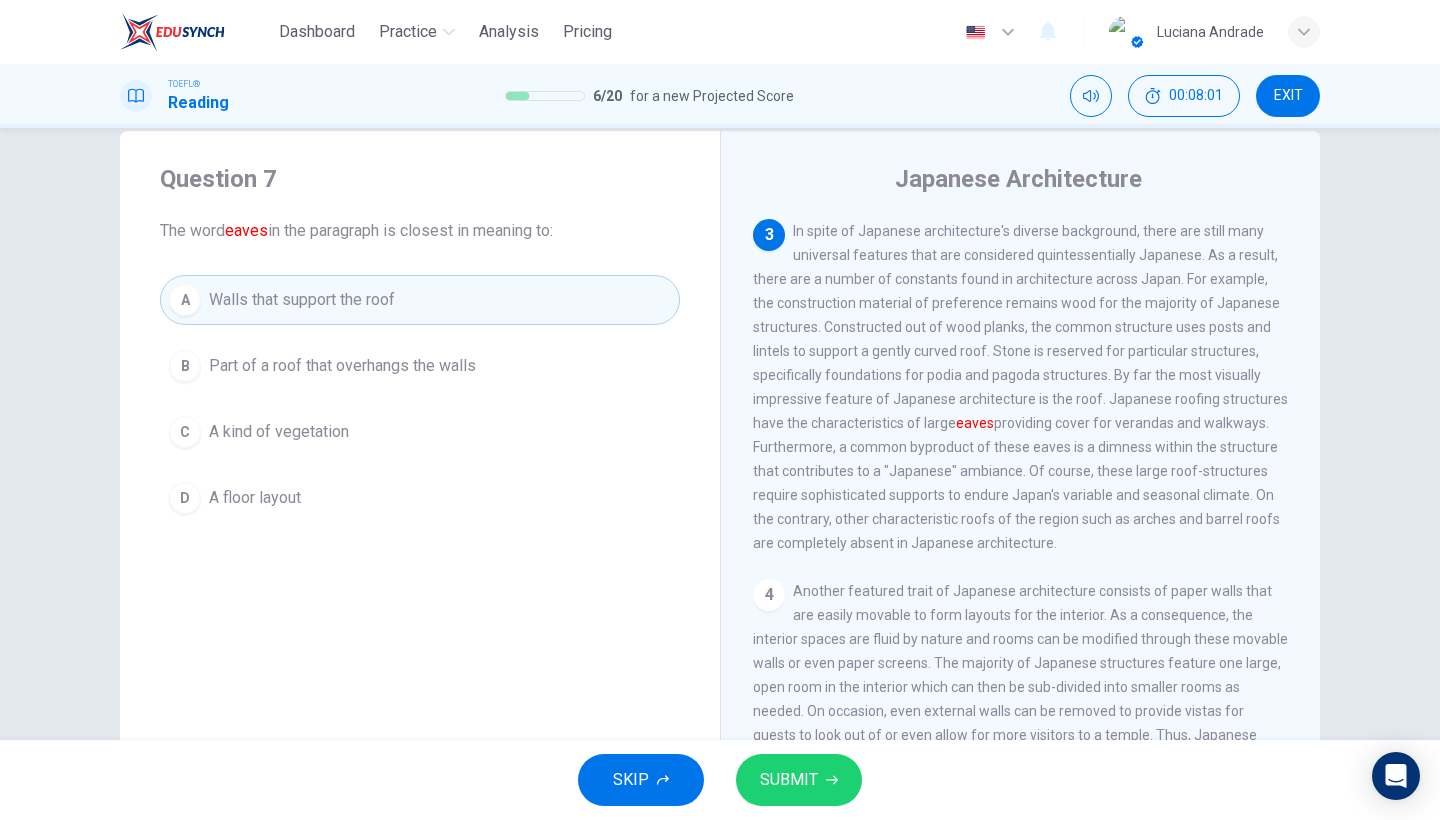 click on "SUBMIT" at bounding box center (789, 780) 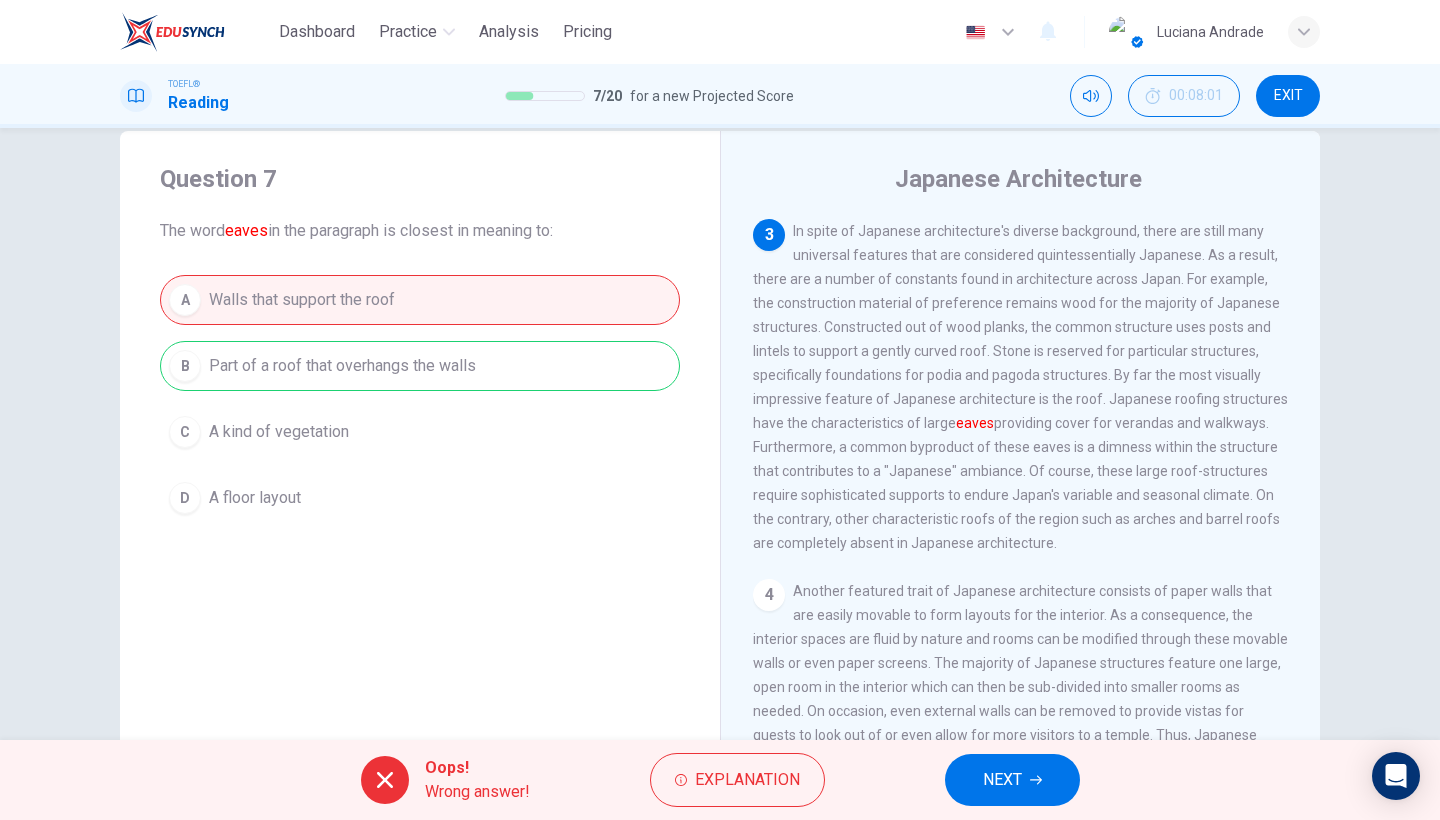 click on "NEXT" at bounding box center [1012, 780] 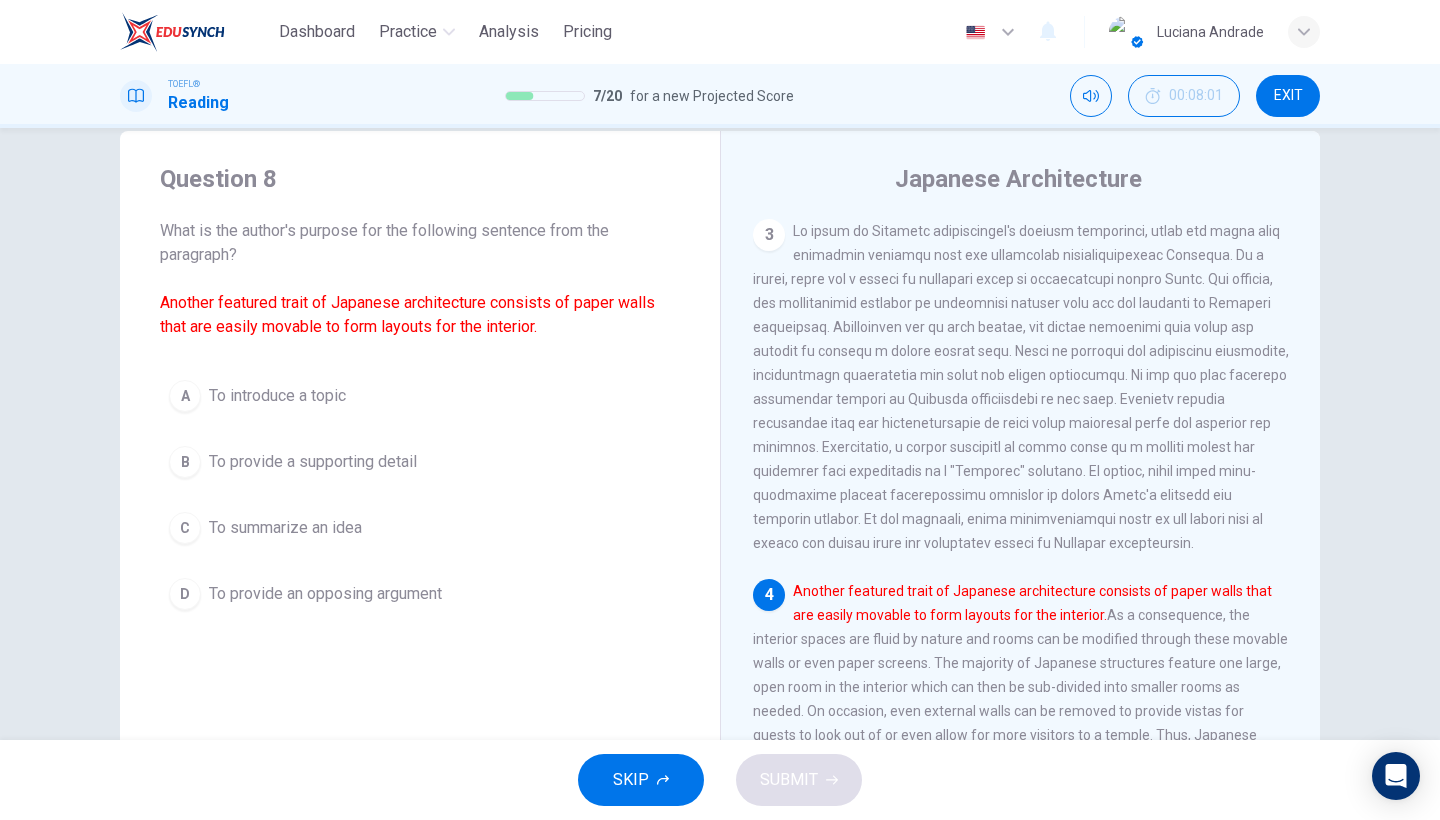 scroll, scrollTop: 873, scrollLeft: 0, axis: vertical 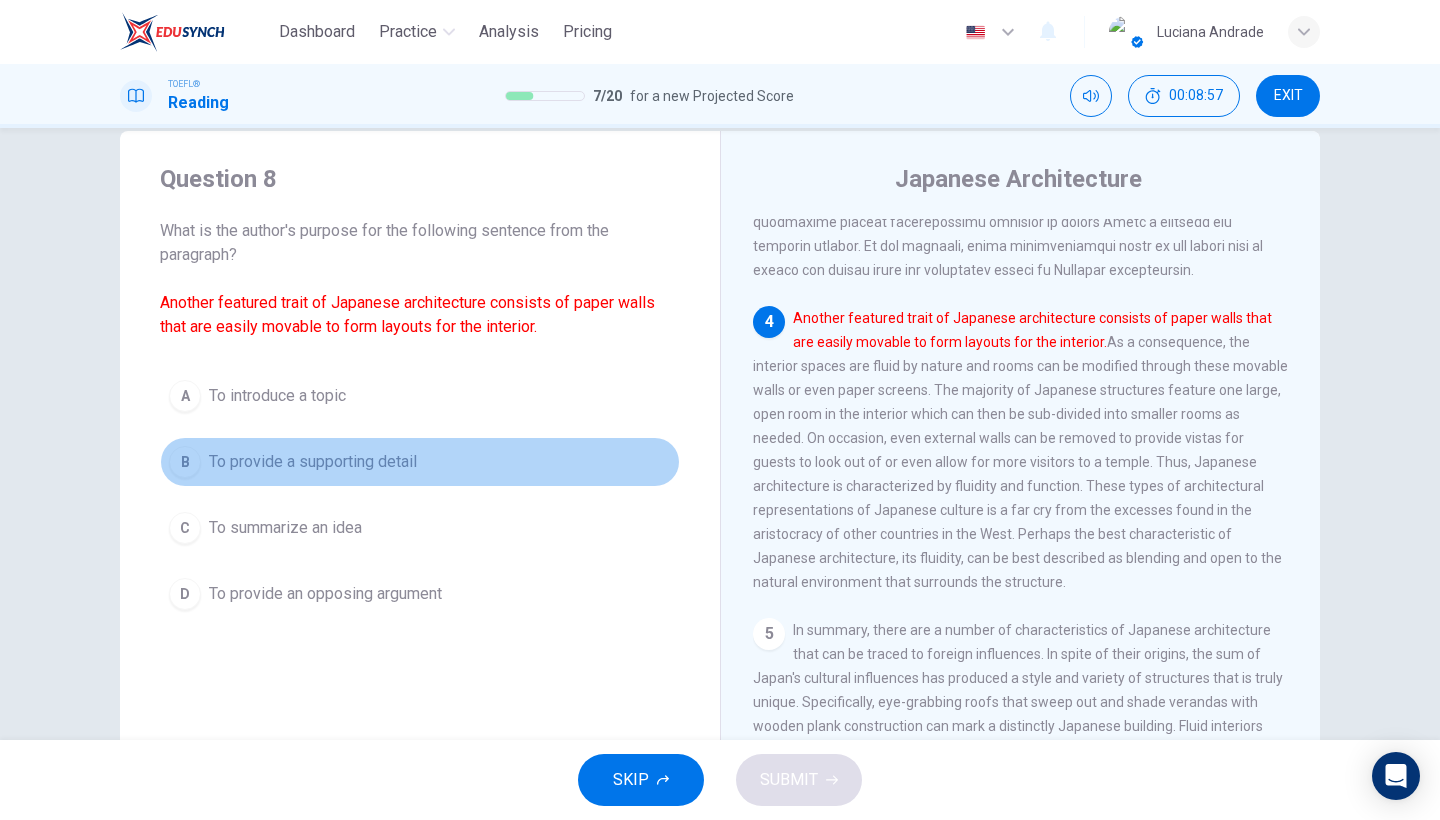 click on "B To provide a supporting detail" at bounding box center (420, 462) 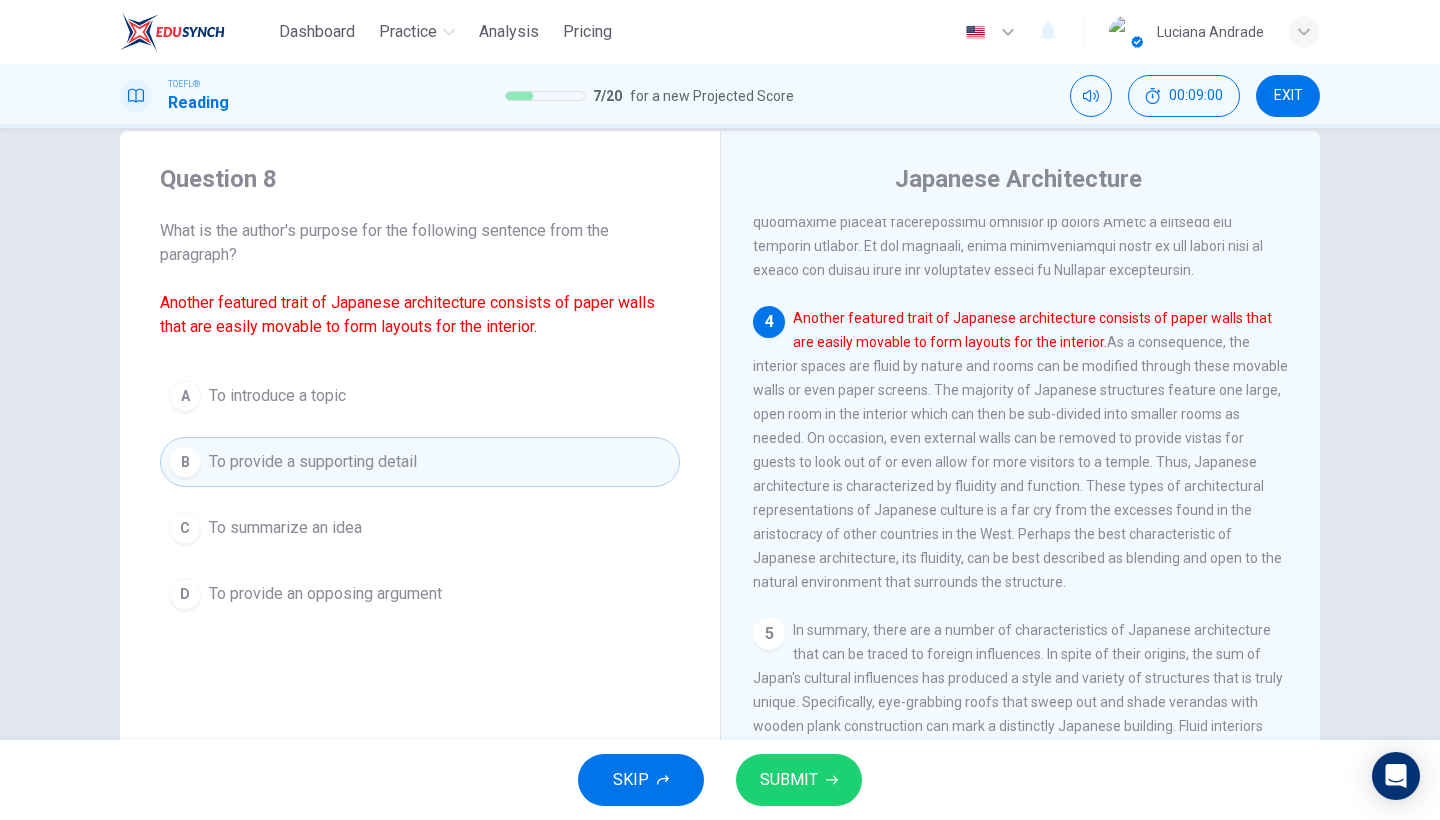 click on "SUBMIT" at bounding box center (789, 780) 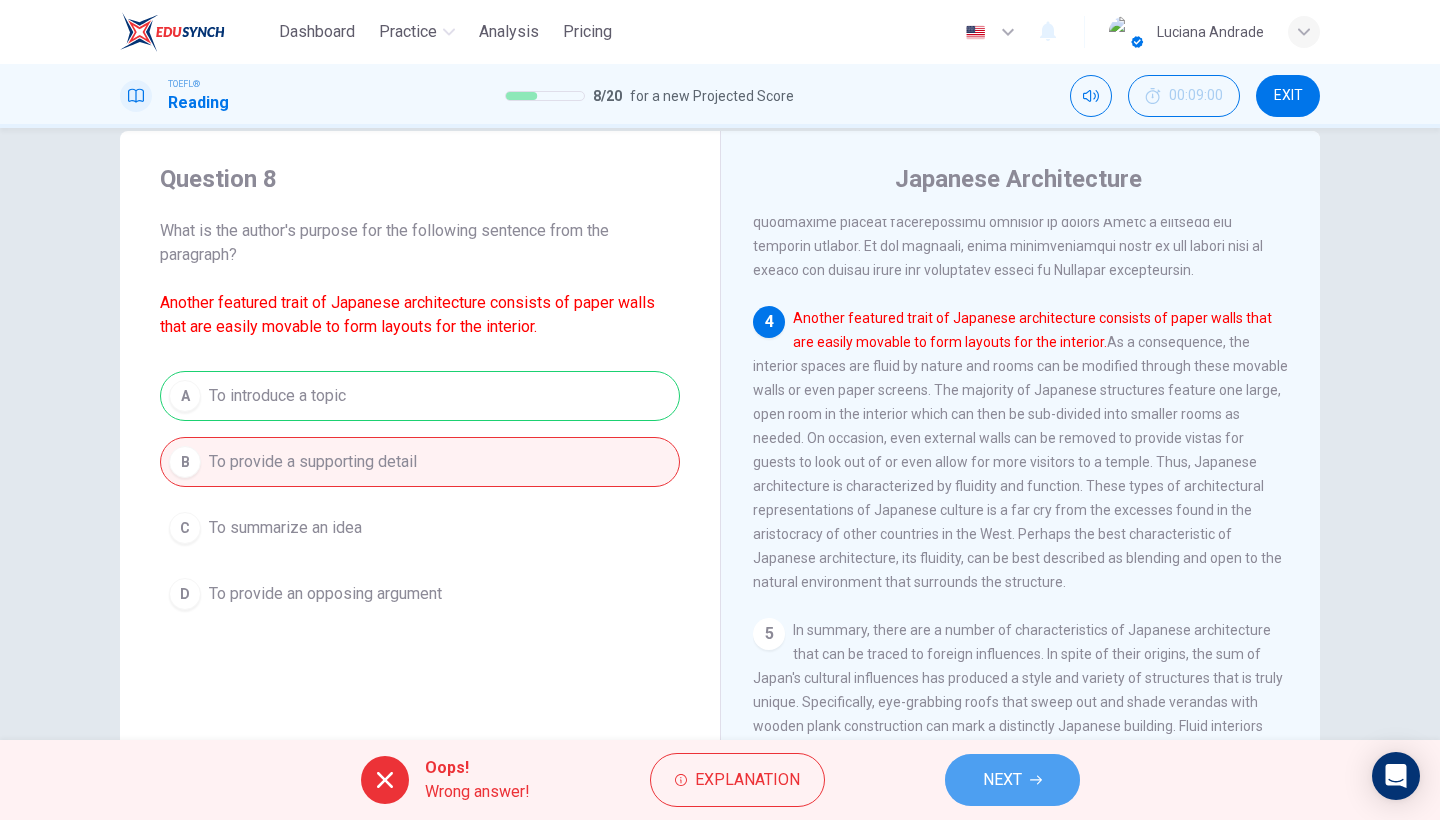 click on "NEXT" at bounding box center (1012, 780) 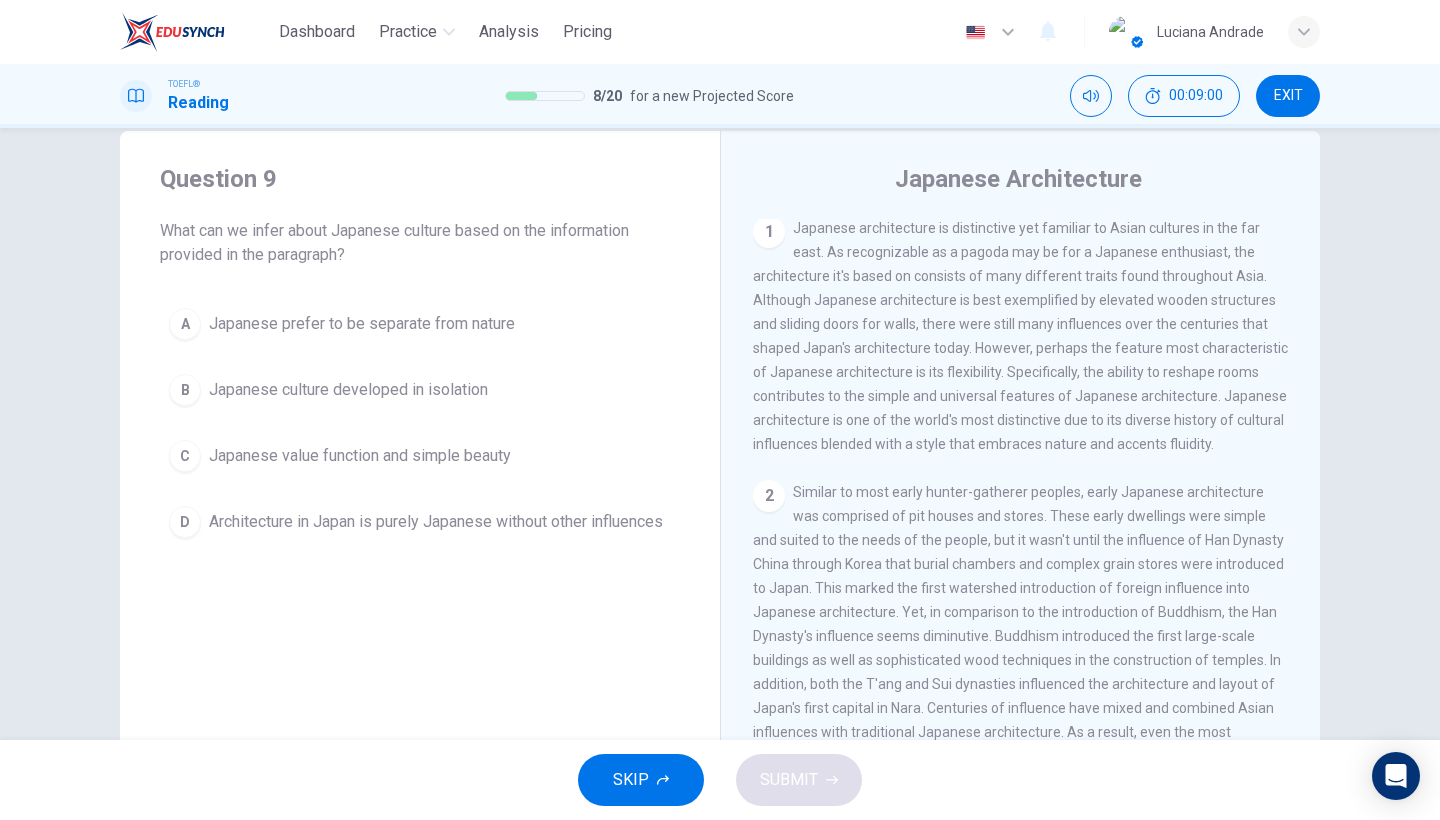 scroll, scrollTop: 0, scrollLeft: 0, axis: both 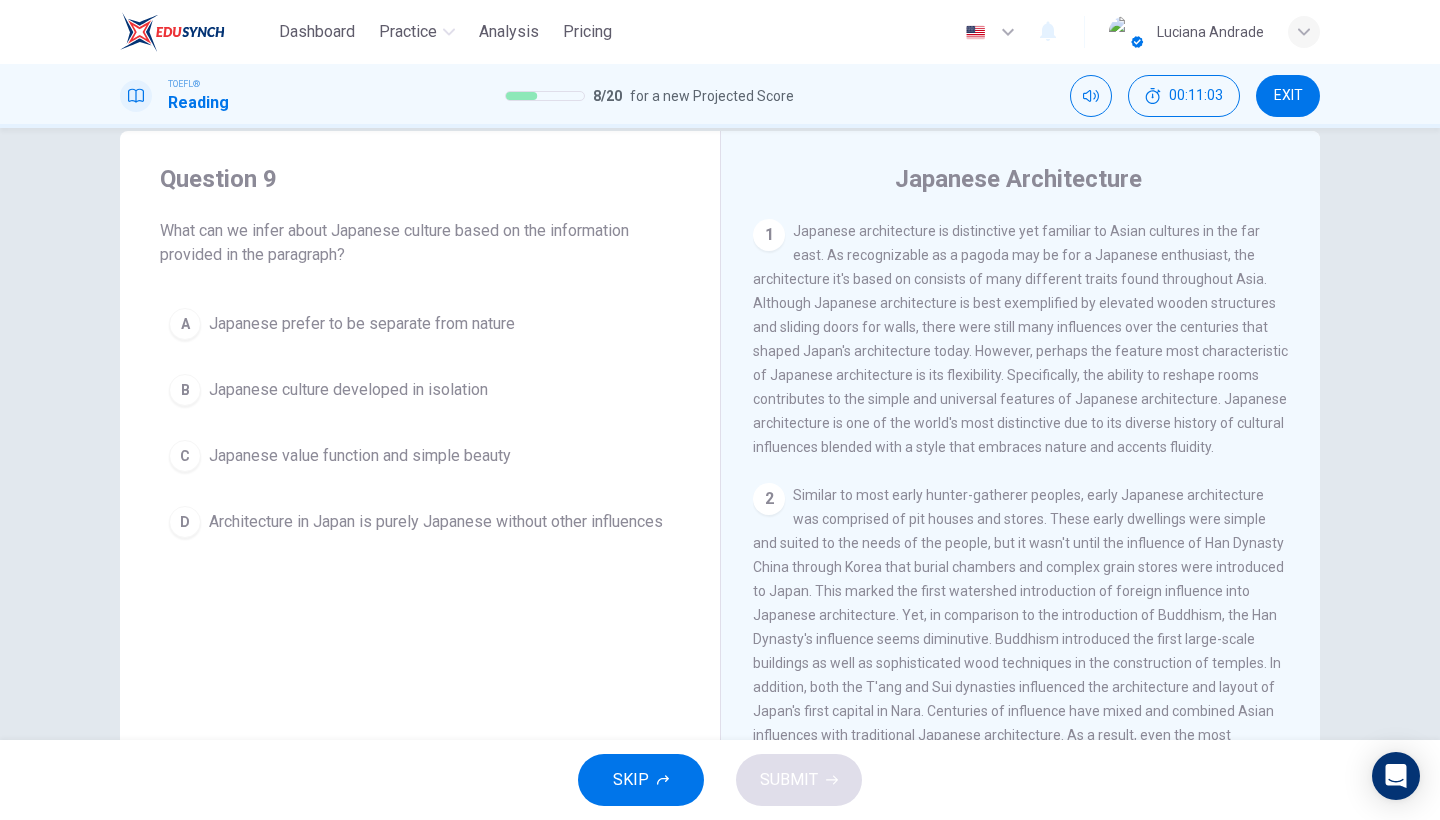 click on "Japanese value function and simple beauty" at bounding box center (362, 324) 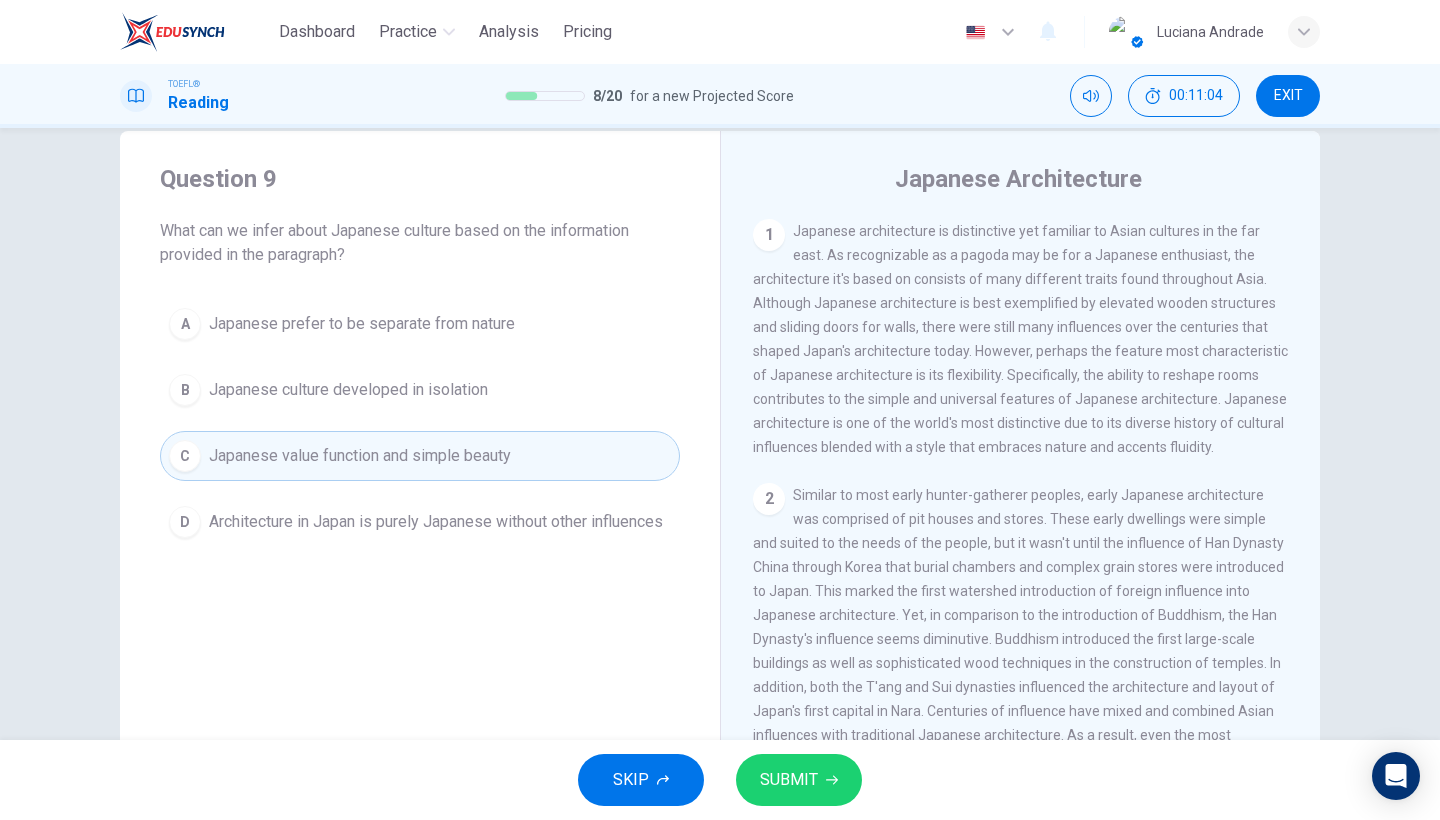 click on "SUBMIT" at bounding box center [789, 780] 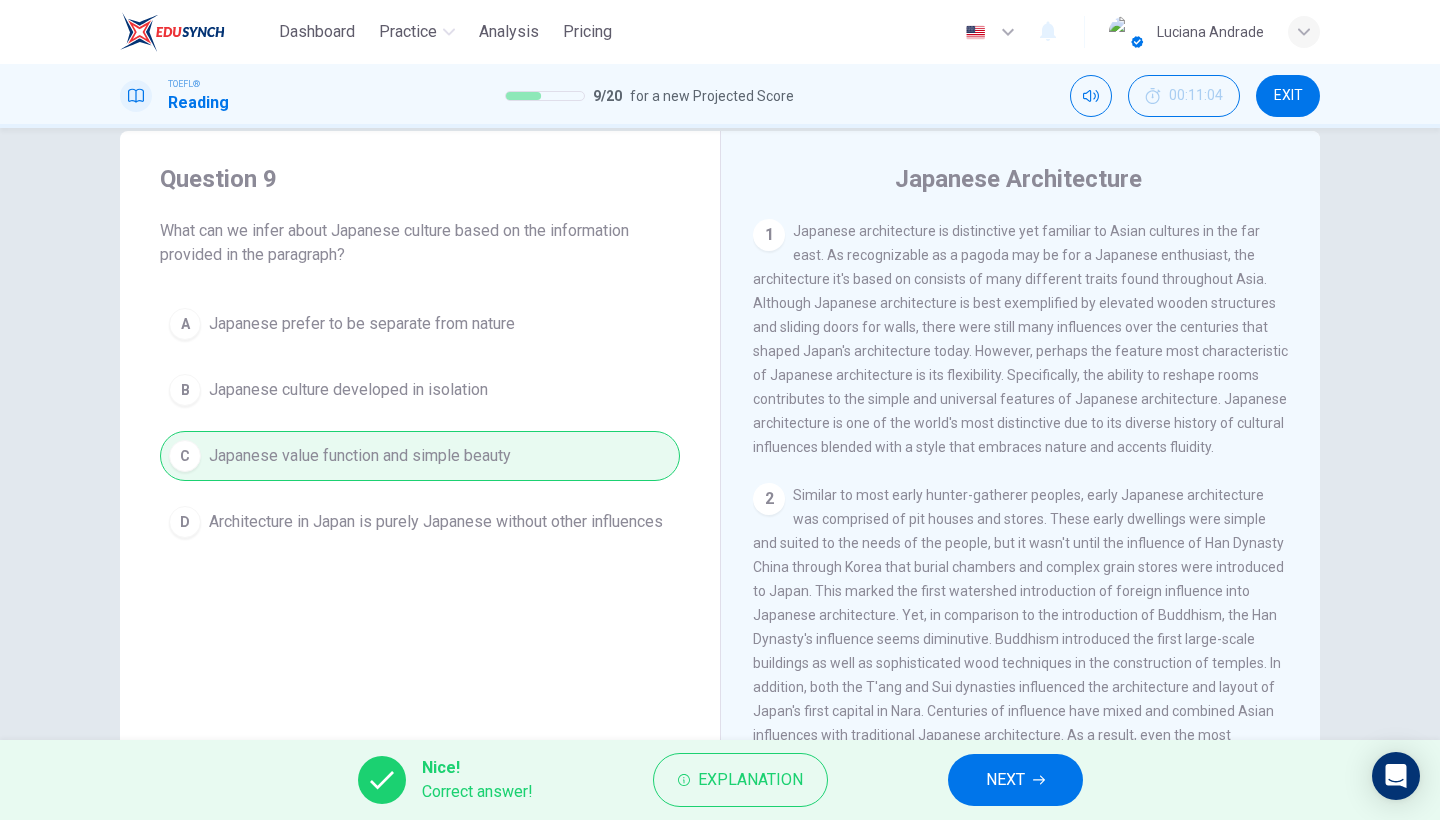 click on "NEXT" at bounding box center [1005, 780] 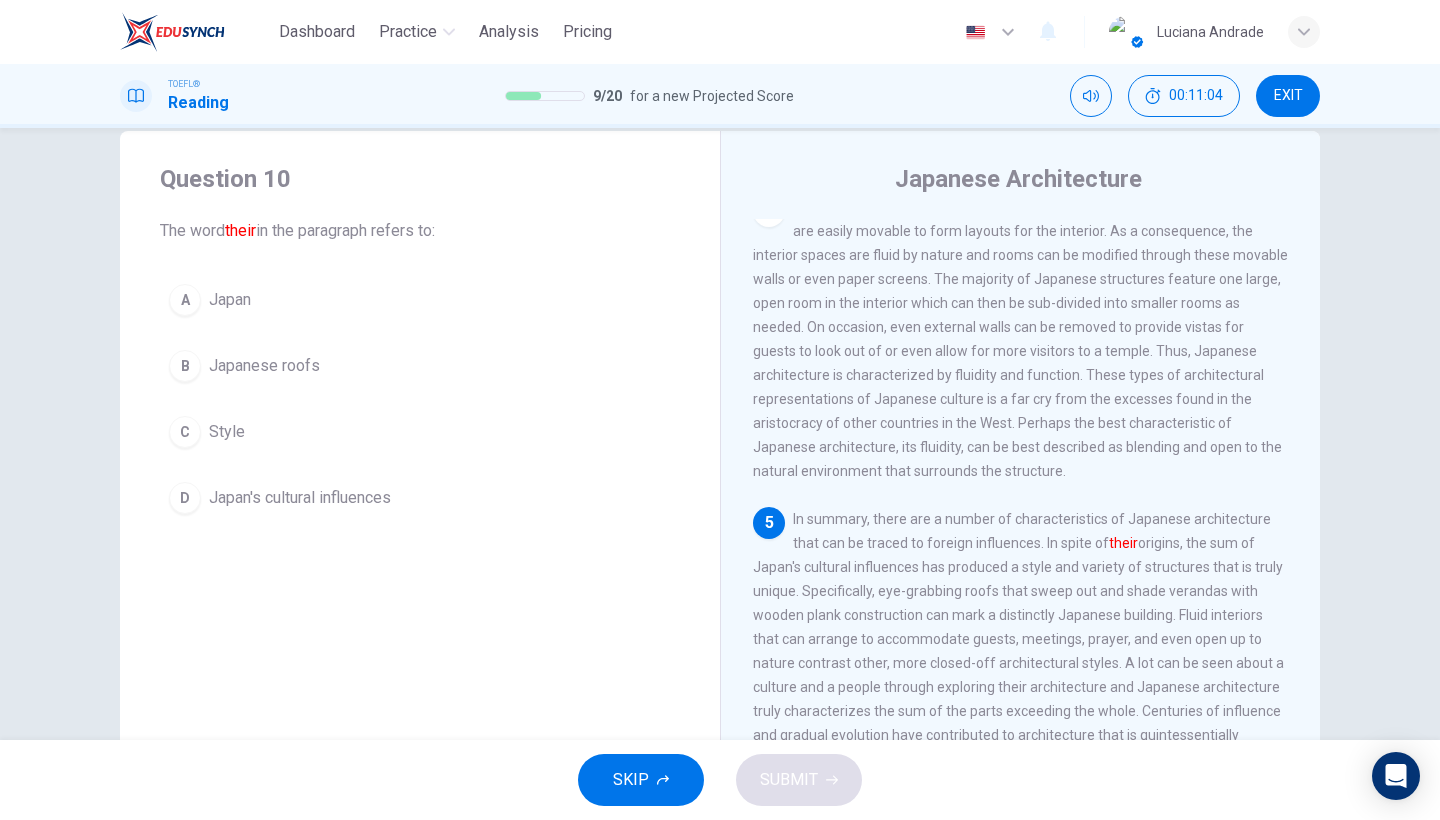 scroll, scrollTop: 985, scrollLeft: 0, axis: vertical 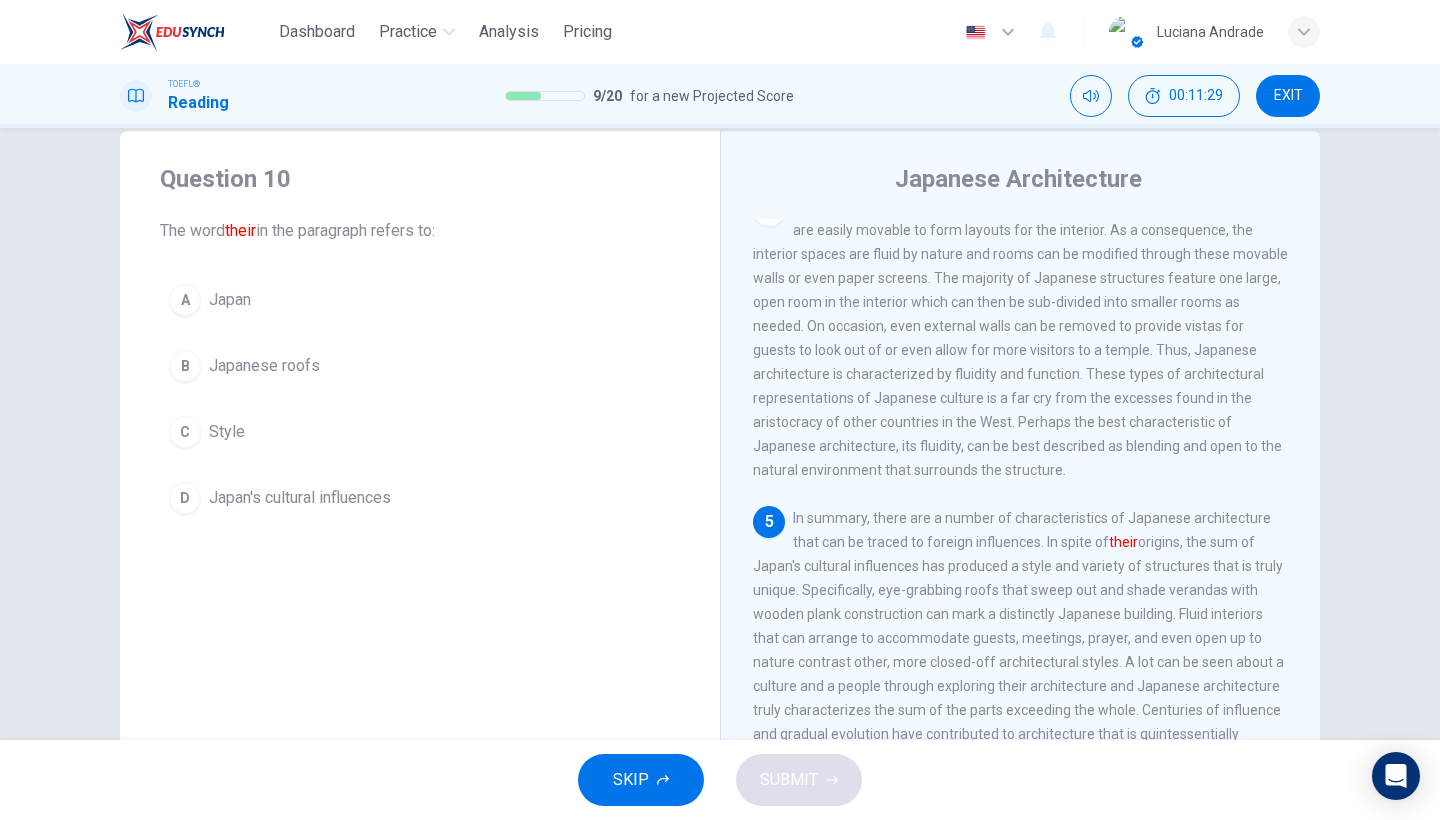 click on "Japan's cultural influences" at bounding box center [230, 300] 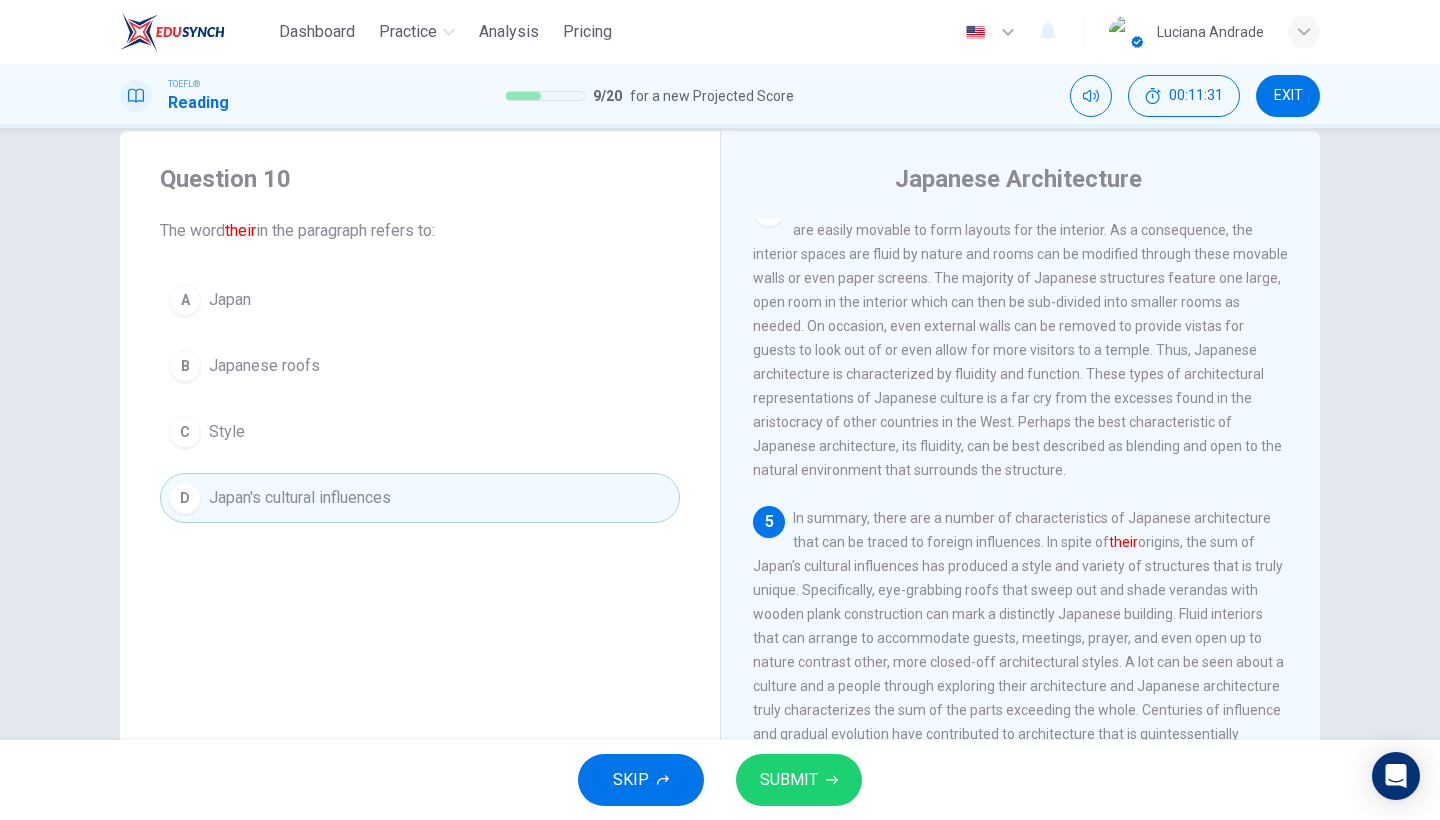 click on "SUBMIT" at bounding box center [799, 780] 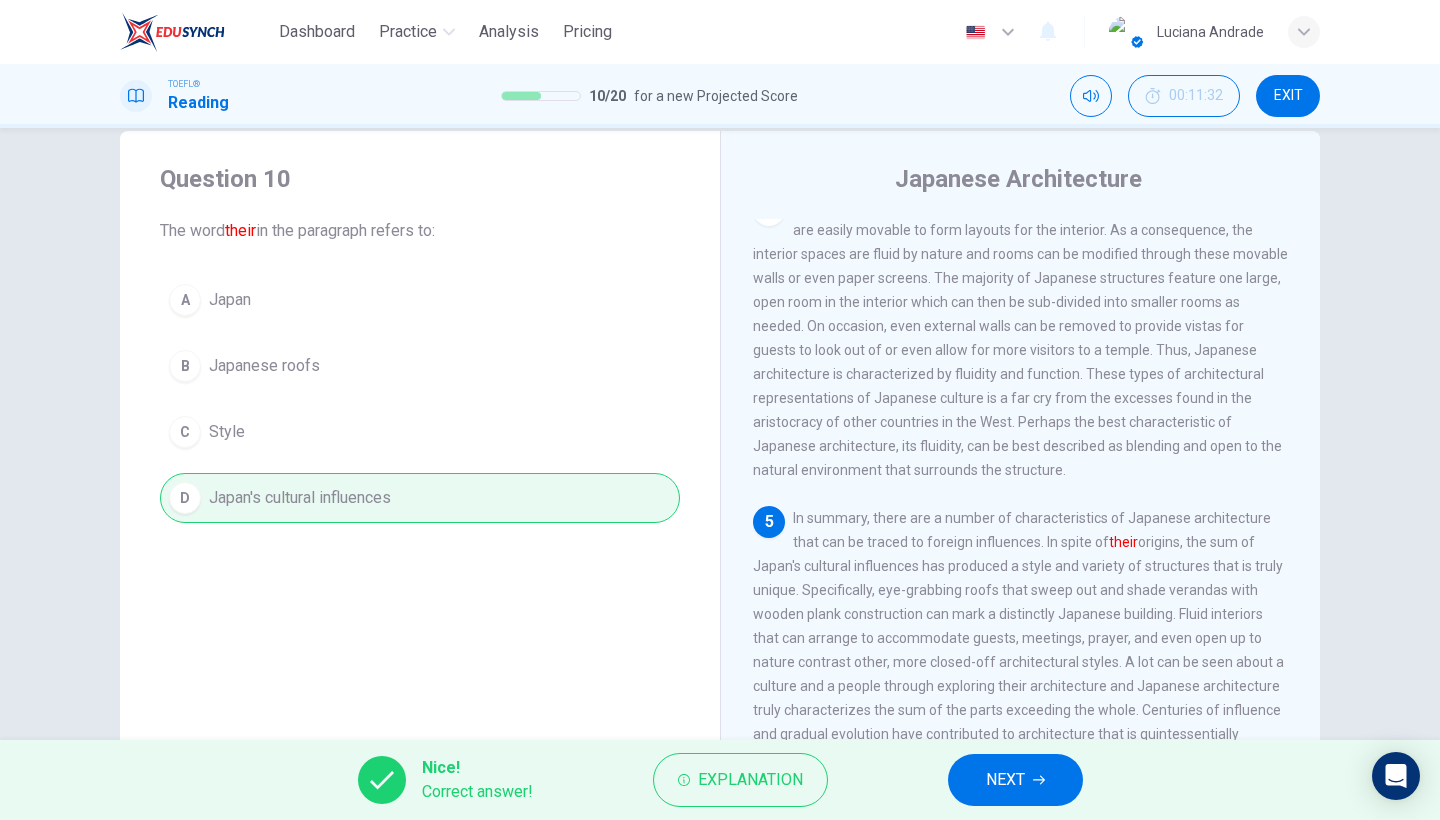 click on "NEXT" at bounding box center [1005, 780] 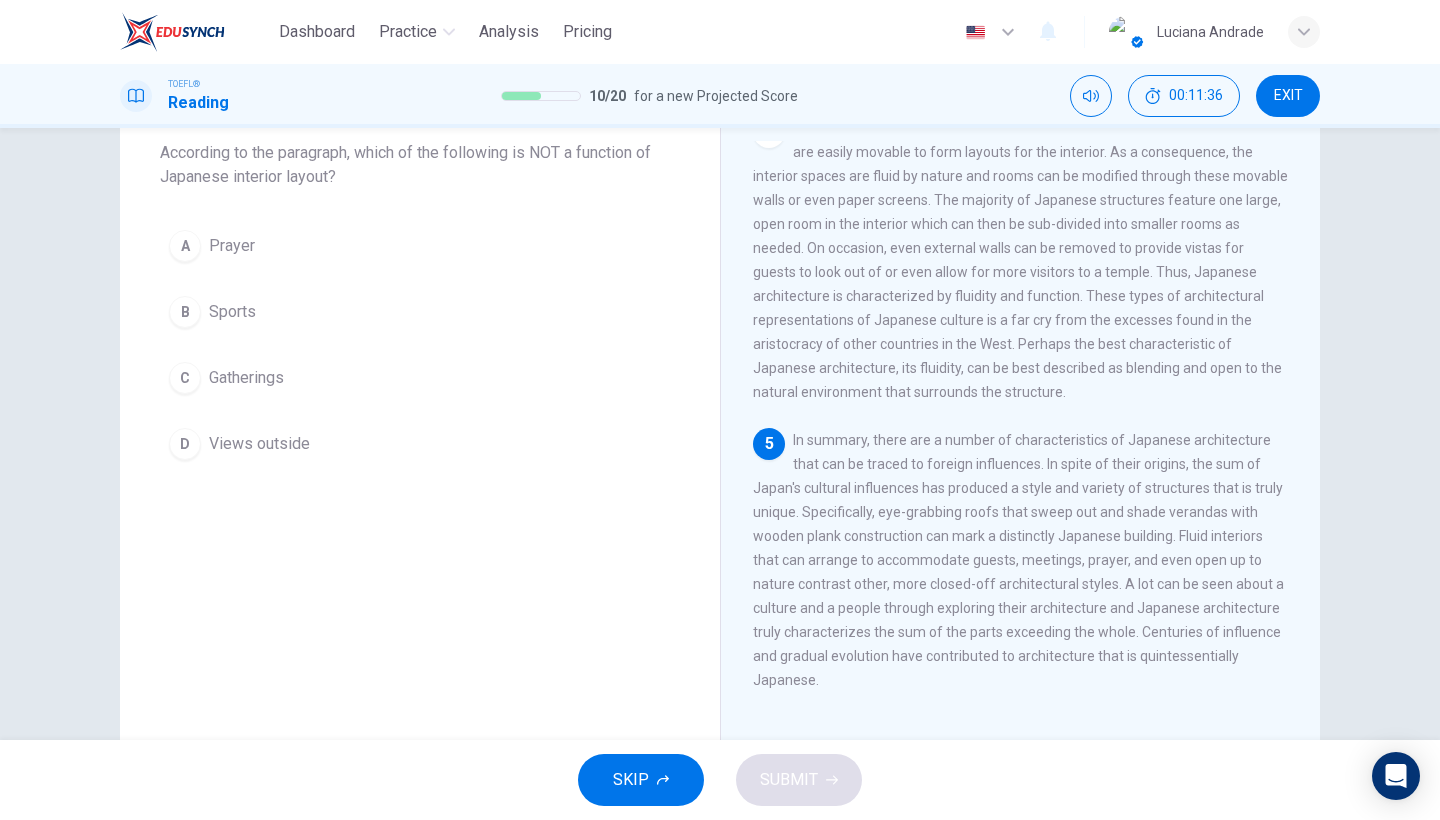 scroll, scrollTop: 163, scrollLeft: 0, axis: vertical 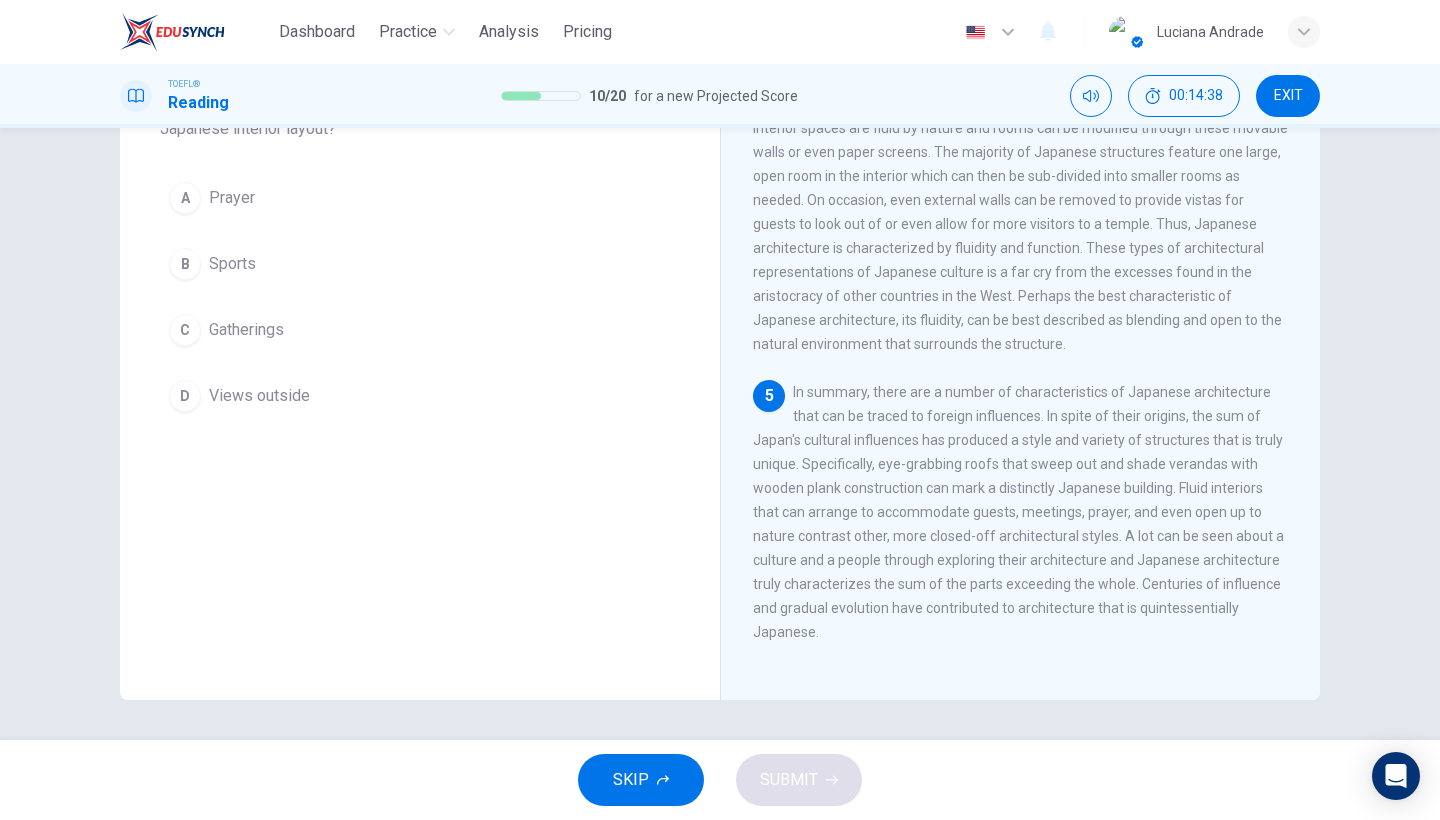 click on "Prayer" at bounding box center [232, 198] 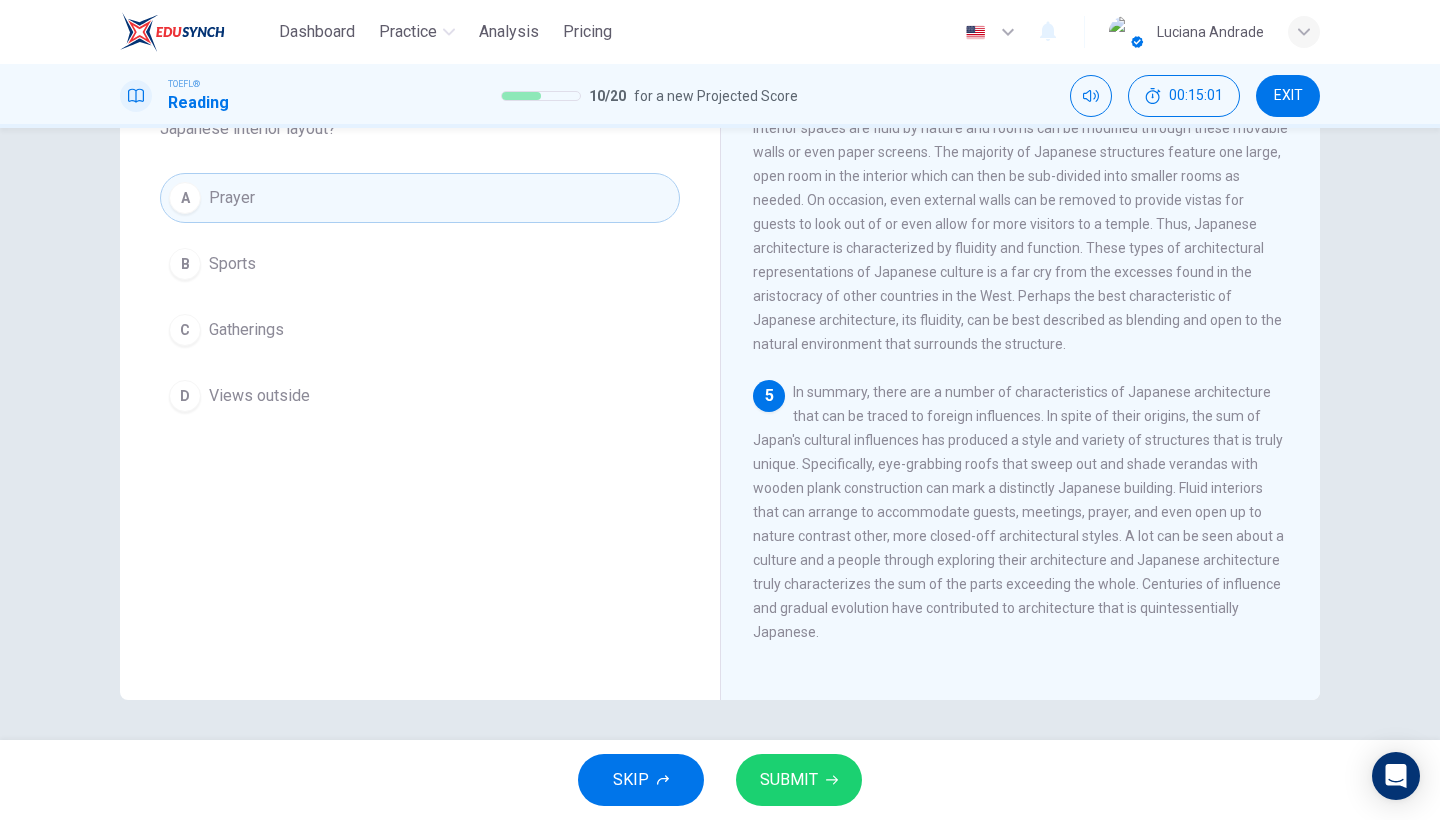 click on "Sports" at bounding box center (232, 264) 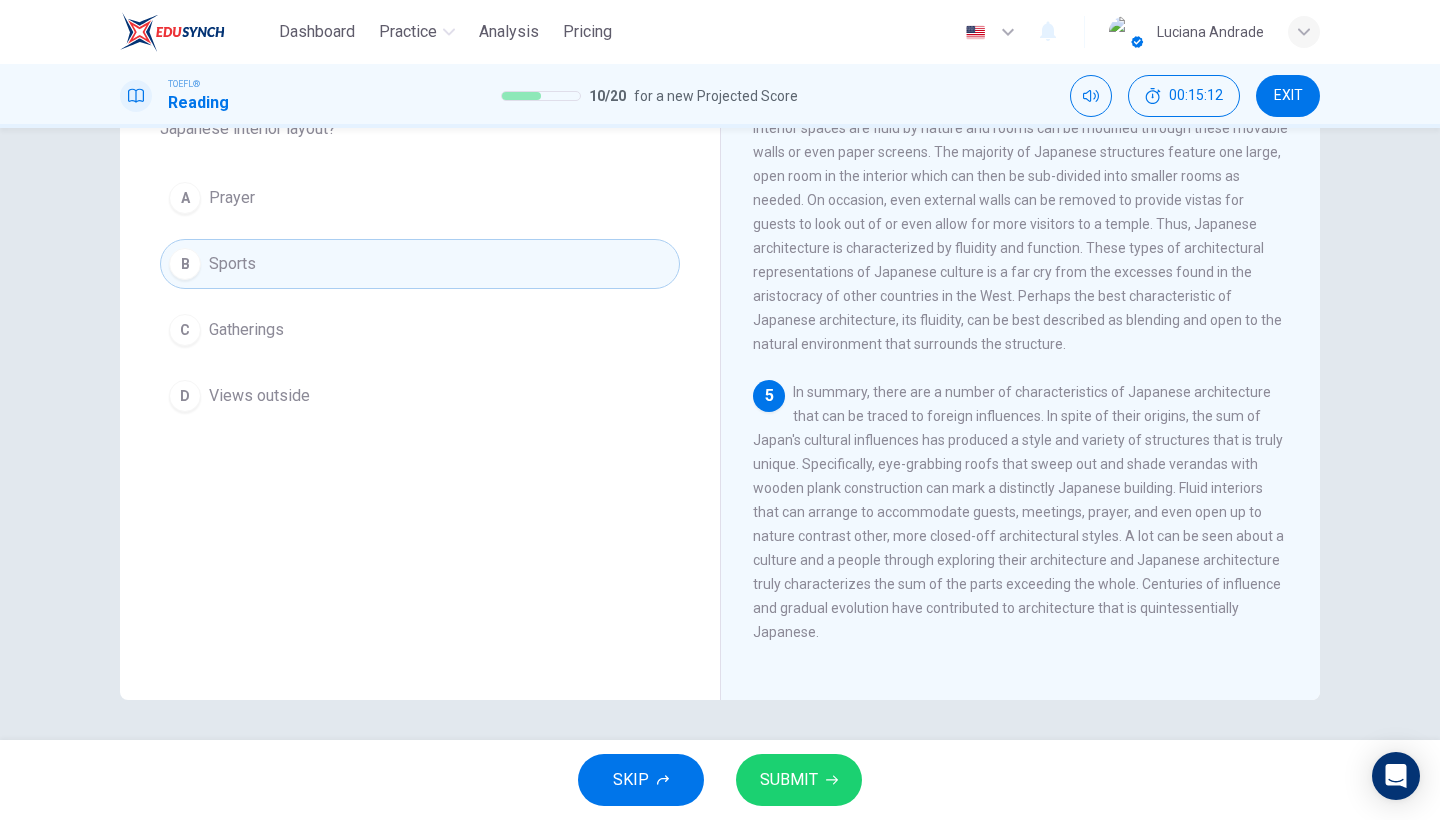 click on "SUBMIT" at bounding box center [789, 780] 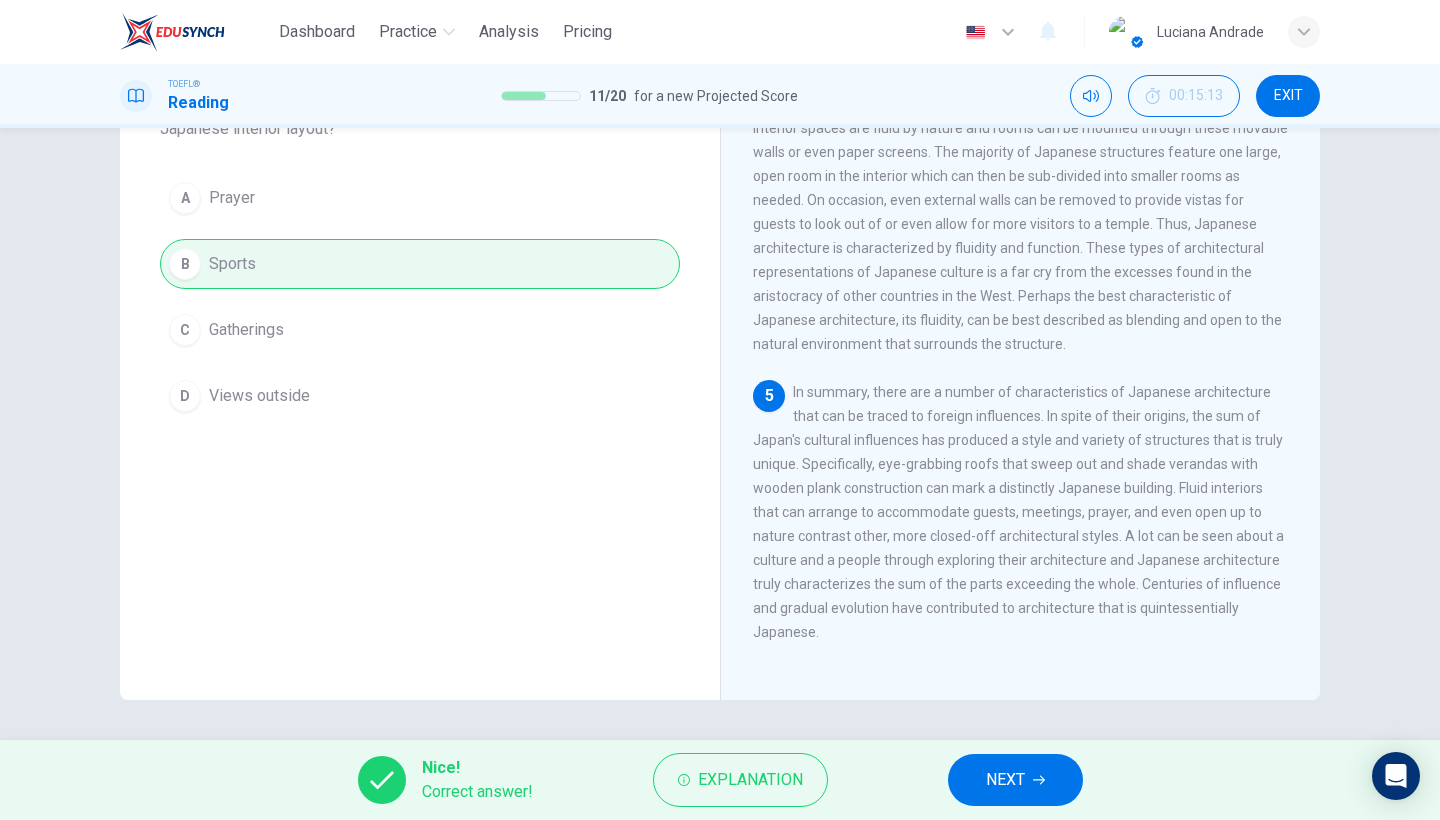 click on "NEXT" at bounding box center [1015, 780] 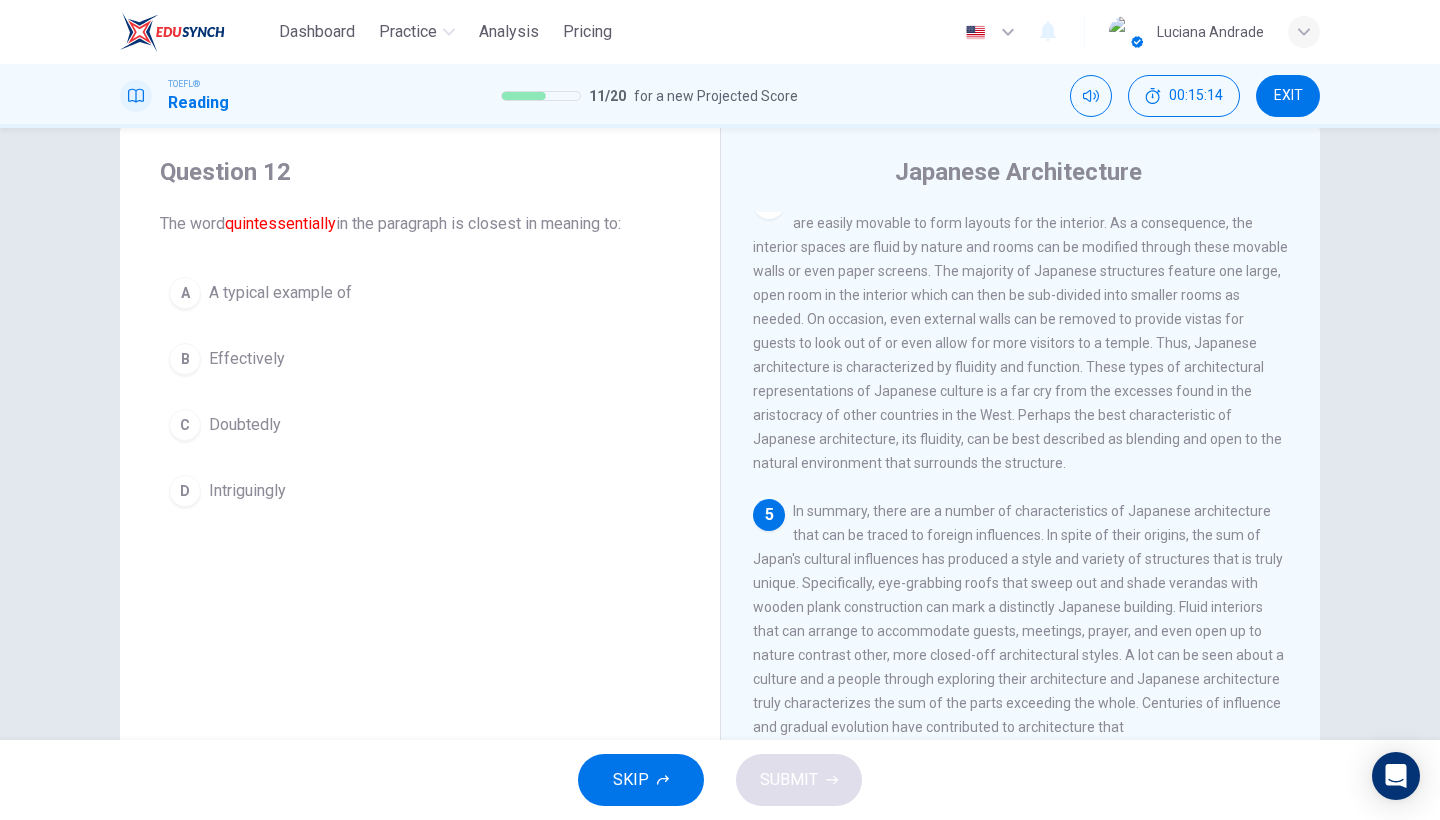 scroll, scrollTop: 40, scrollLeft: 0, axis: vertical 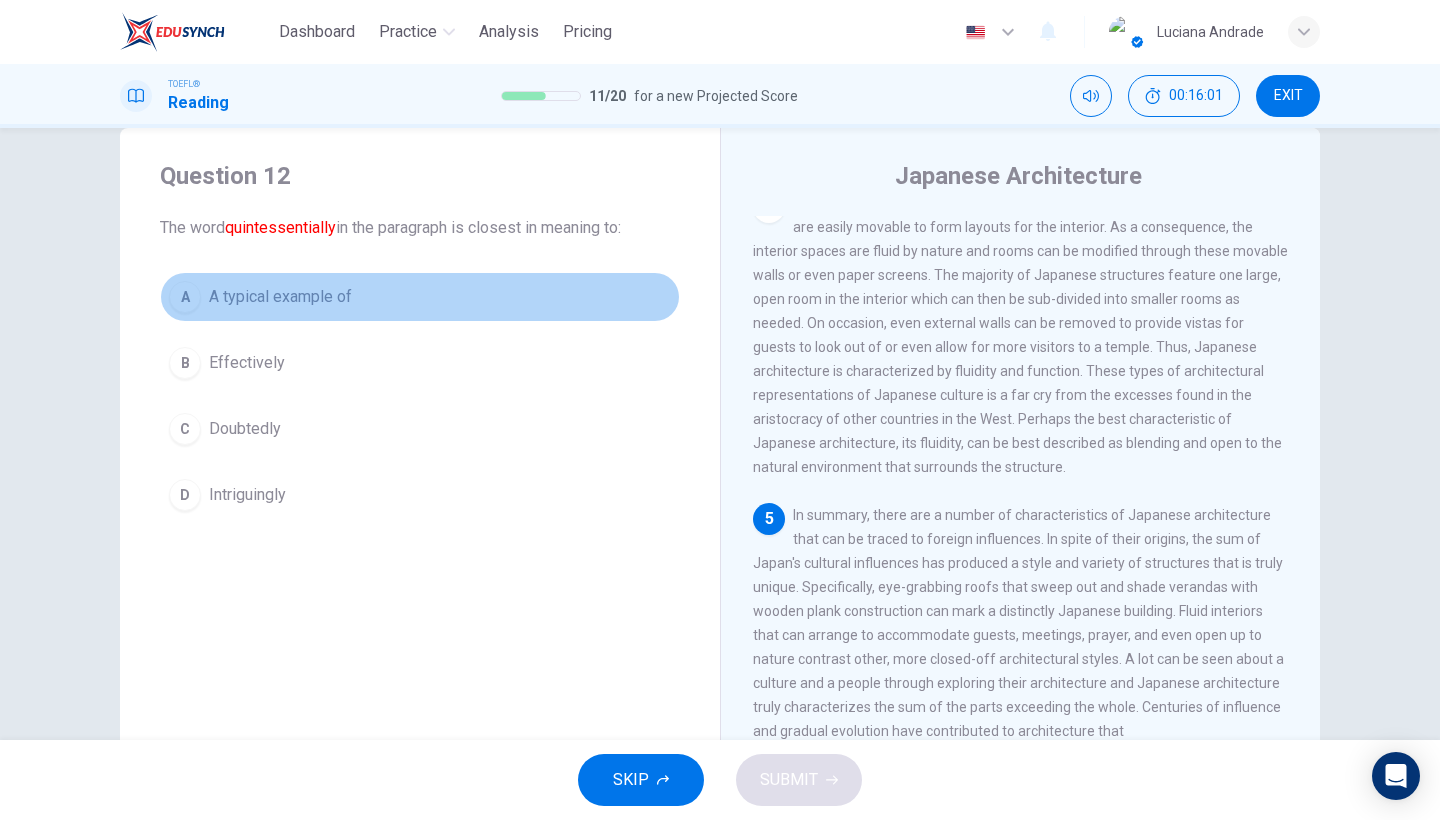 click on "A typical example of" at bounding box center [280, 297] 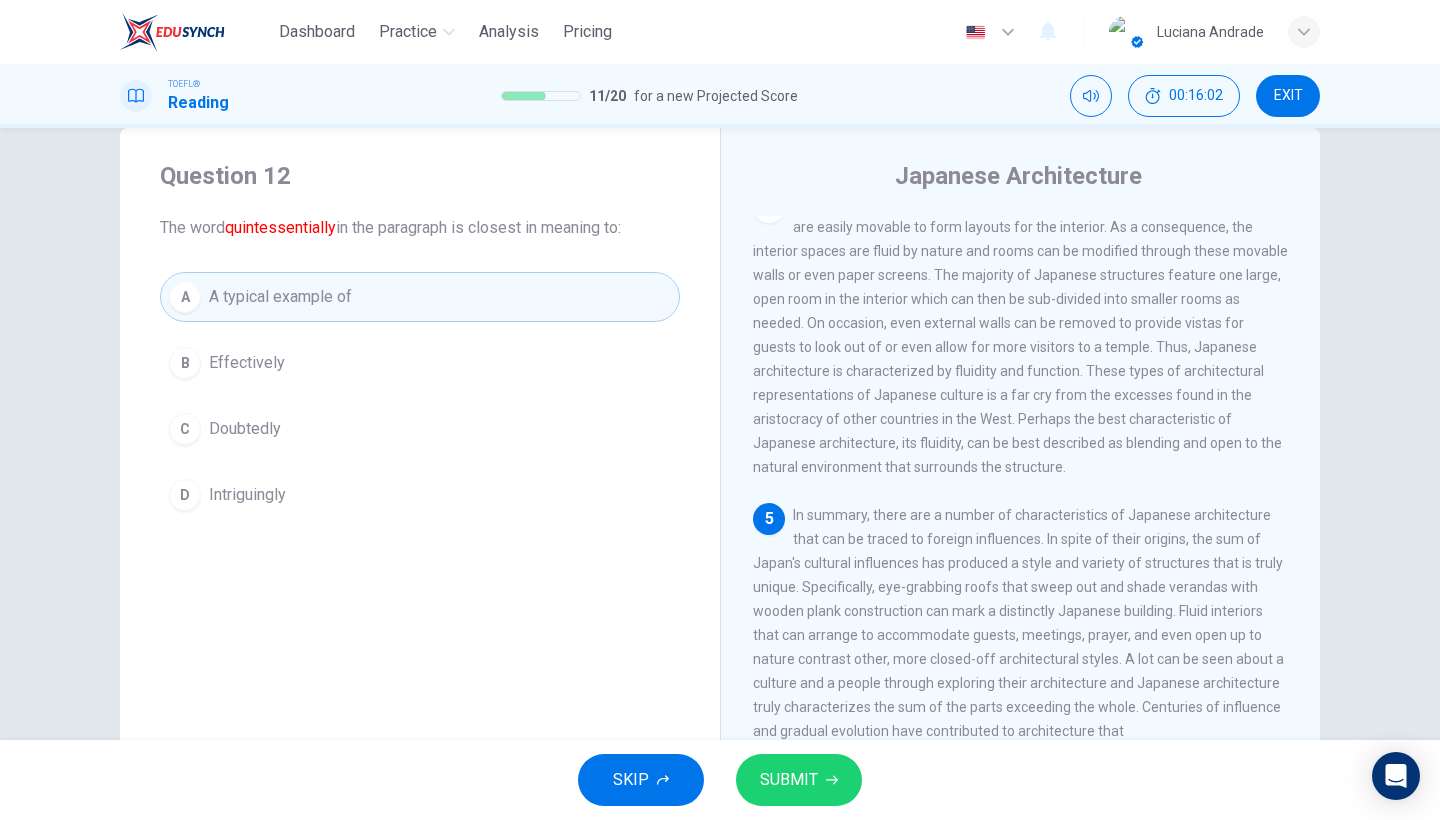 click on "SUBMIT" at bounding box center [789, 780] 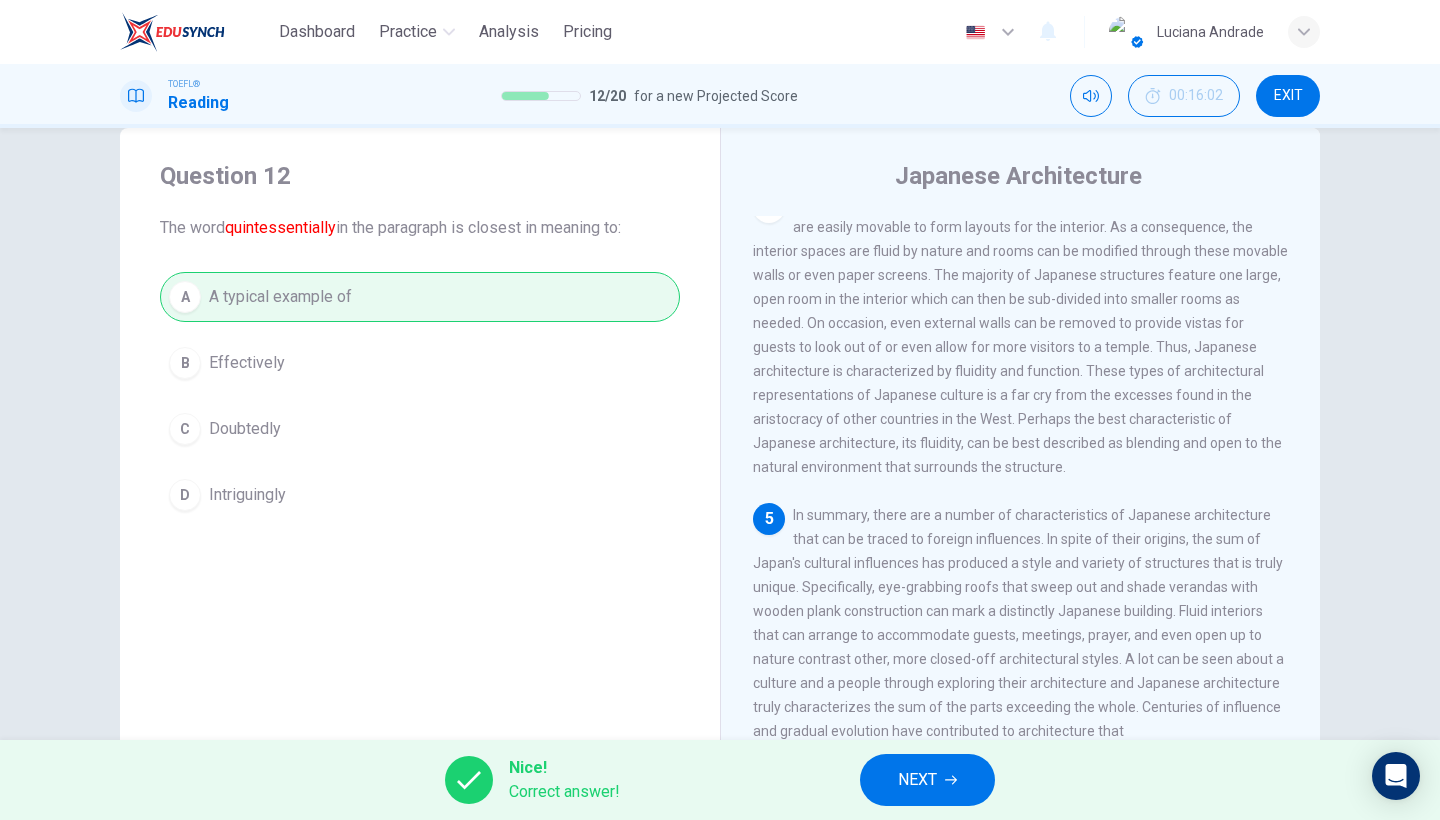 scroll, scrollTop: 163, scrollLeft: 0, axis: vertical 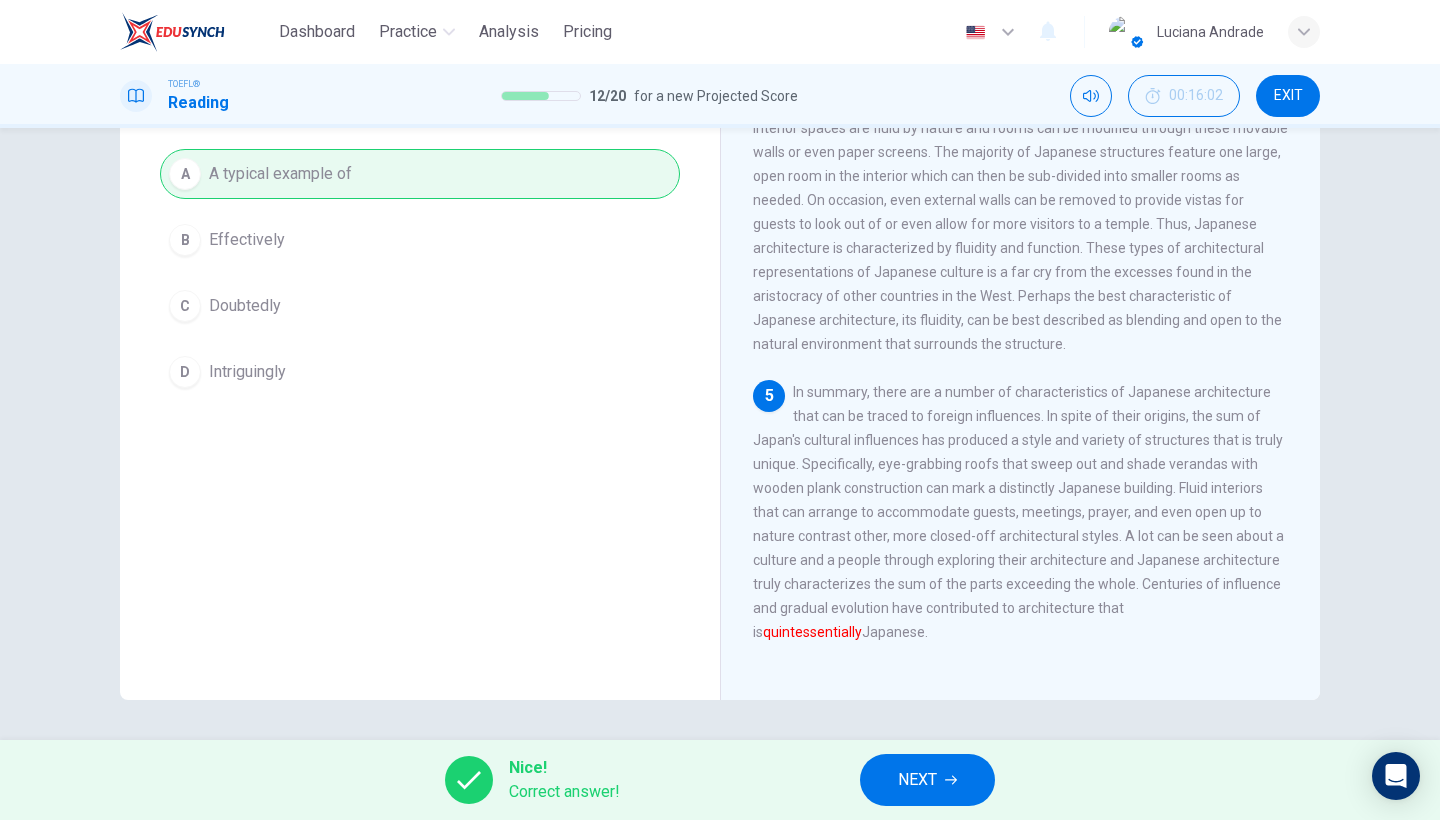 click on "NEXT" at bounding box center (927, 780) 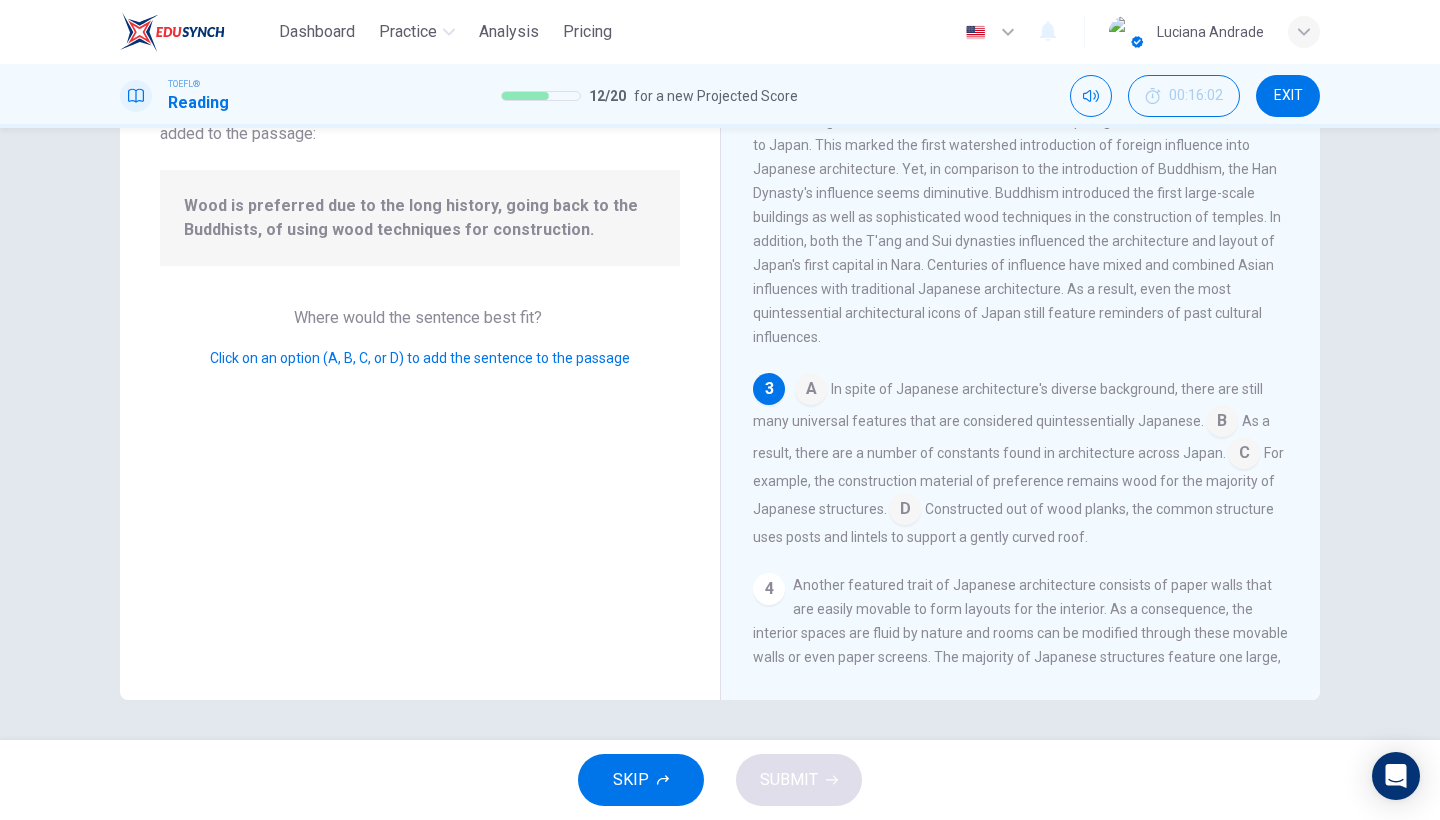 scroll, scrollTop: 401, scrollLeft: 0, axis: vertical 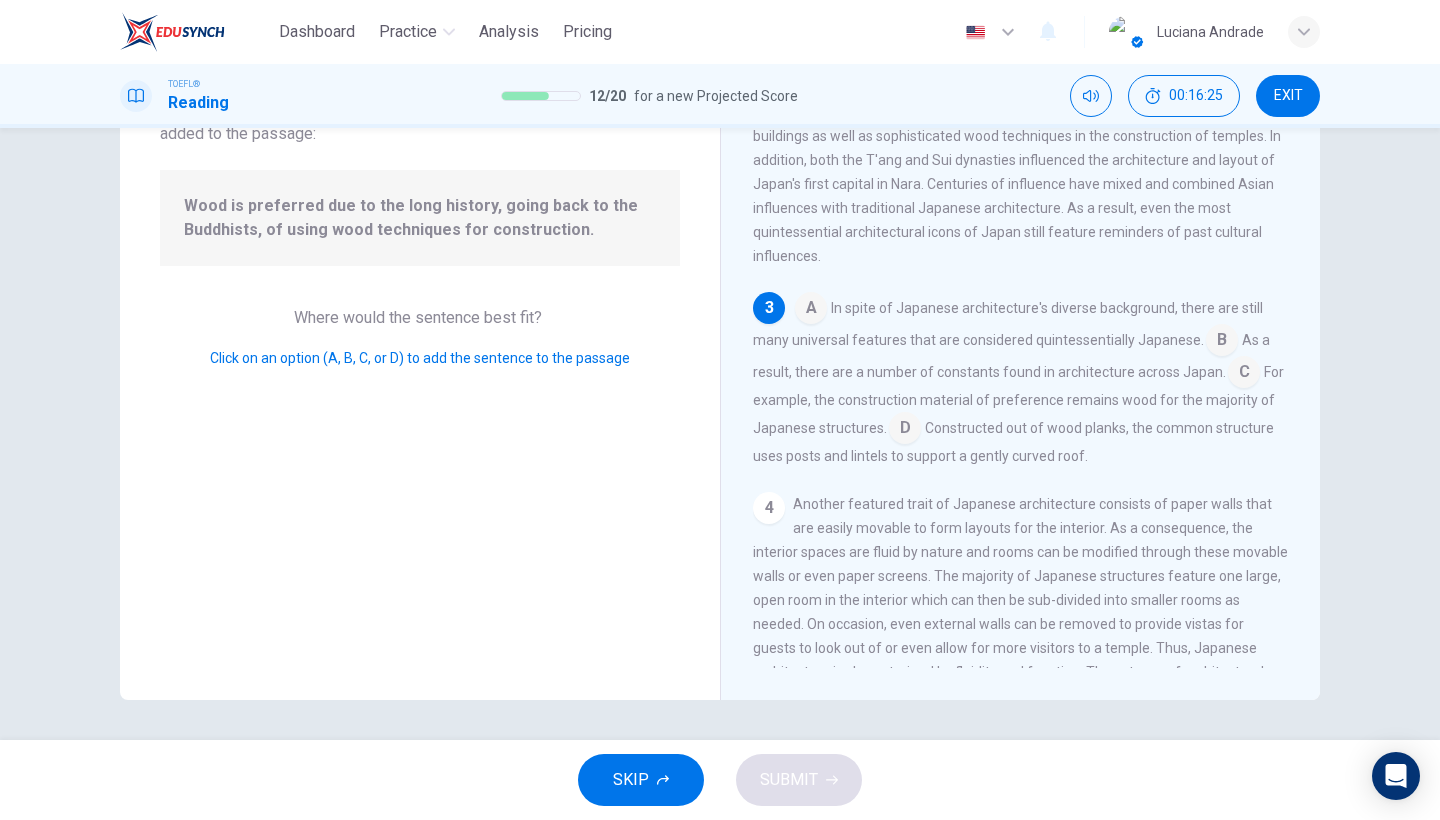 click at bounding box center [811, 310] 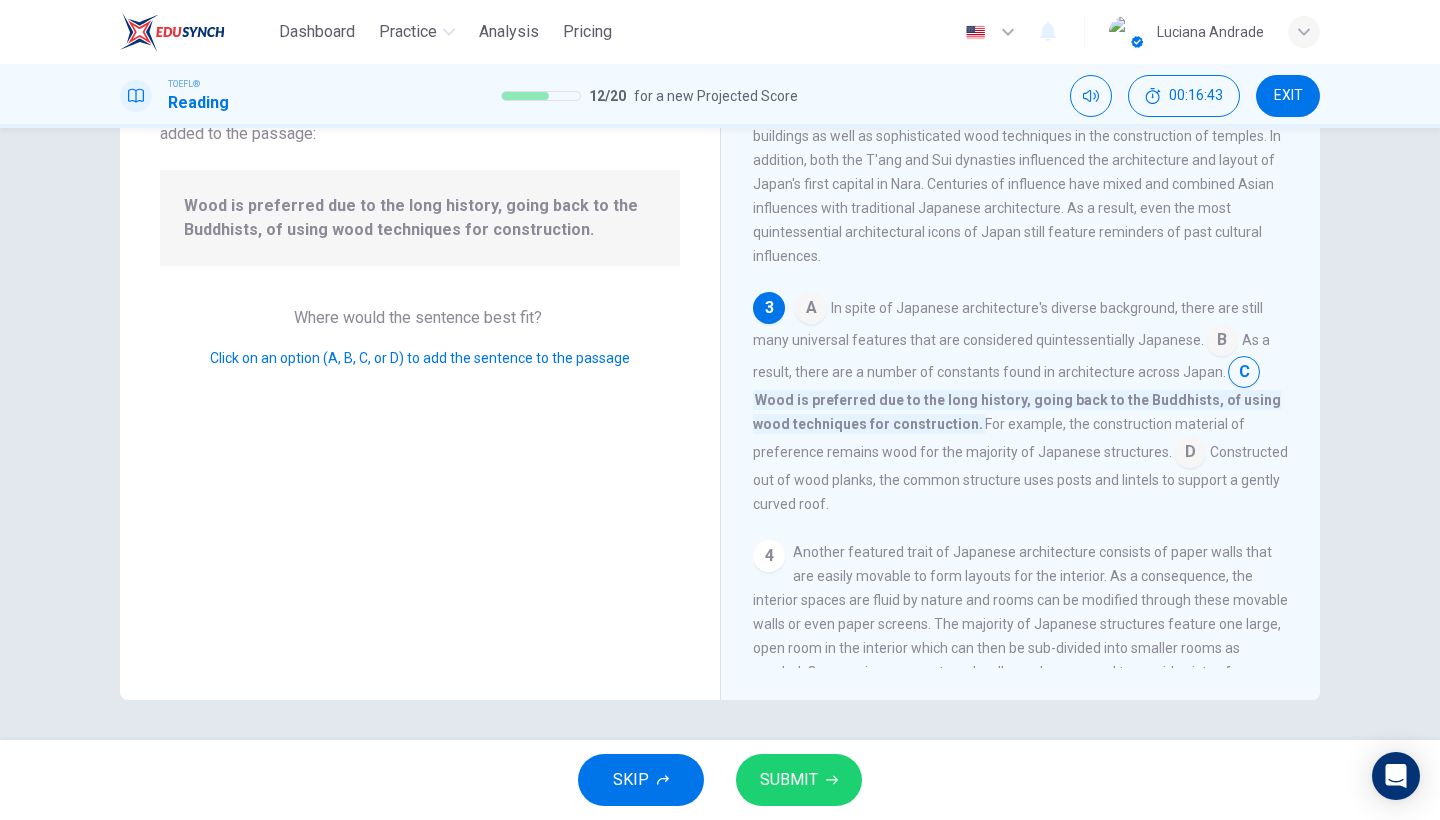 click on "SUBMIT" at bounding box center [789, 780] 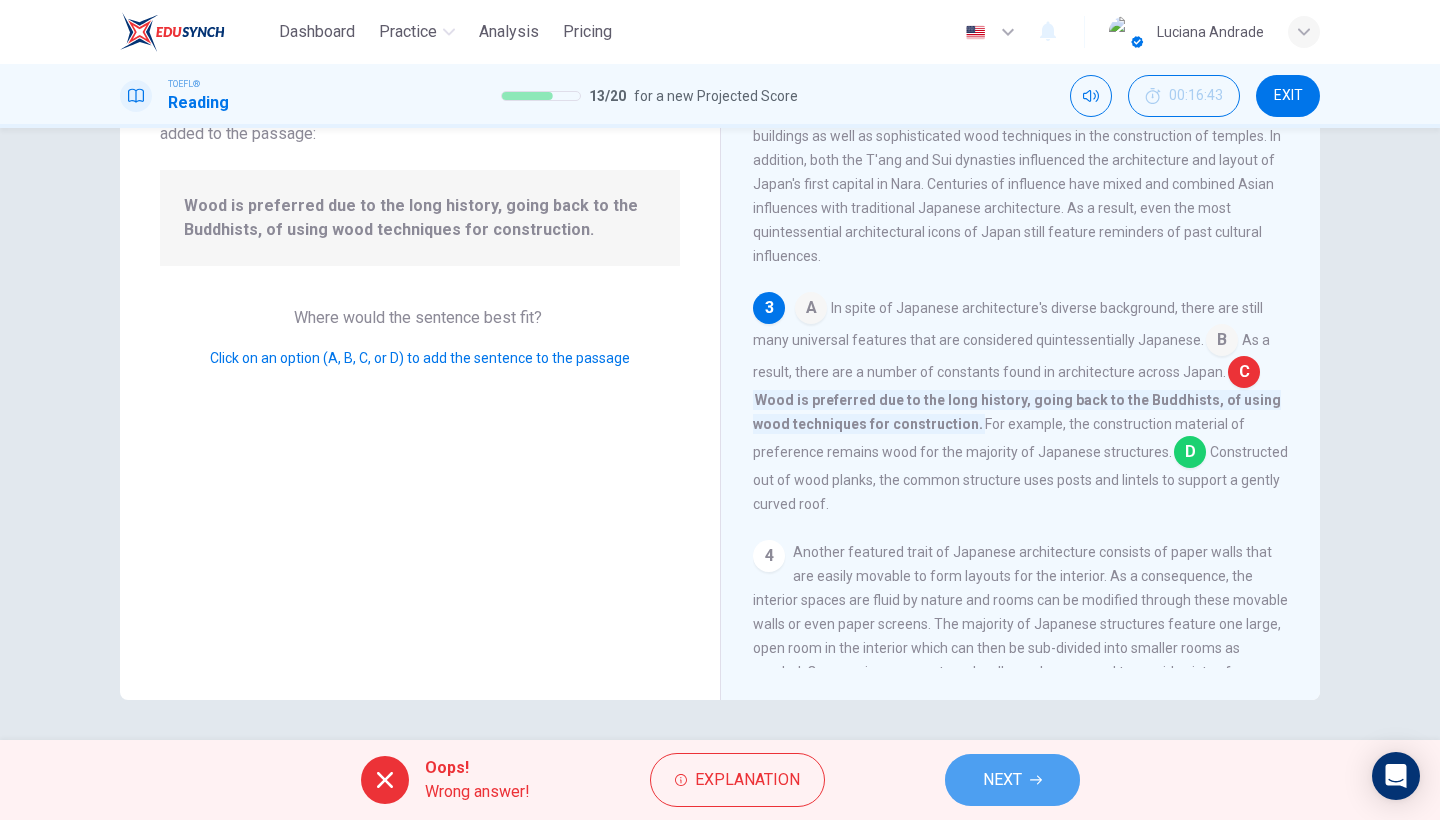 click at bounding box center (1036, 780) 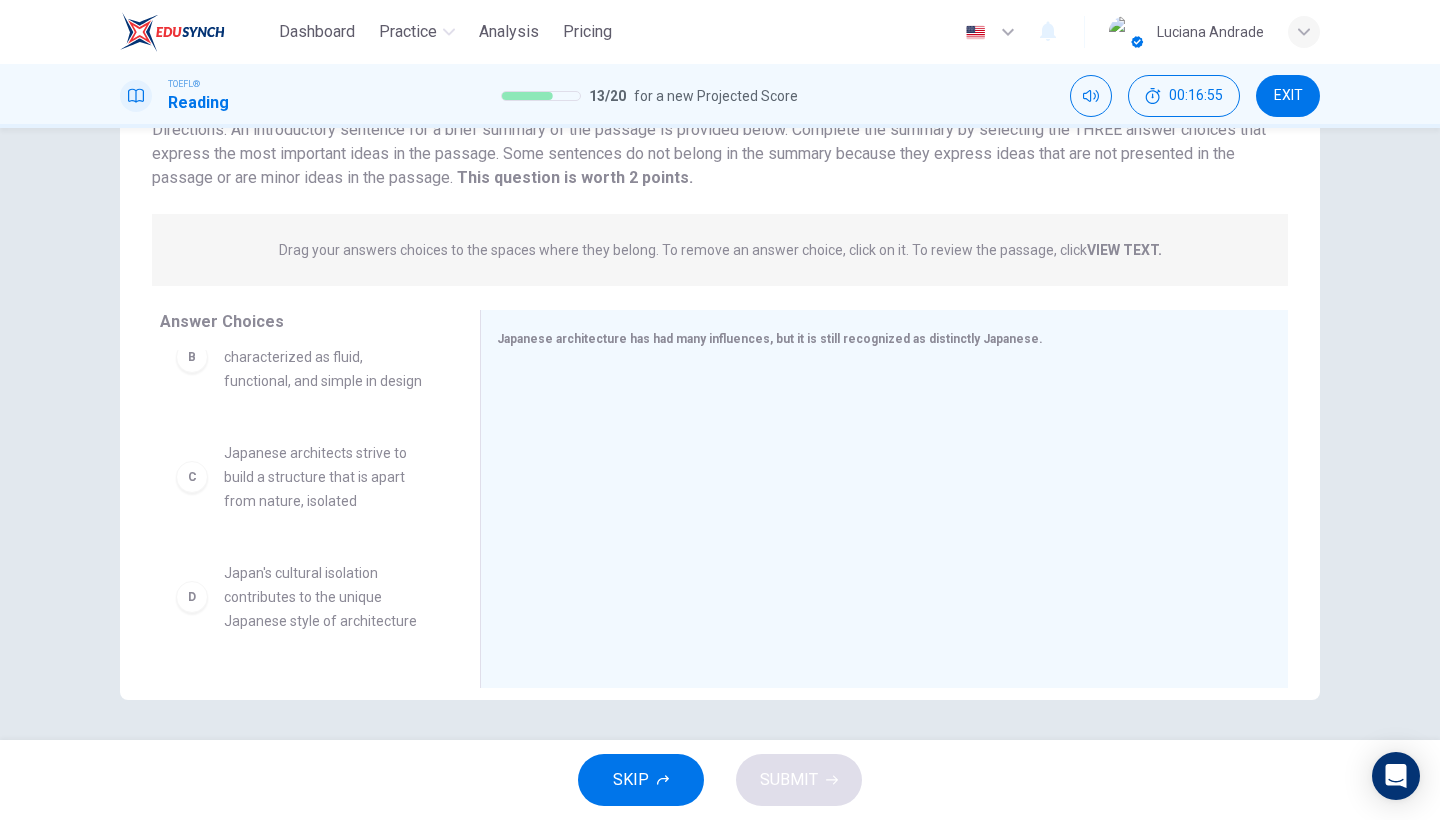 scroll, scrollTop: 196, scrollLeft: 0, axis: vertical 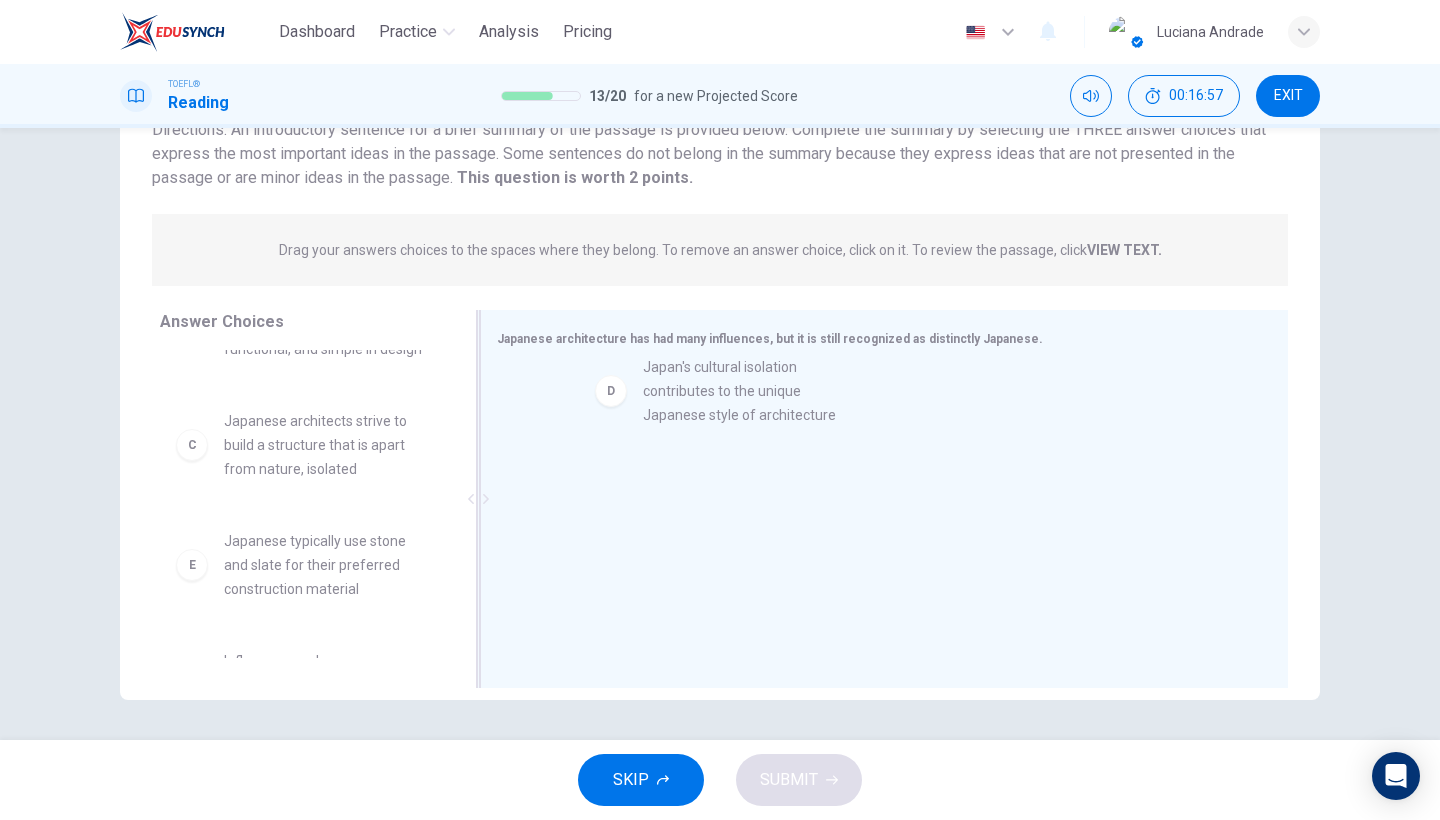 drag, startPoint x: 301, startPoint y: 599, endPoint x: 728, endPoint y: 419, distance: 463.3886 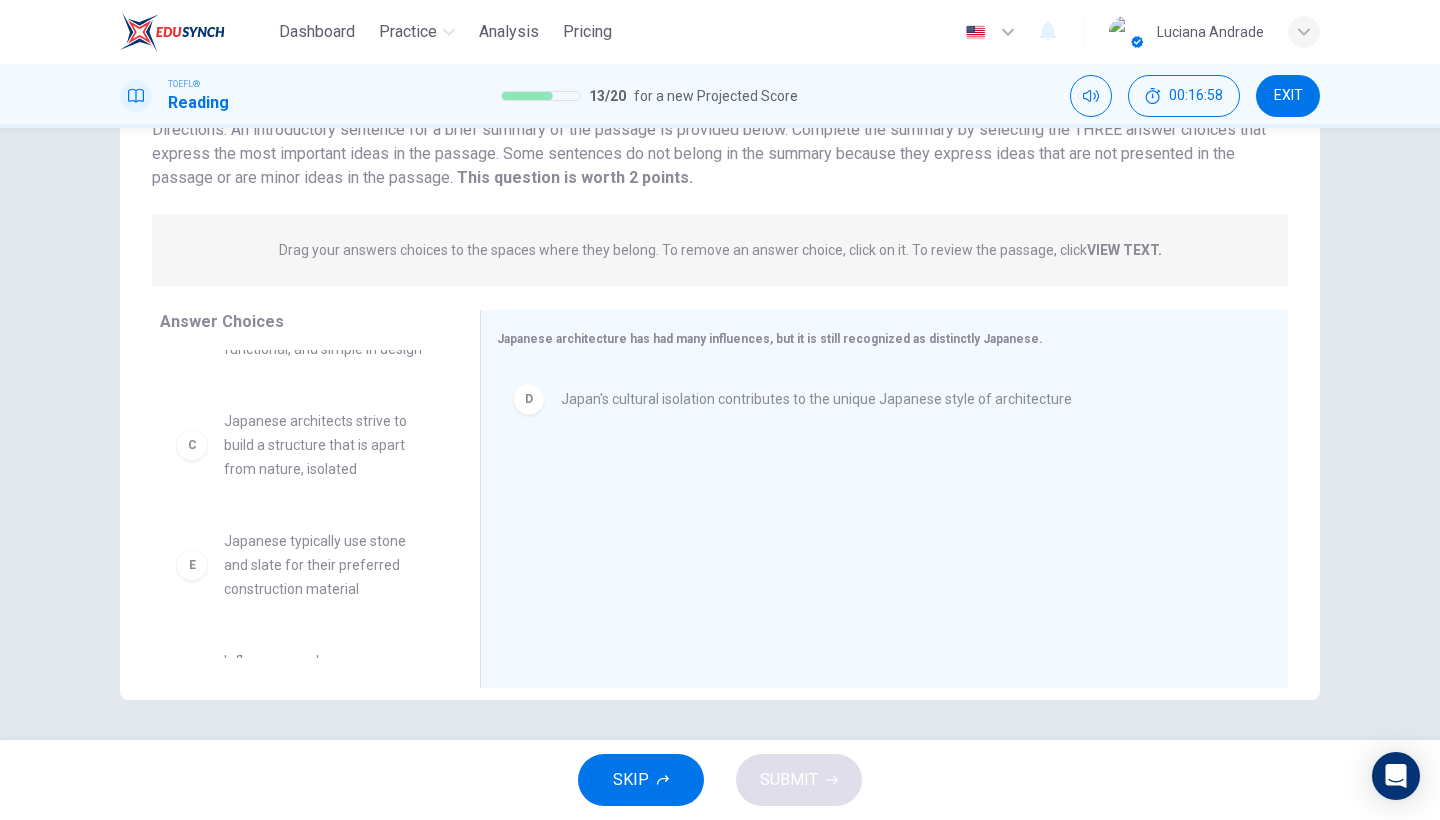 scroll, scrollTop: 276, scrollLeft: 0, axis: vertical 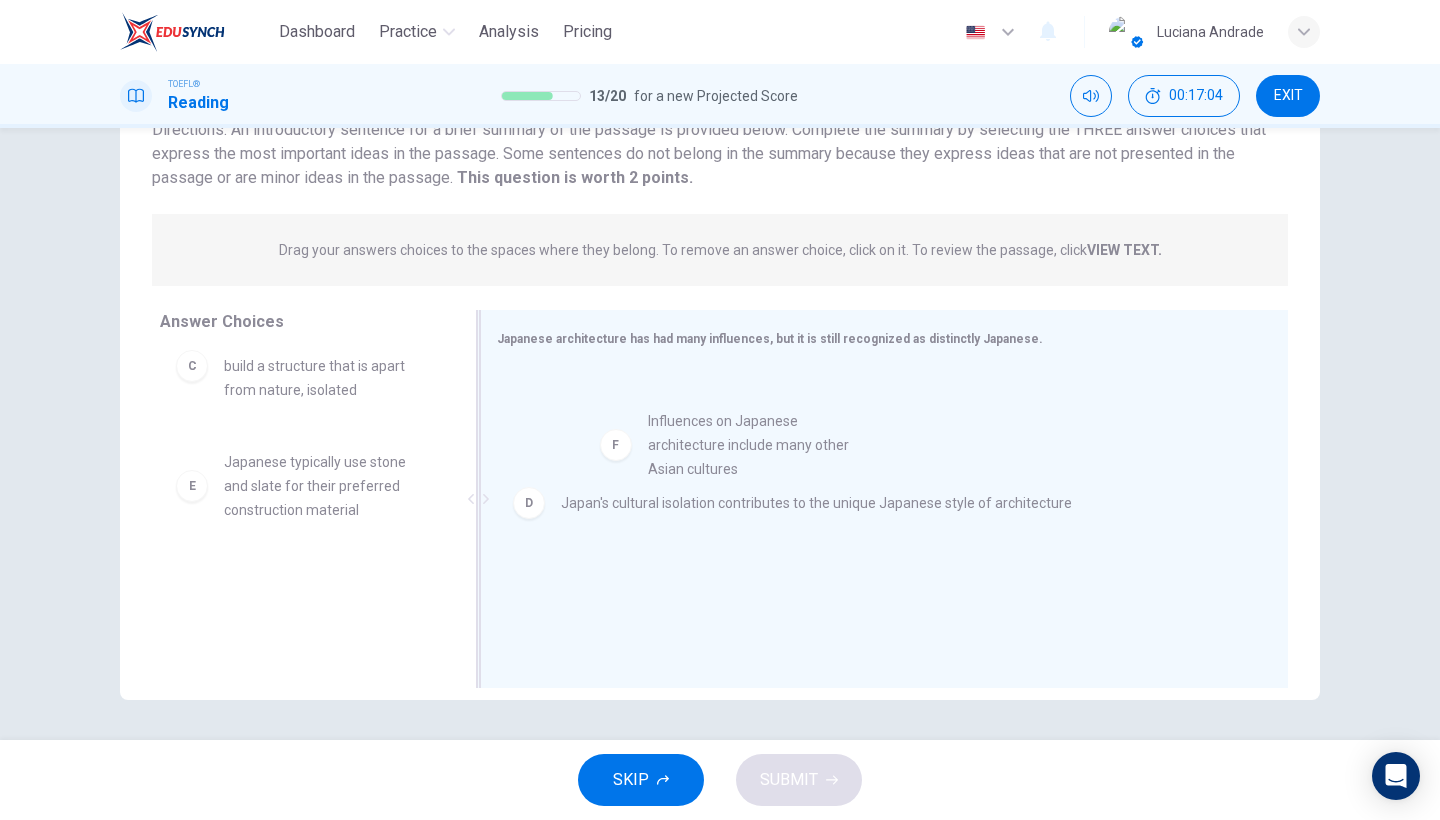 drag, startPoint x: 327, startPoint y: 617, endPoint x: 758, endPoint y: 455, distance: 460.44 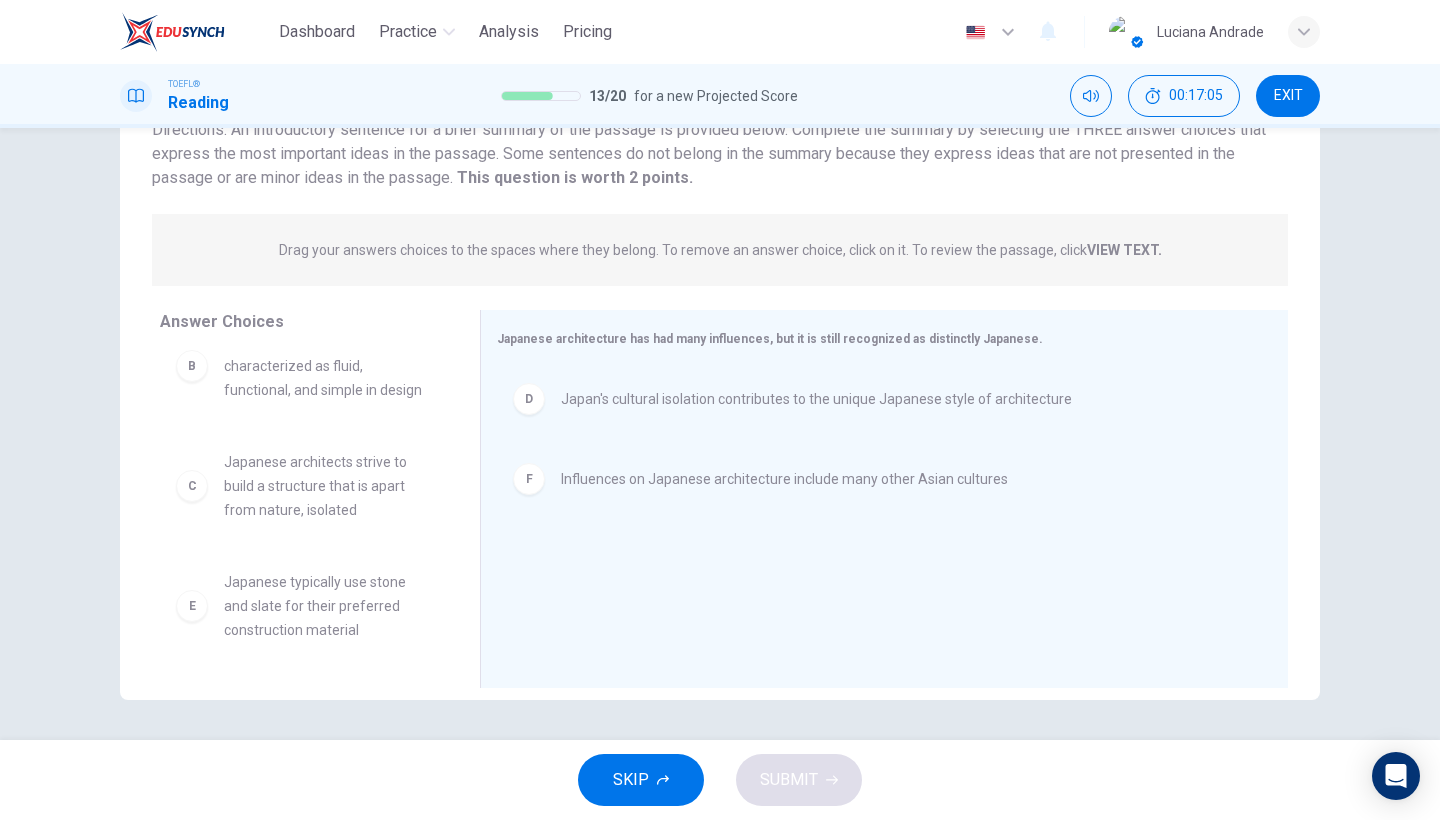 scroll, scrollTop: 0, scrollLeft: 0, axis: both 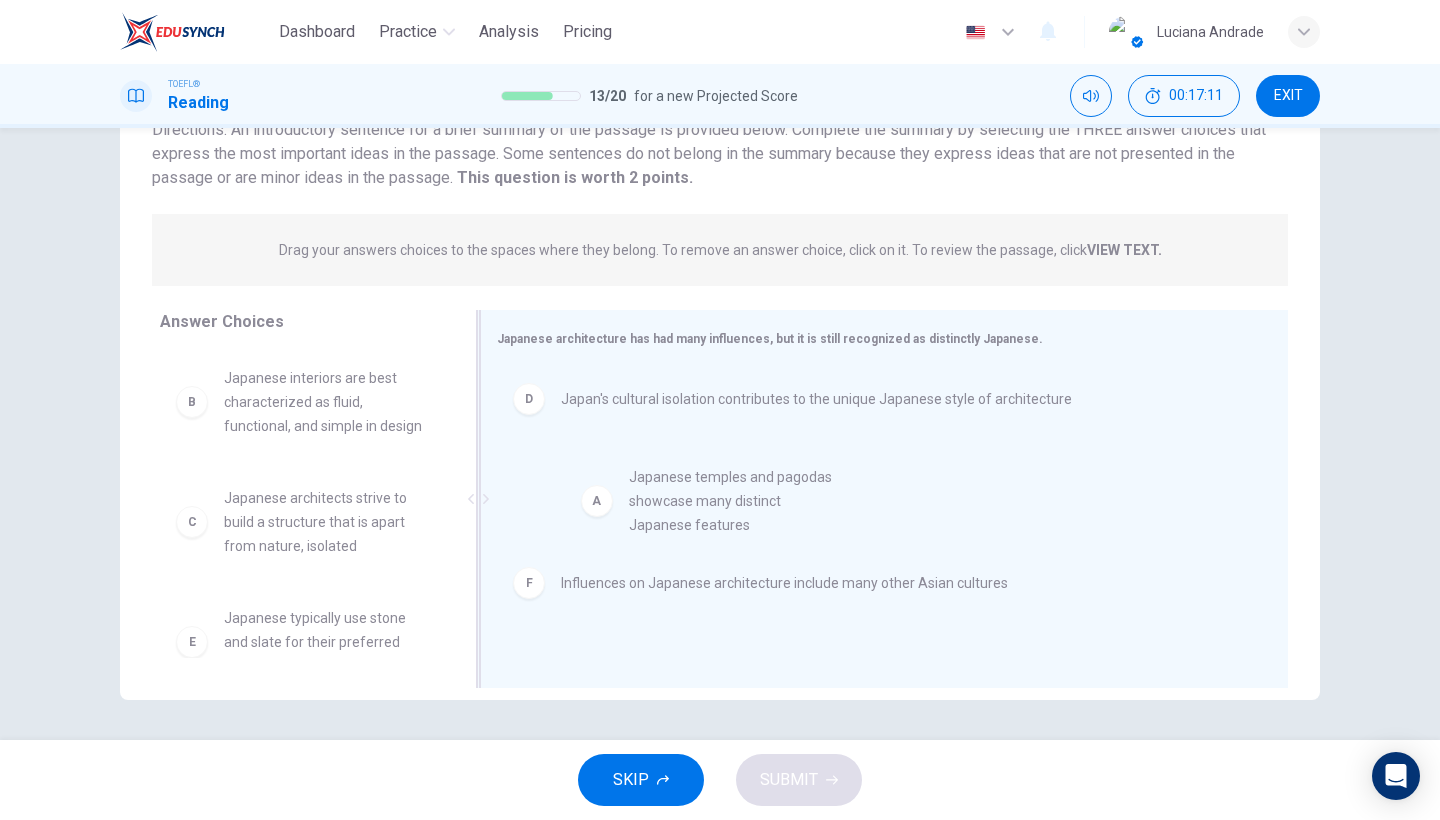 drag, startPoint x: 263, startPoint y: 420, endPoint x: 678, endPoint y: 518, distance: 426.41412 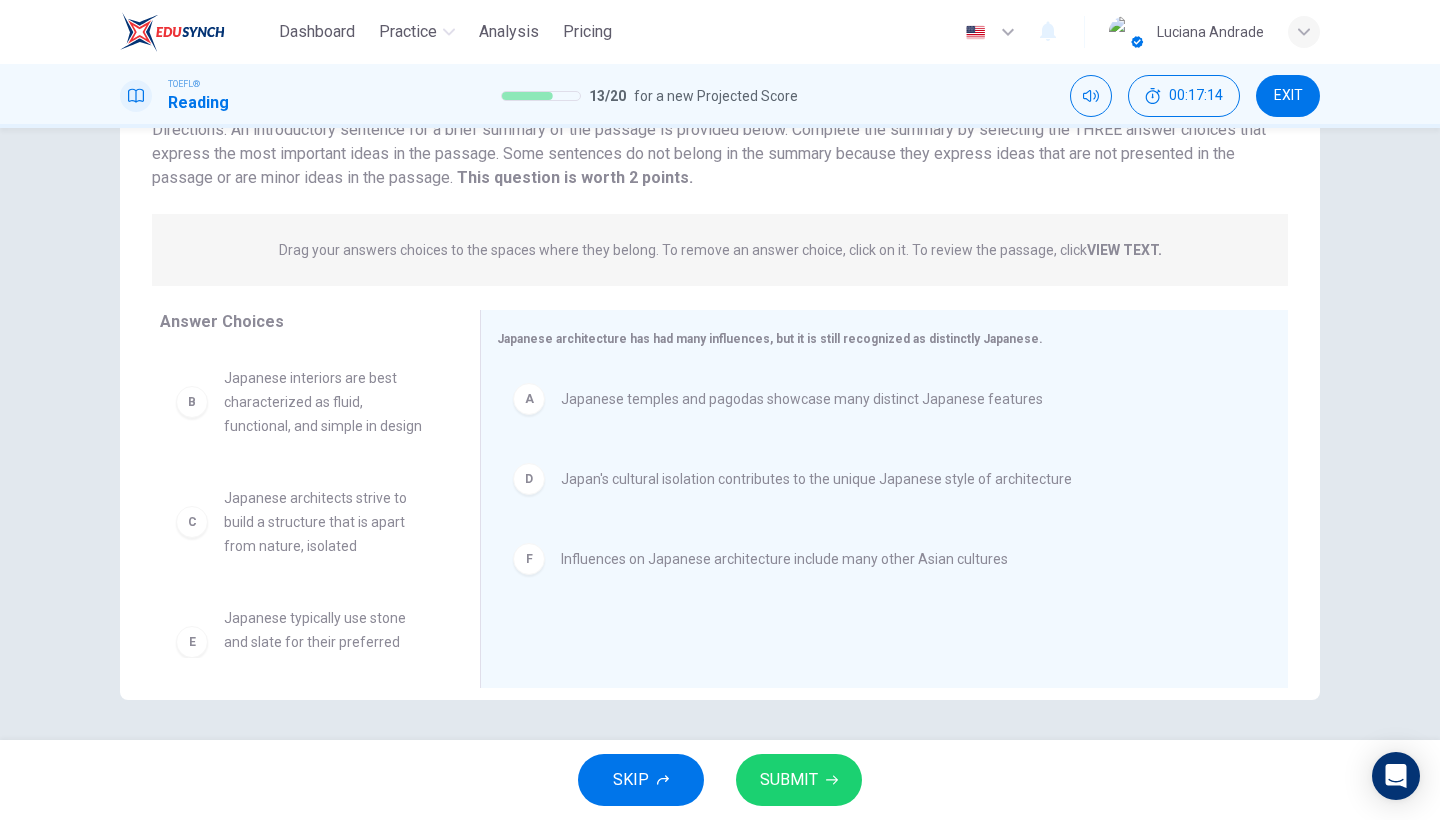 scroll, scrollTop: 36, scrollLeft: 0, axis: vertical 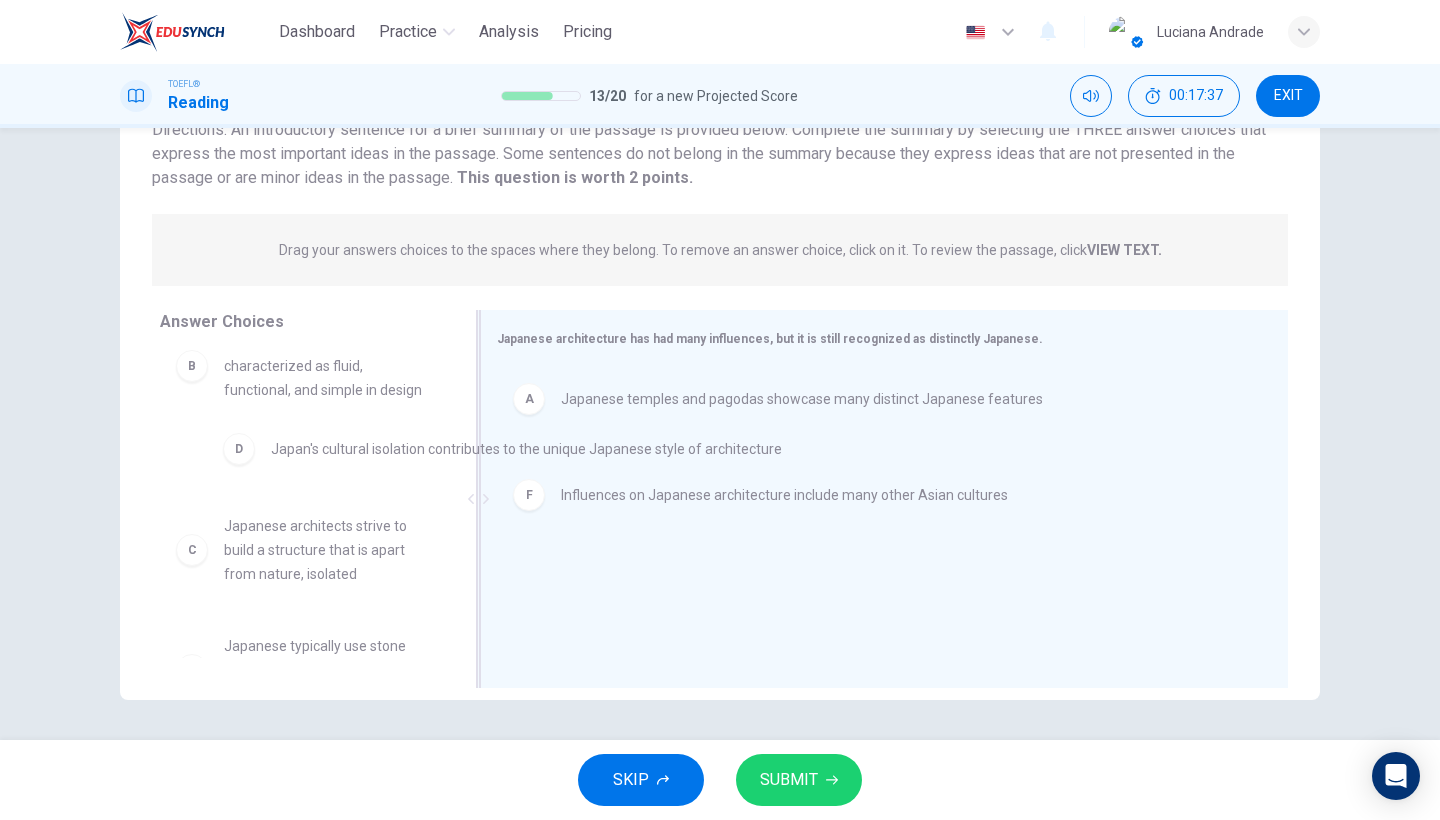 drag, startPoint x: 564, startPoint y: 477, endPoint x: 260, endPoint y: 447, distance: 305.47668 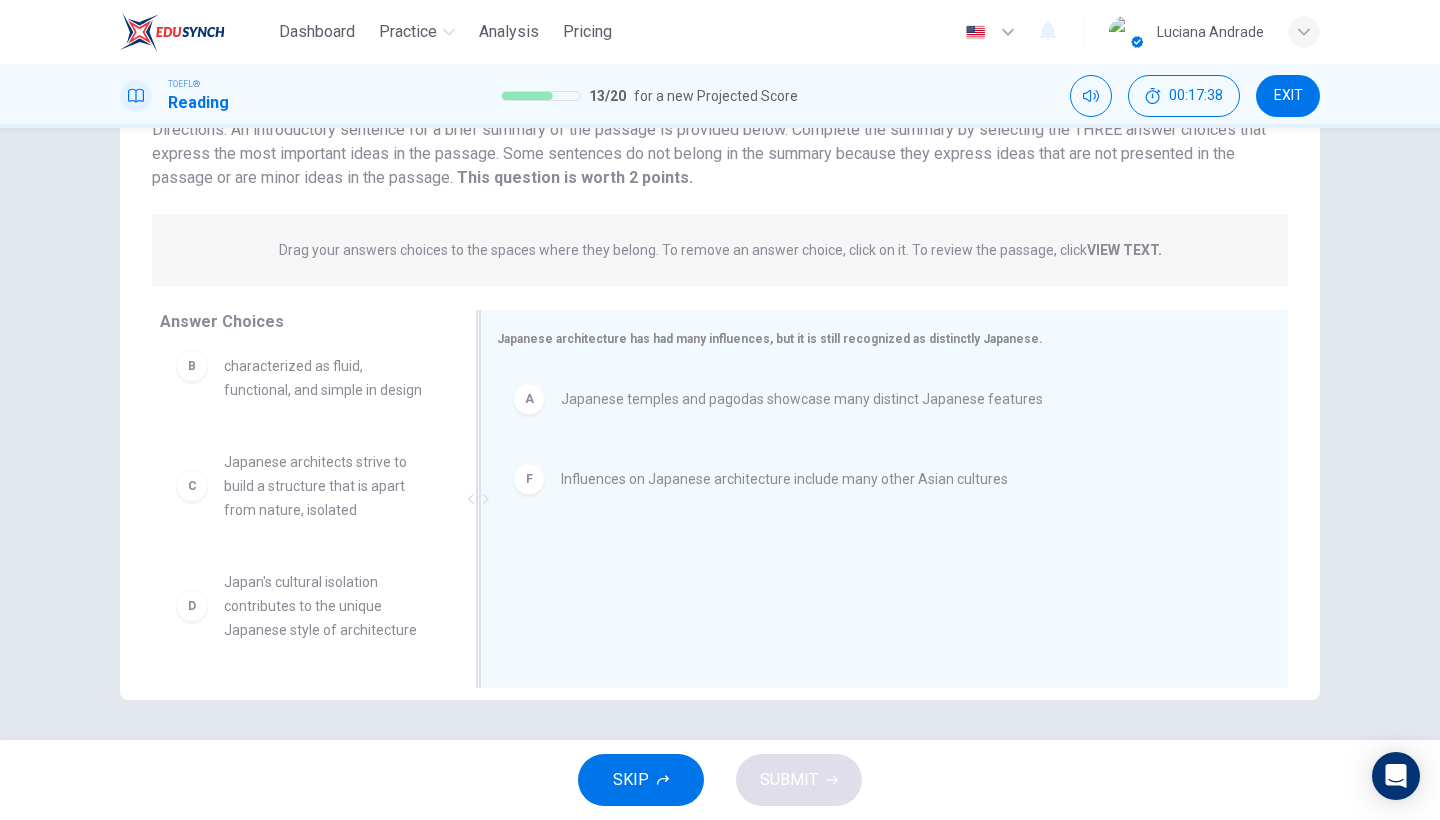 scroll, scrollTop: 29, scrollLeft: 0, axis: vertical 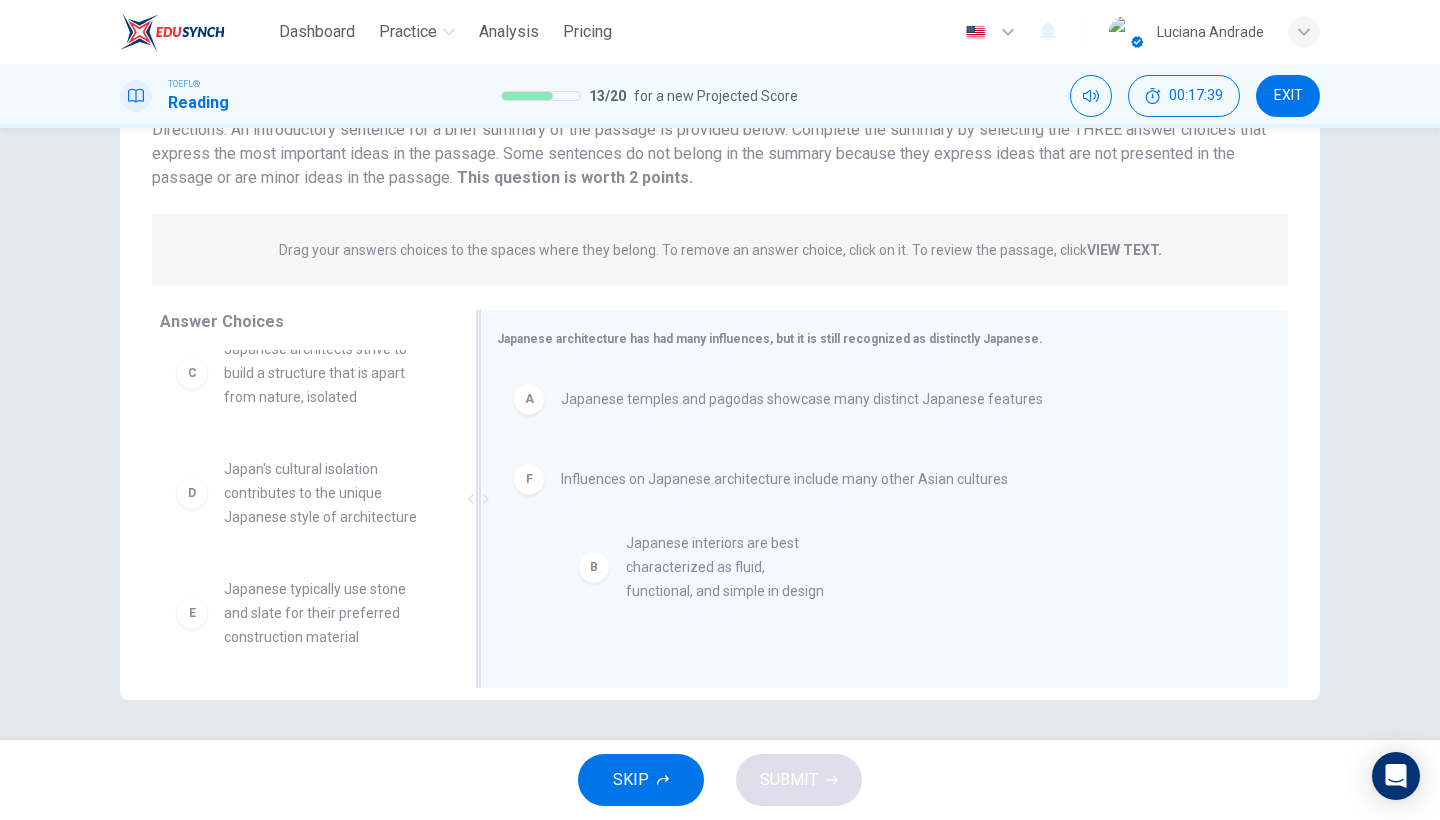 drag, startPoint x: 223, startPoint y: 388, endPoint x: 632, endPoint y: 592, distance: 457.05252 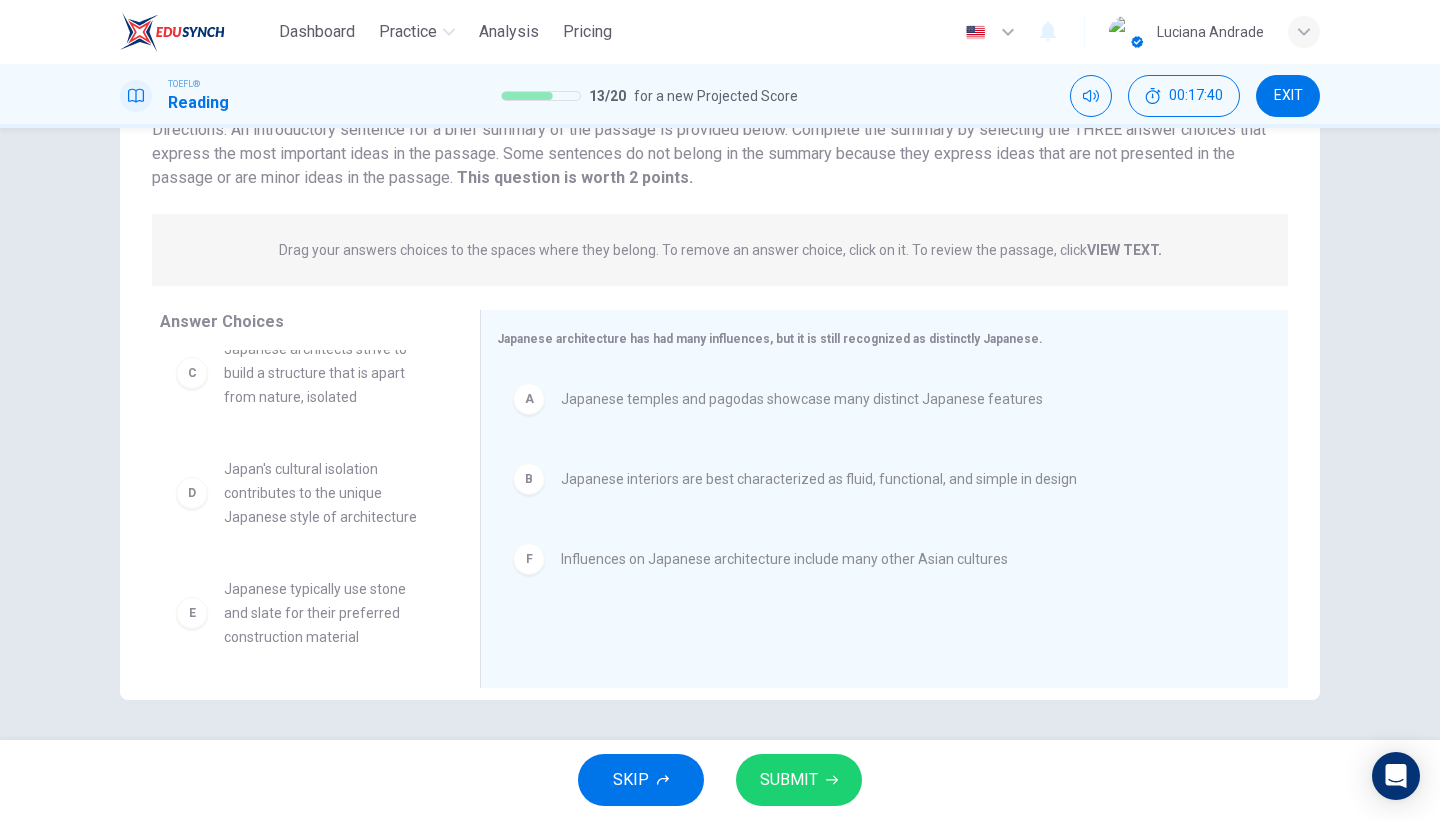 click on "SUBMIT" at bounding box center [789, 780] 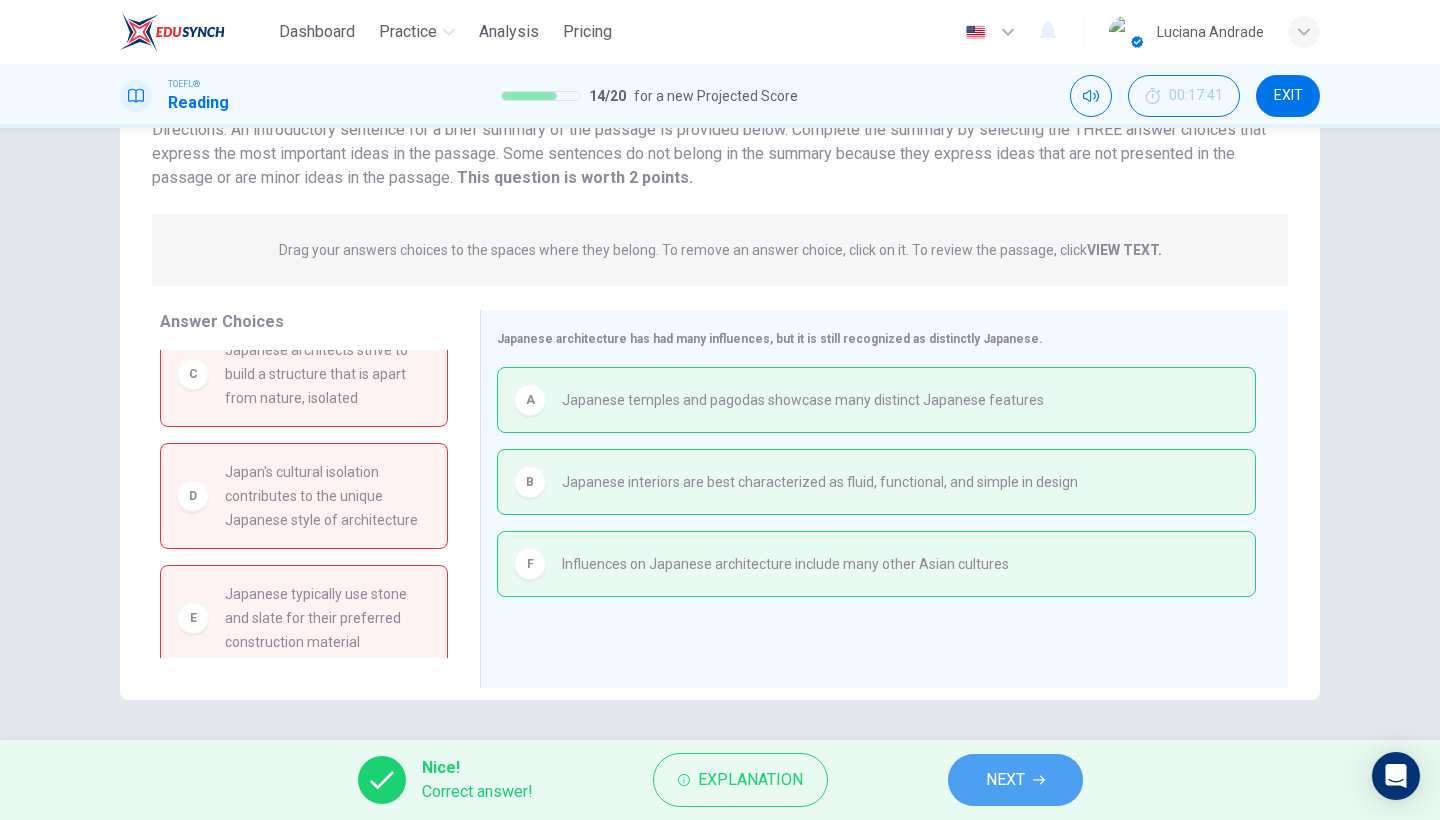 click on "NEXT" at bounding box center [1005, 780] 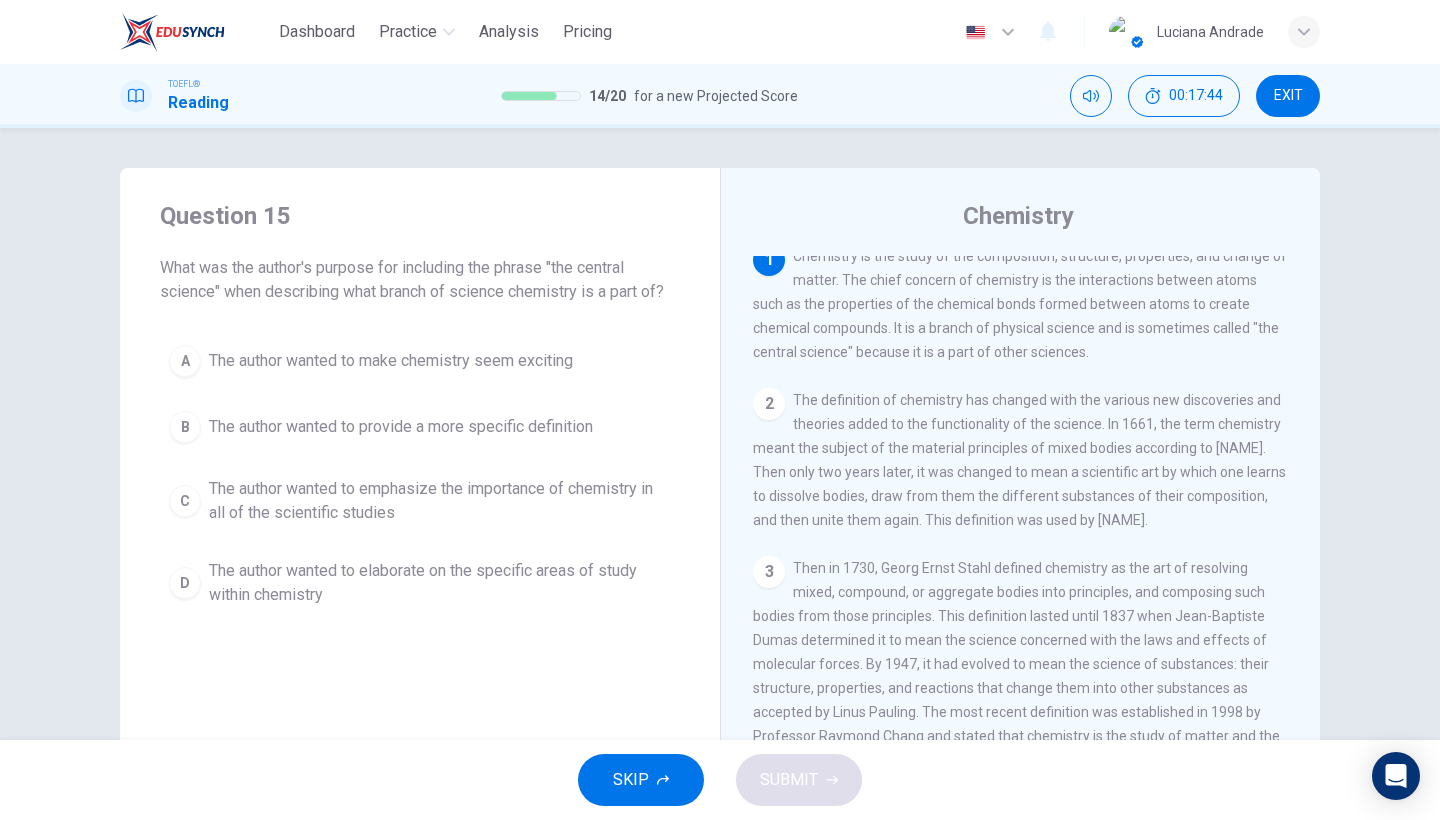 scroll, scrollTop: 0, scrollLeft: 0, axis: both 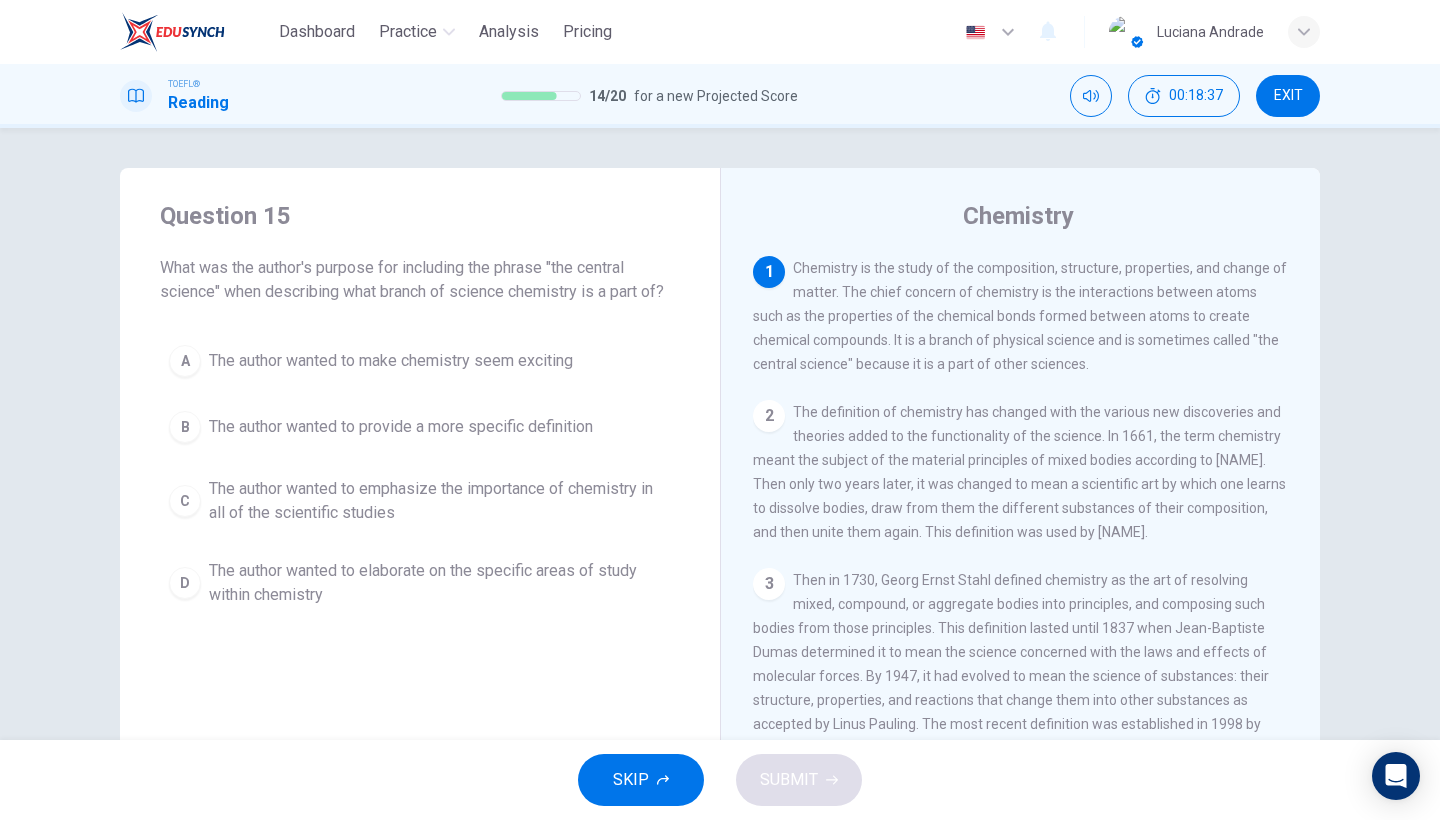 click on "The author wanted to emphasize the importance of chemistry in all of the scientific studies" at bounding box center [391, 361] 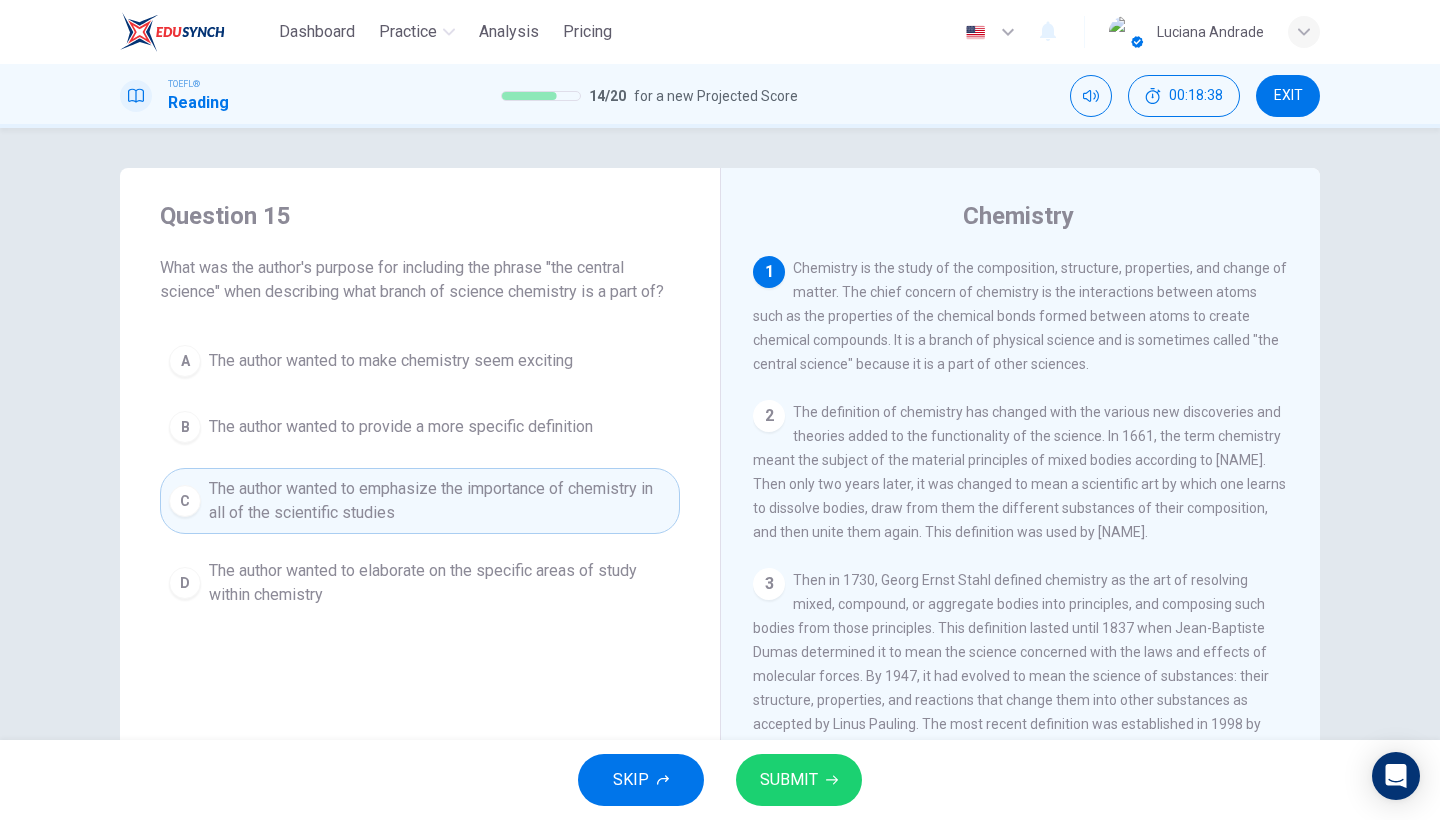 click on "SUBMIT" at bounding box center [789, 780] 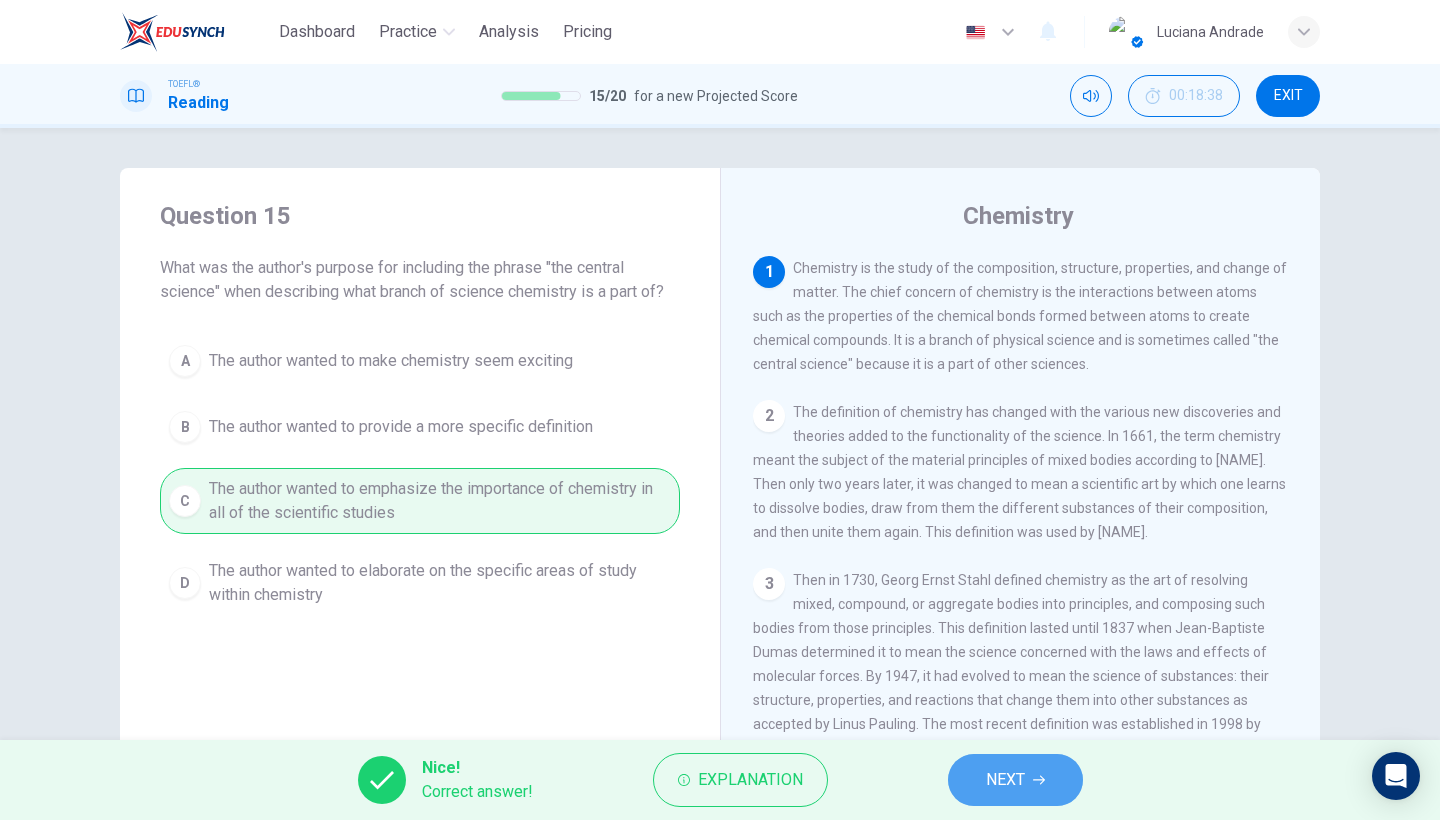 click on "NEXT" at bounding box center [1005, 780] 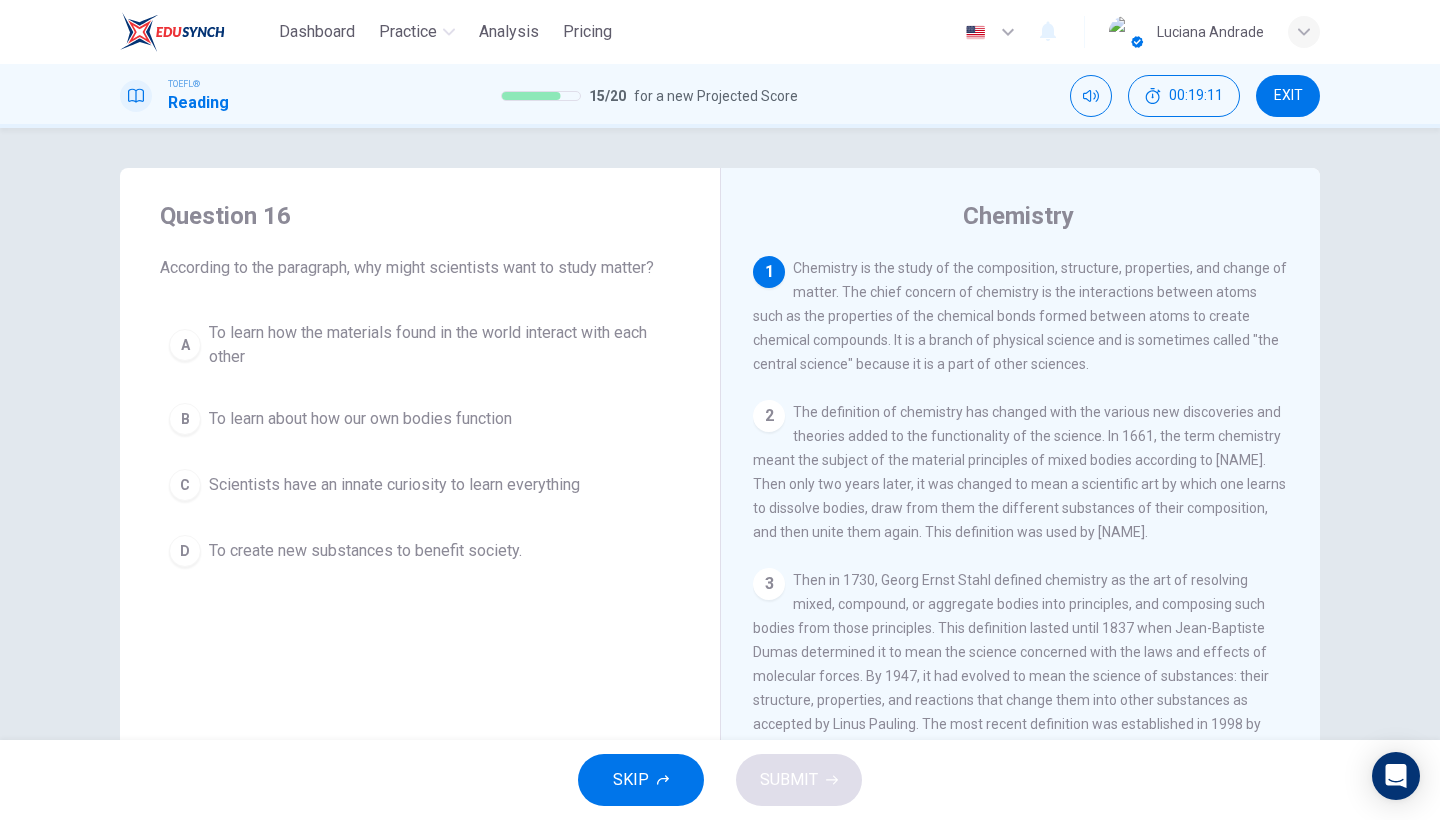 click on "D To create new substances to benefit society." at bounding box center (420, 551) 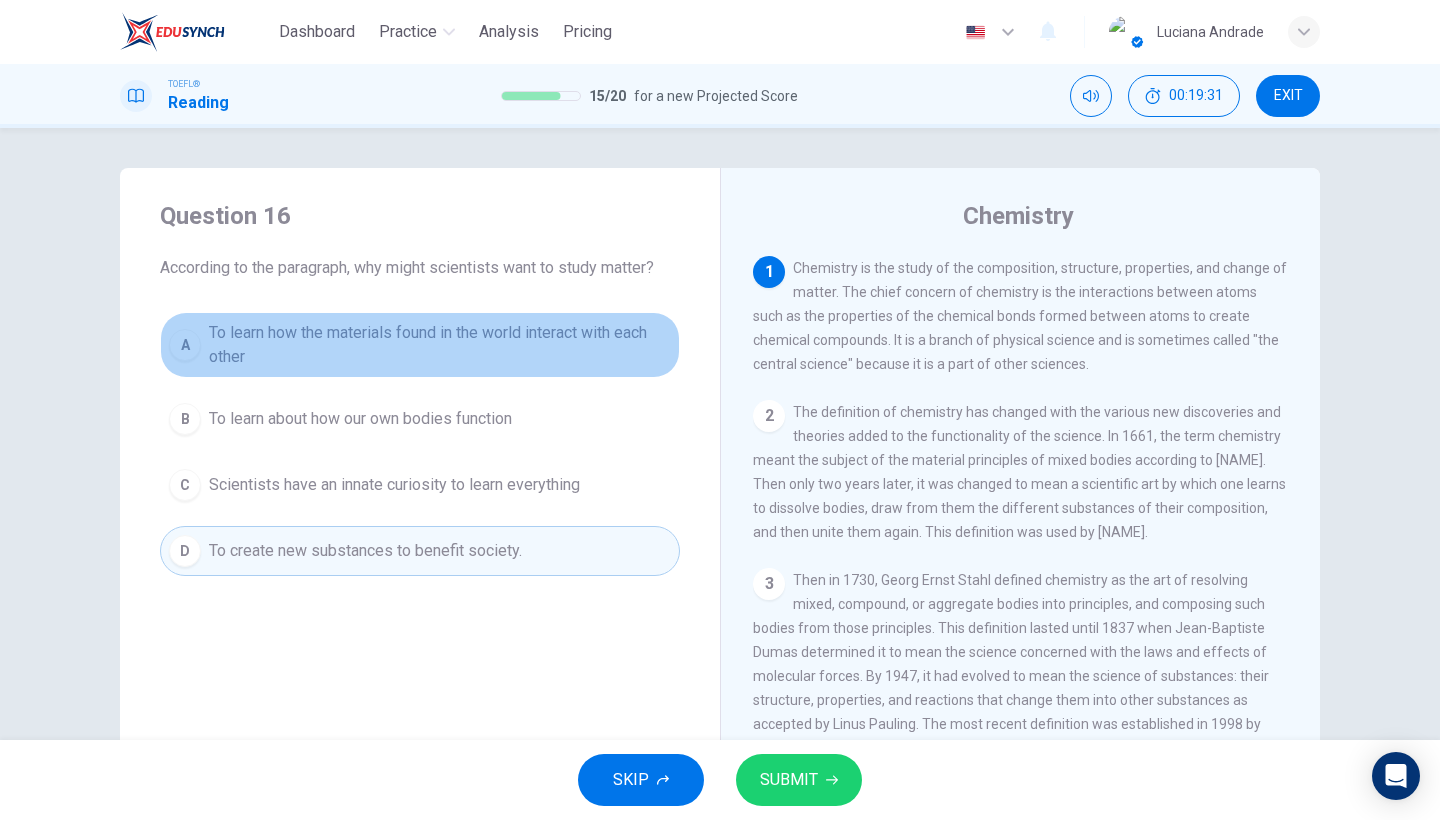 click on "To learn how the materials found in the world interact with each other" at bounding box center [440, 345] 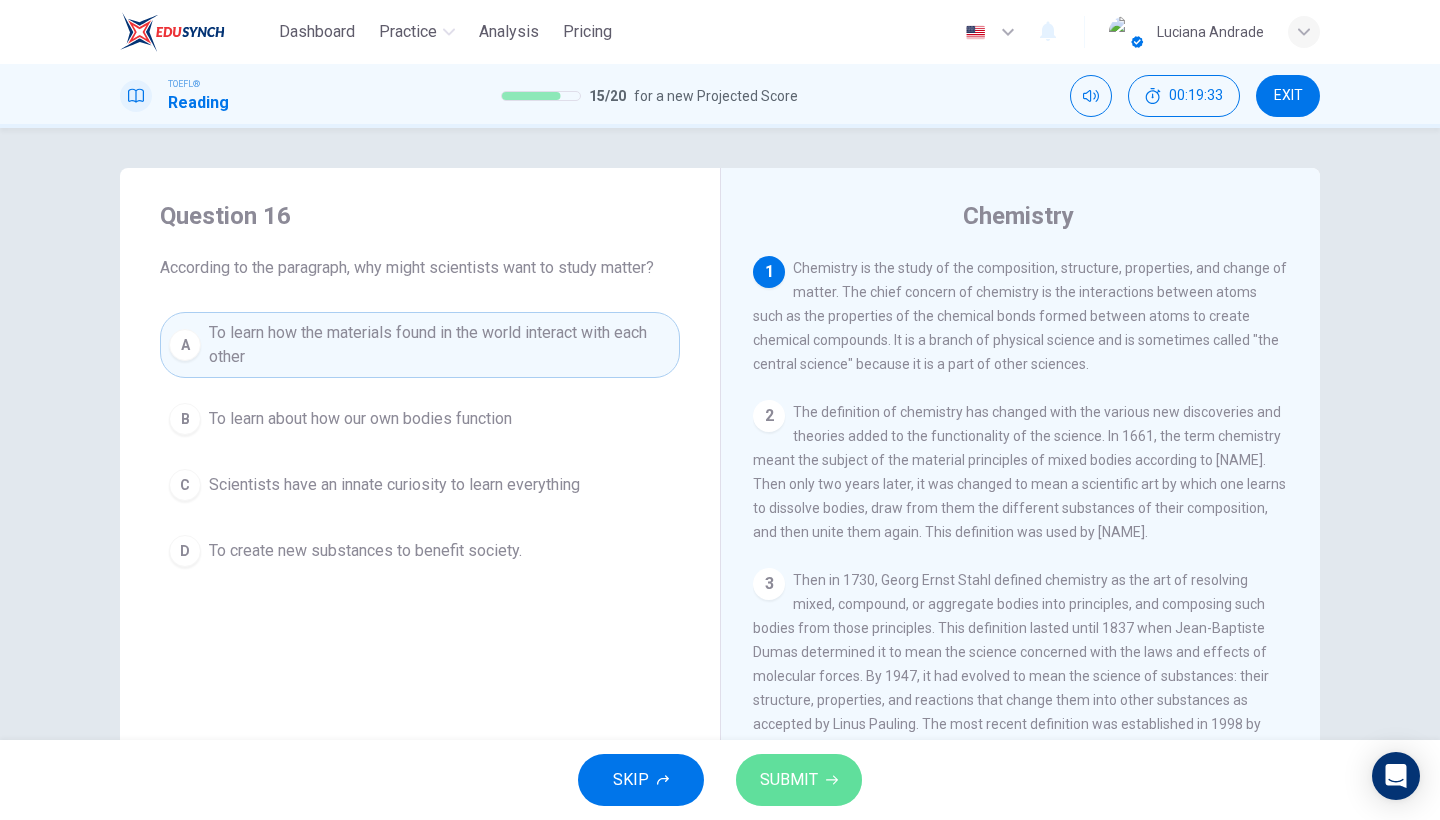 click on "SUBMIT" at bounding box center (799, 780) 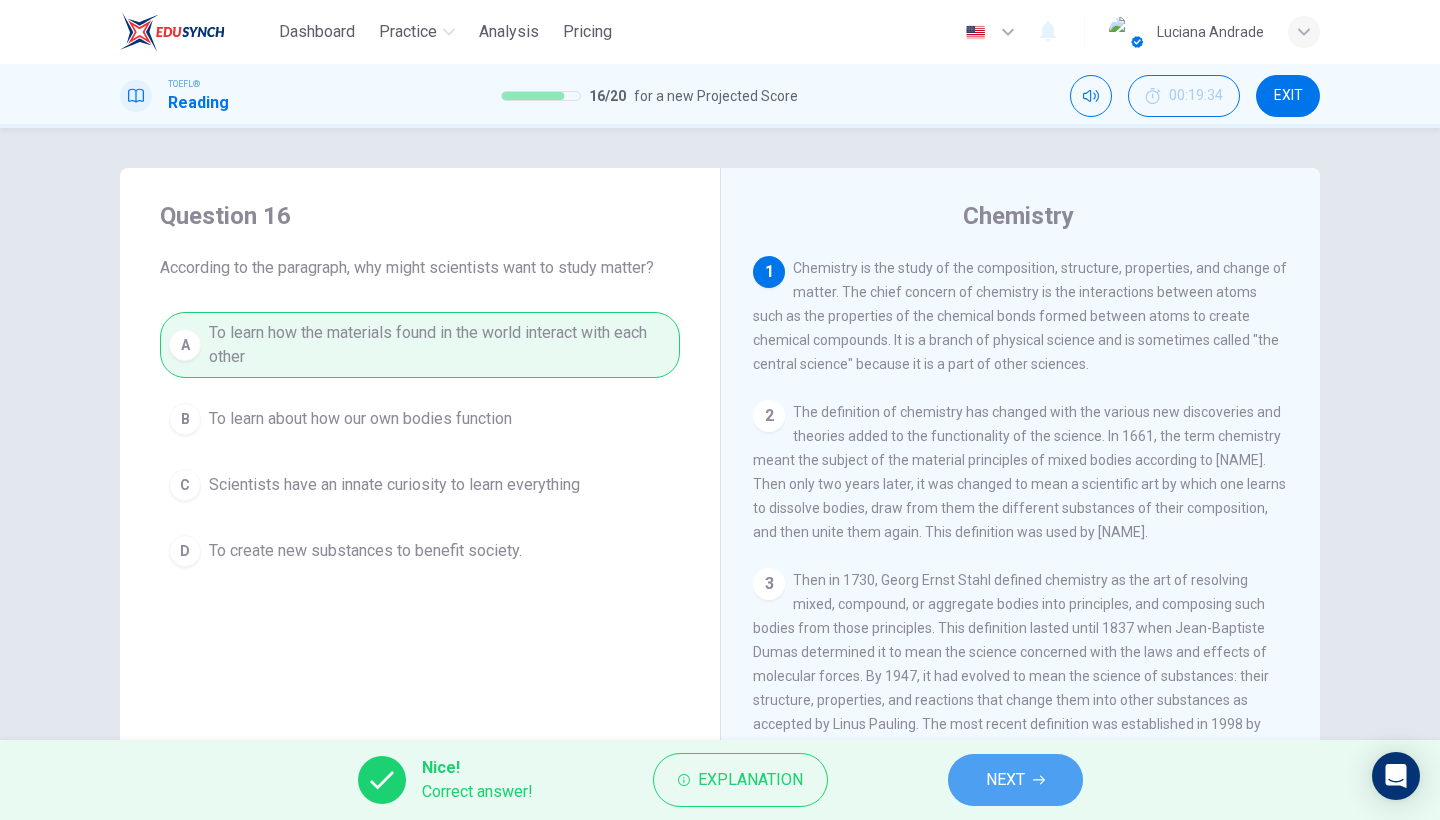 click on "NEXT" at bounding box center (1015, 780) 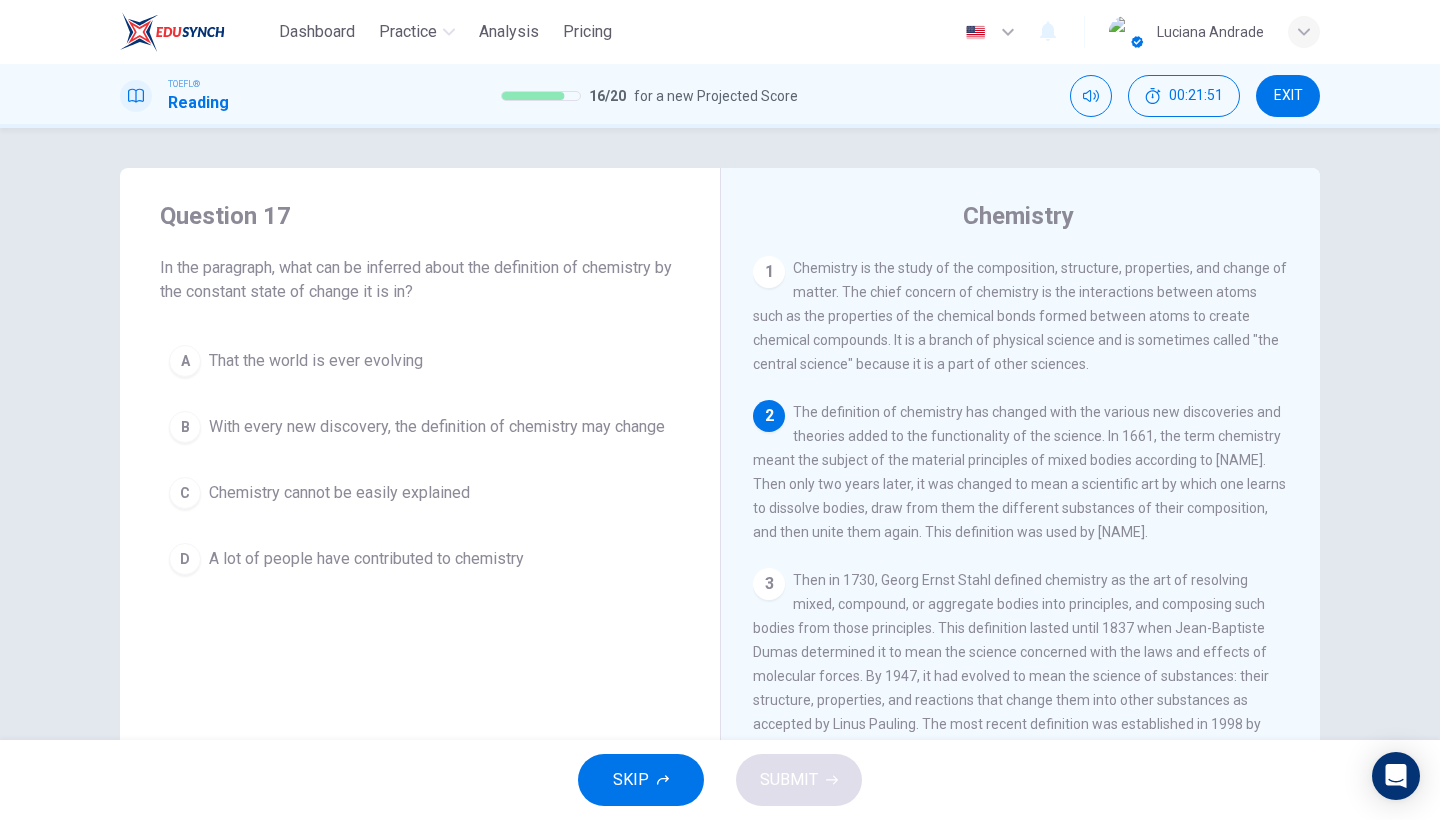 click on "With every new discovery, the definition of chemistry may change" at bounding box center (316, 361) 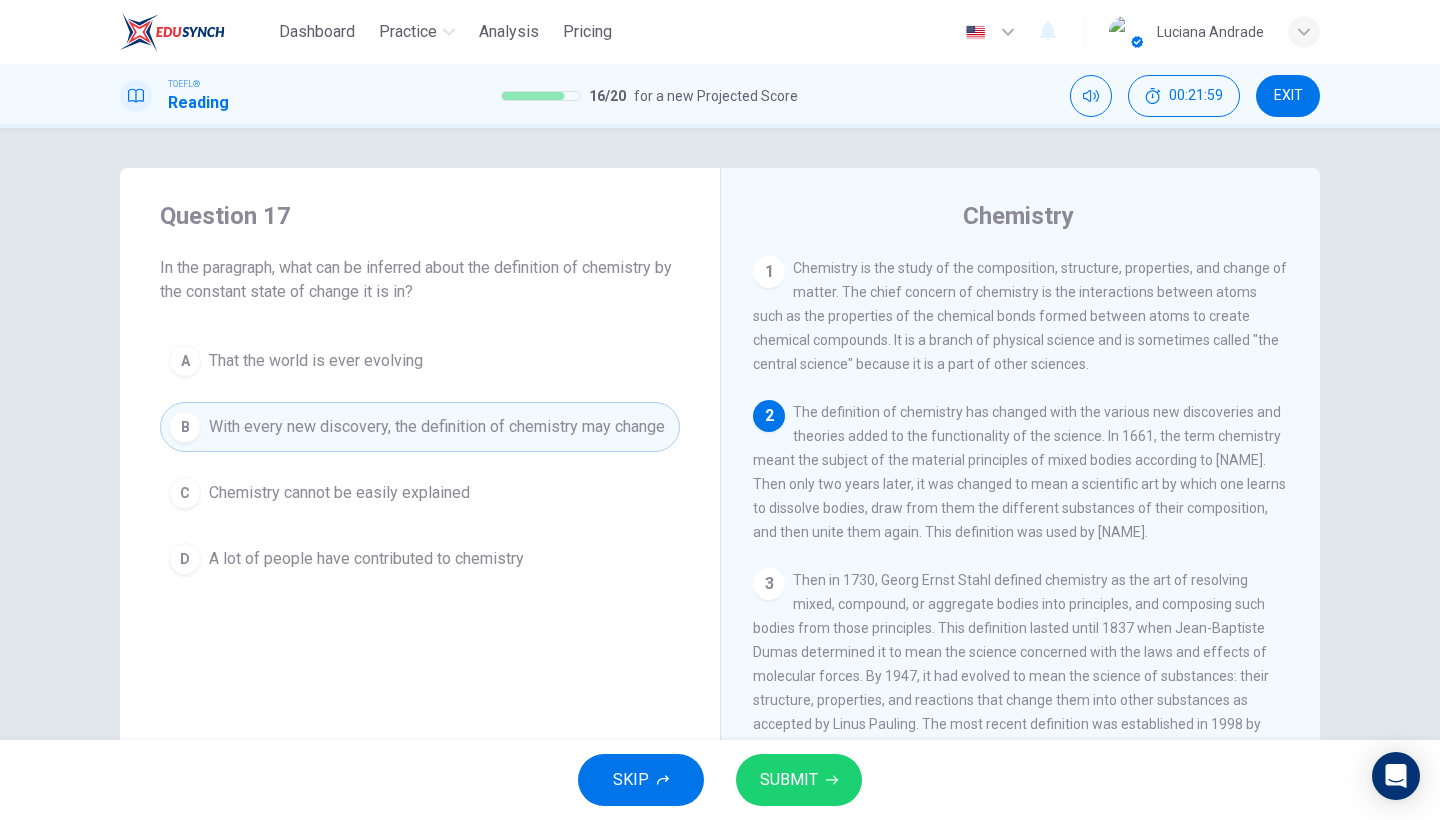 click on "SUBMIT" at bounding box center [799, 780] 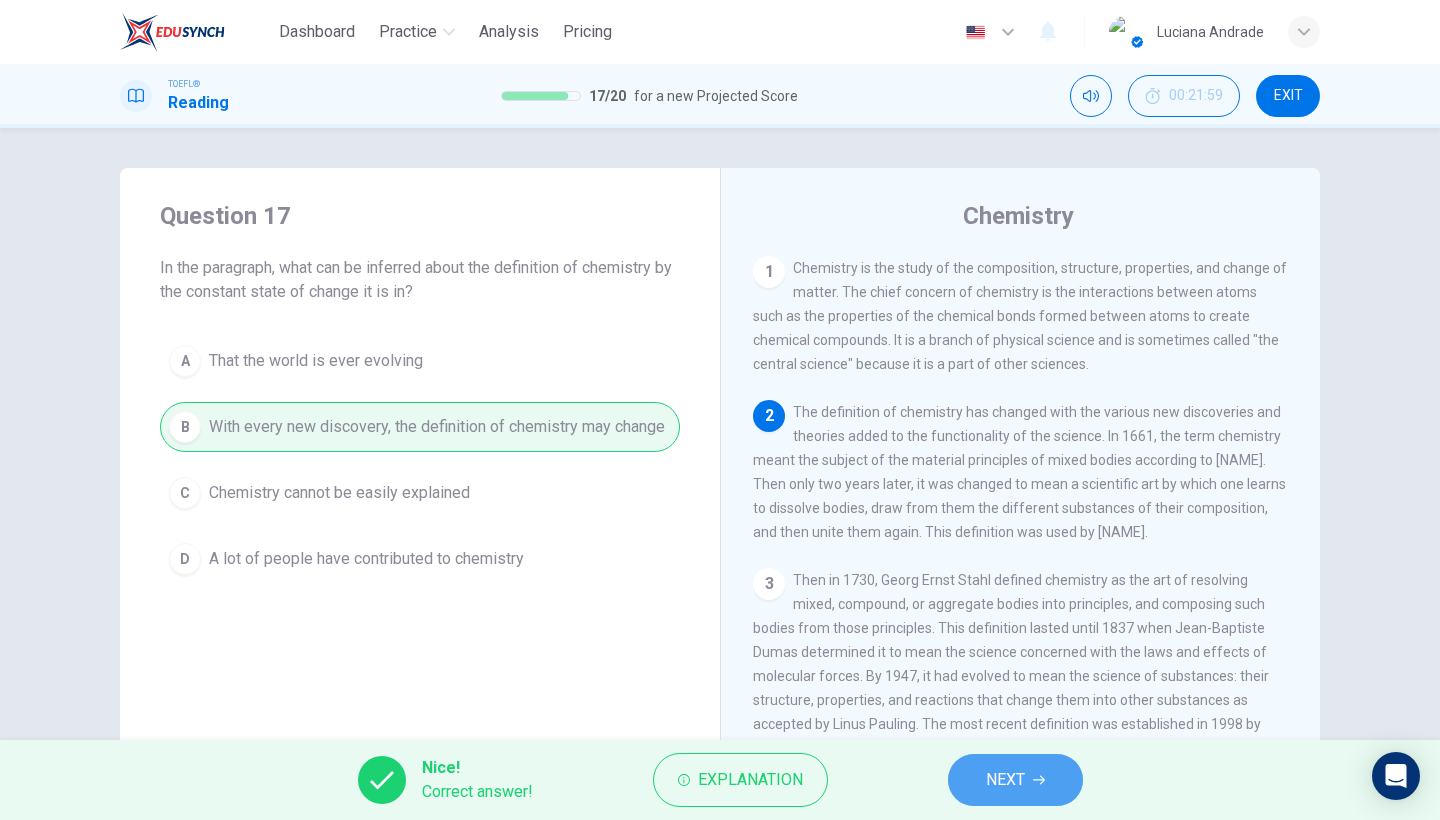 click on "NEXT" at bounding box center (1005, 780) 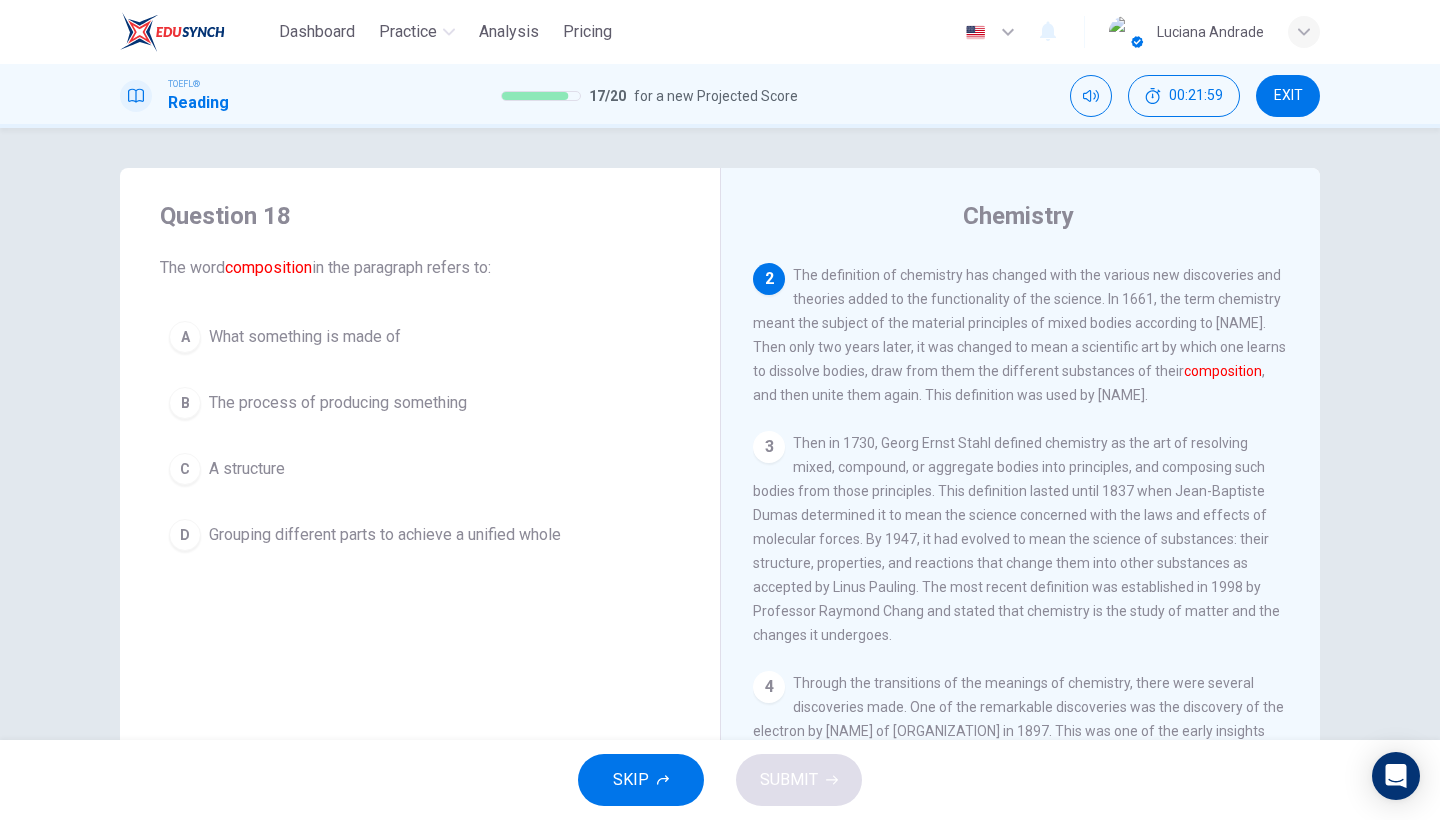 scroll, scrollTop: 144, scrollLeft: 0, axis: vertical 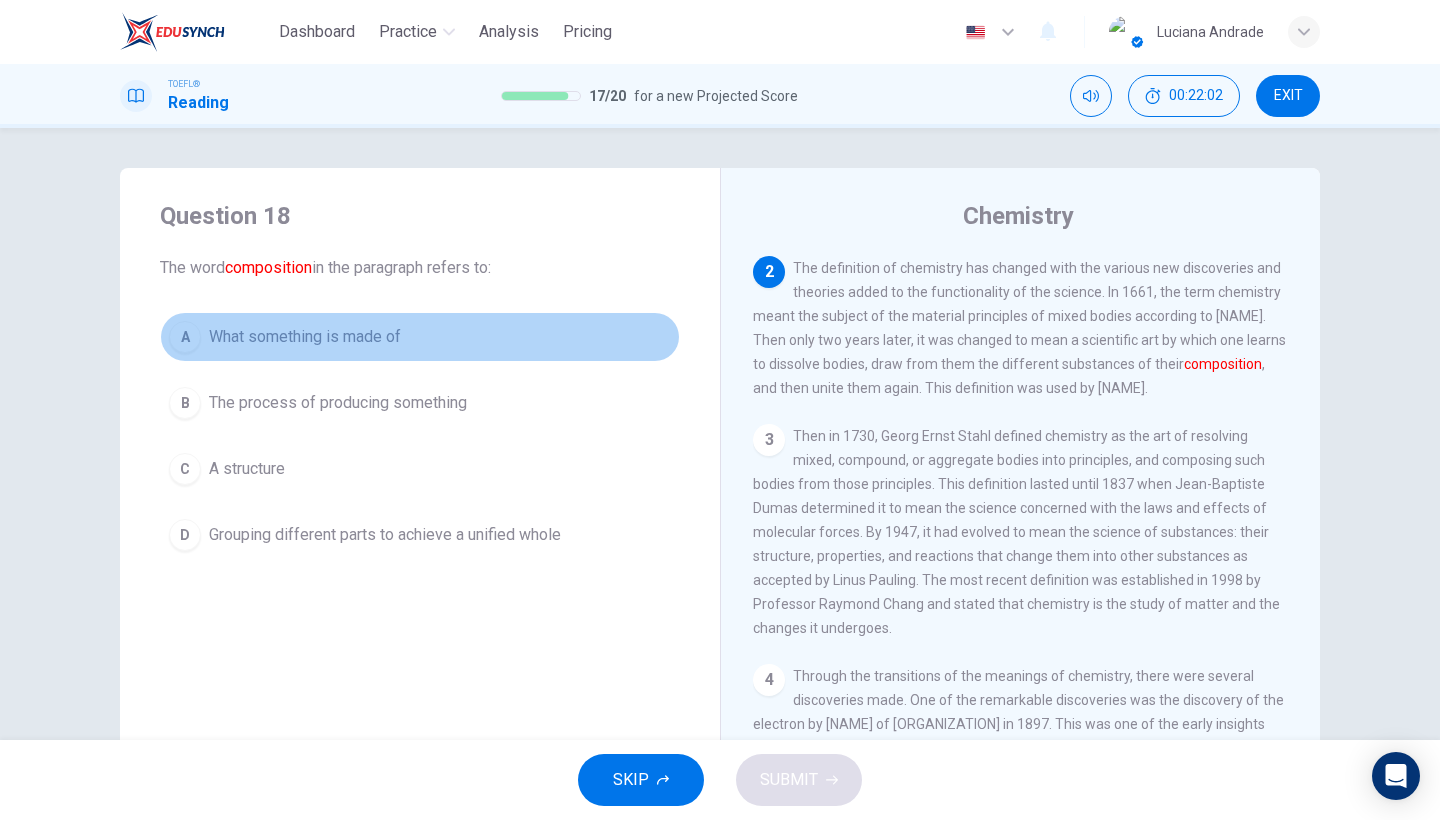 click on "What something is made of" at bounding box center [305, 337] 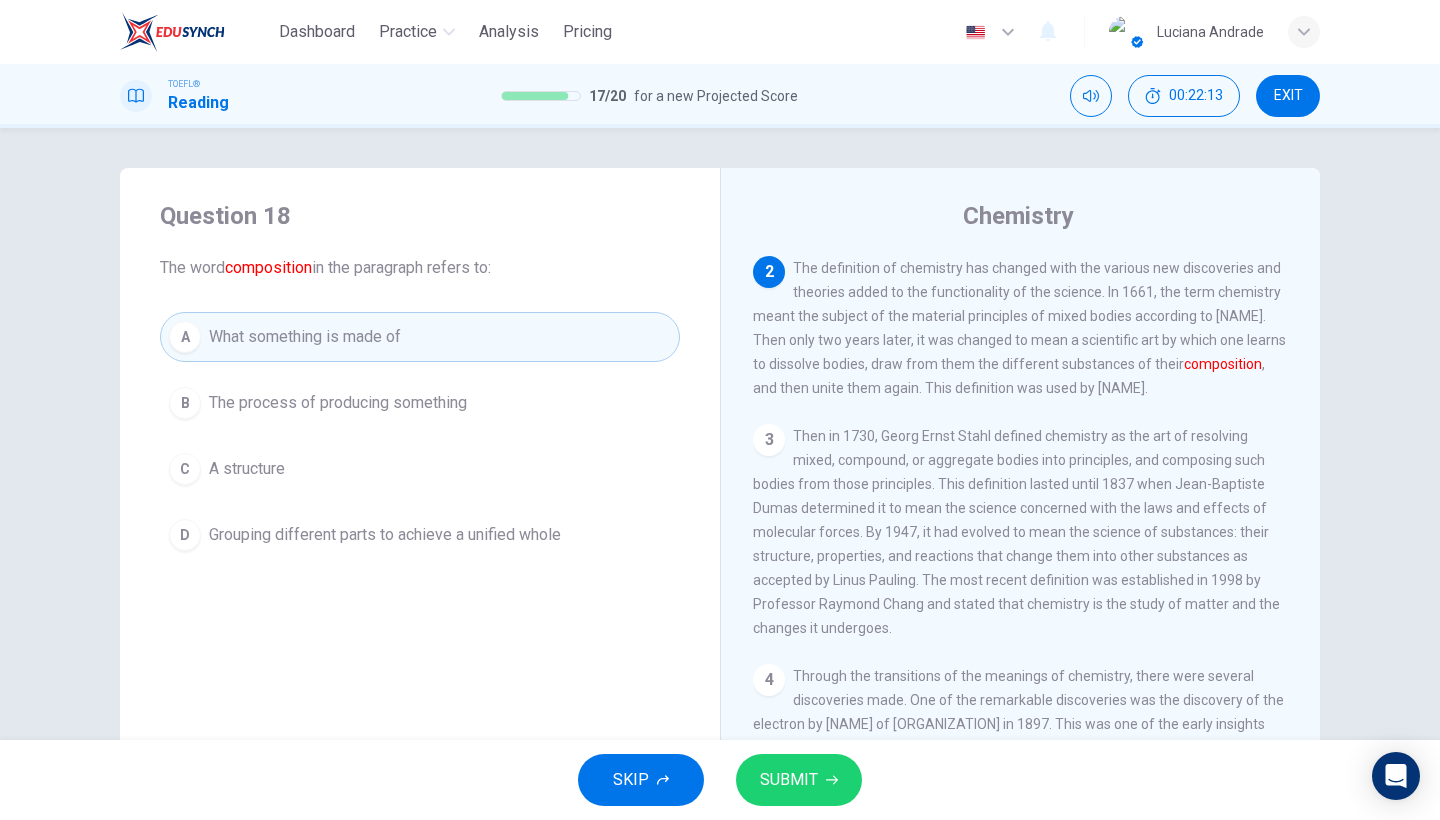 click on "SUBMIT" at bounding box center [789, 780] 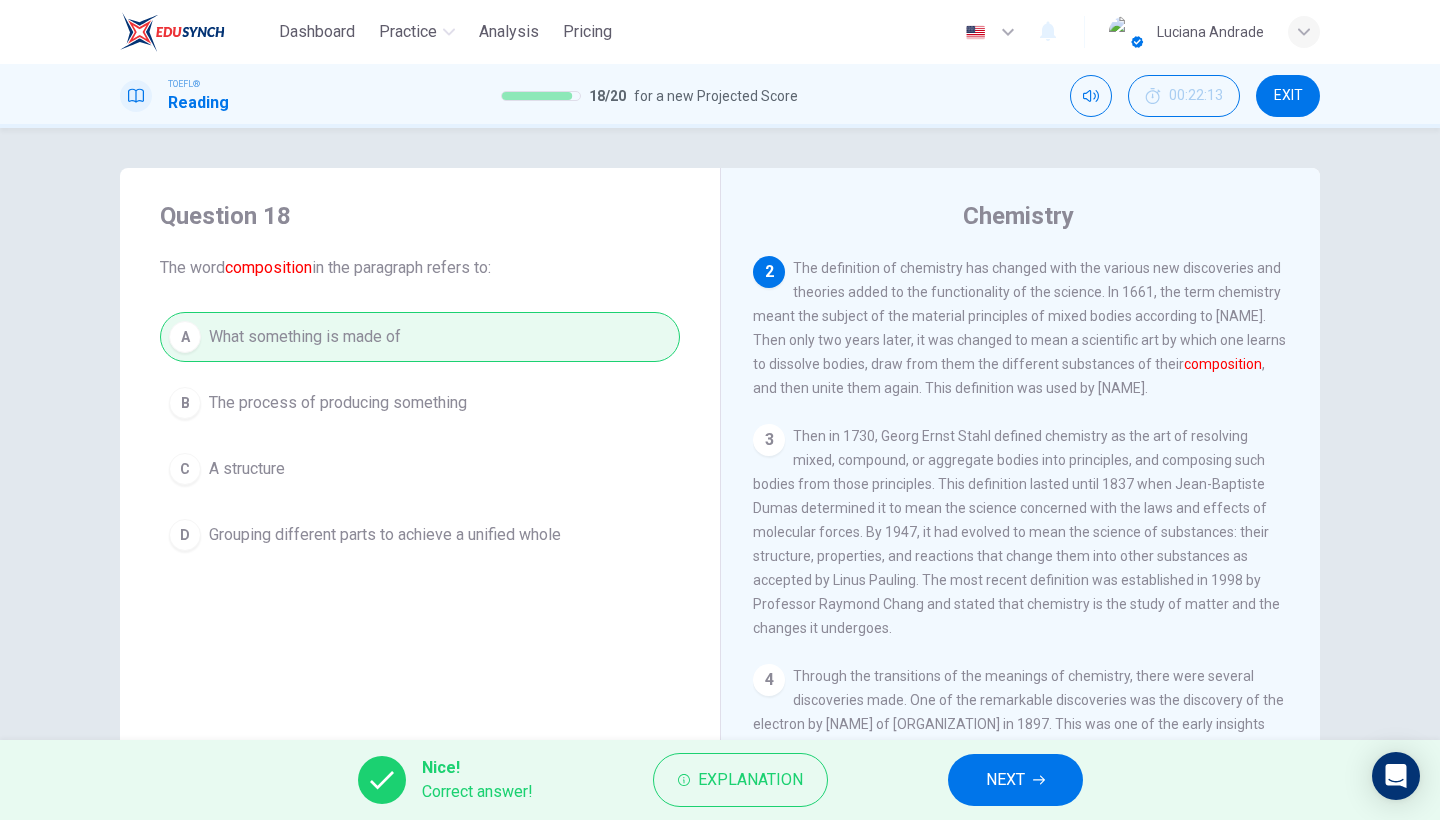 click on "NEXT" at bounding box center (1005, 780) 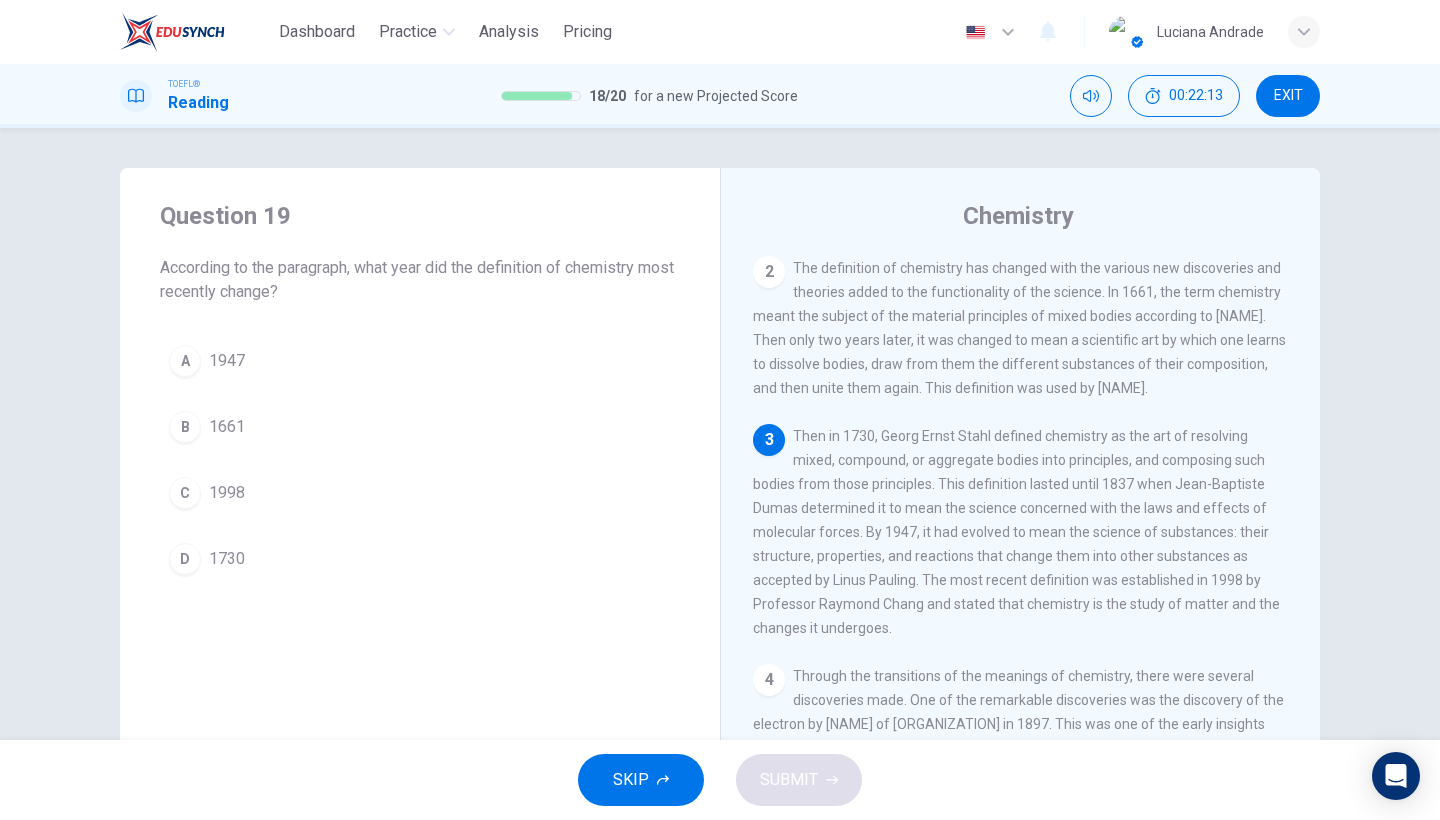 scroll, scrollTop: 177, scrollLeft: 0, axis: vertical 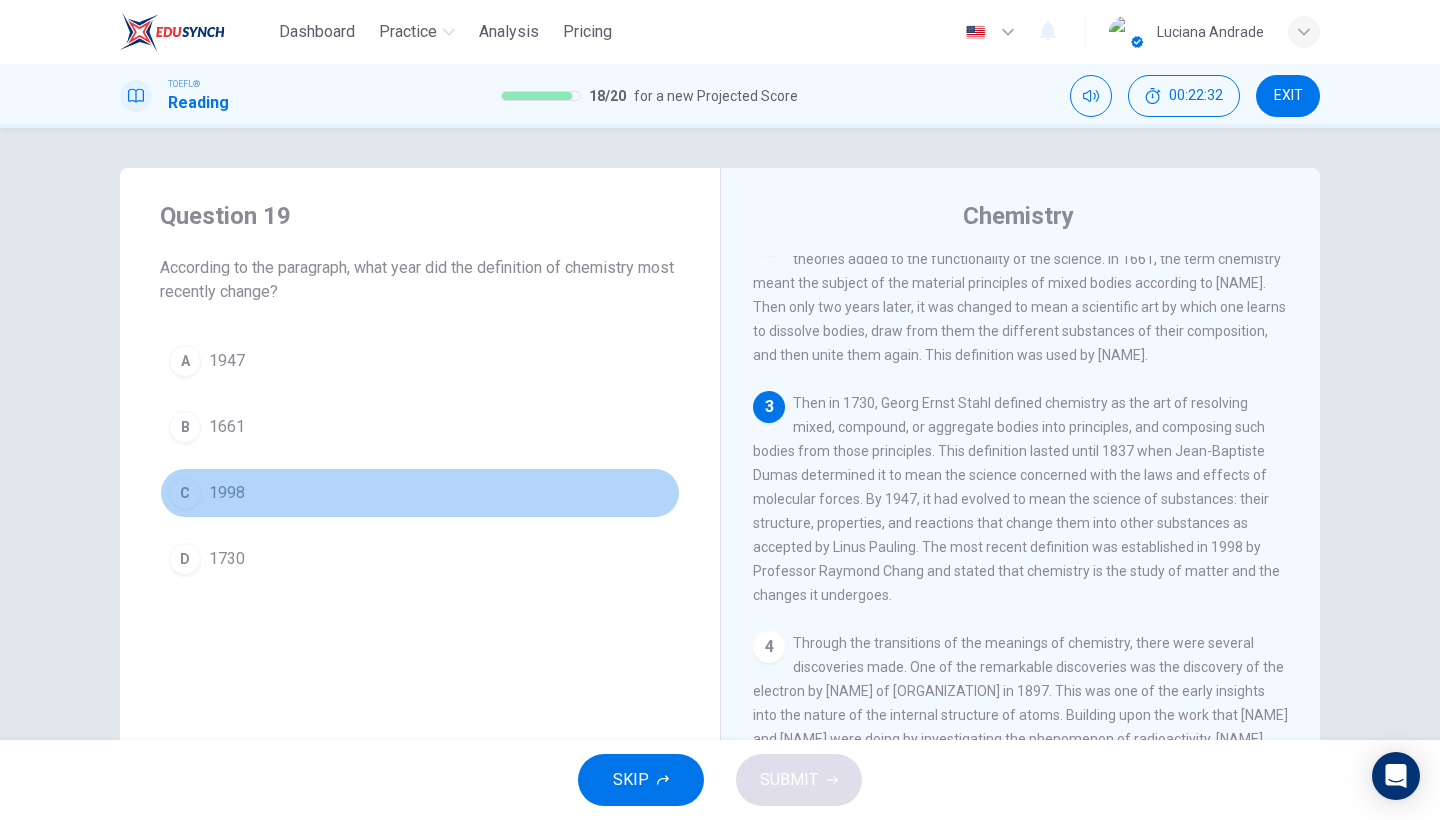 click on "C 1998" at bounding box center (420, 493) 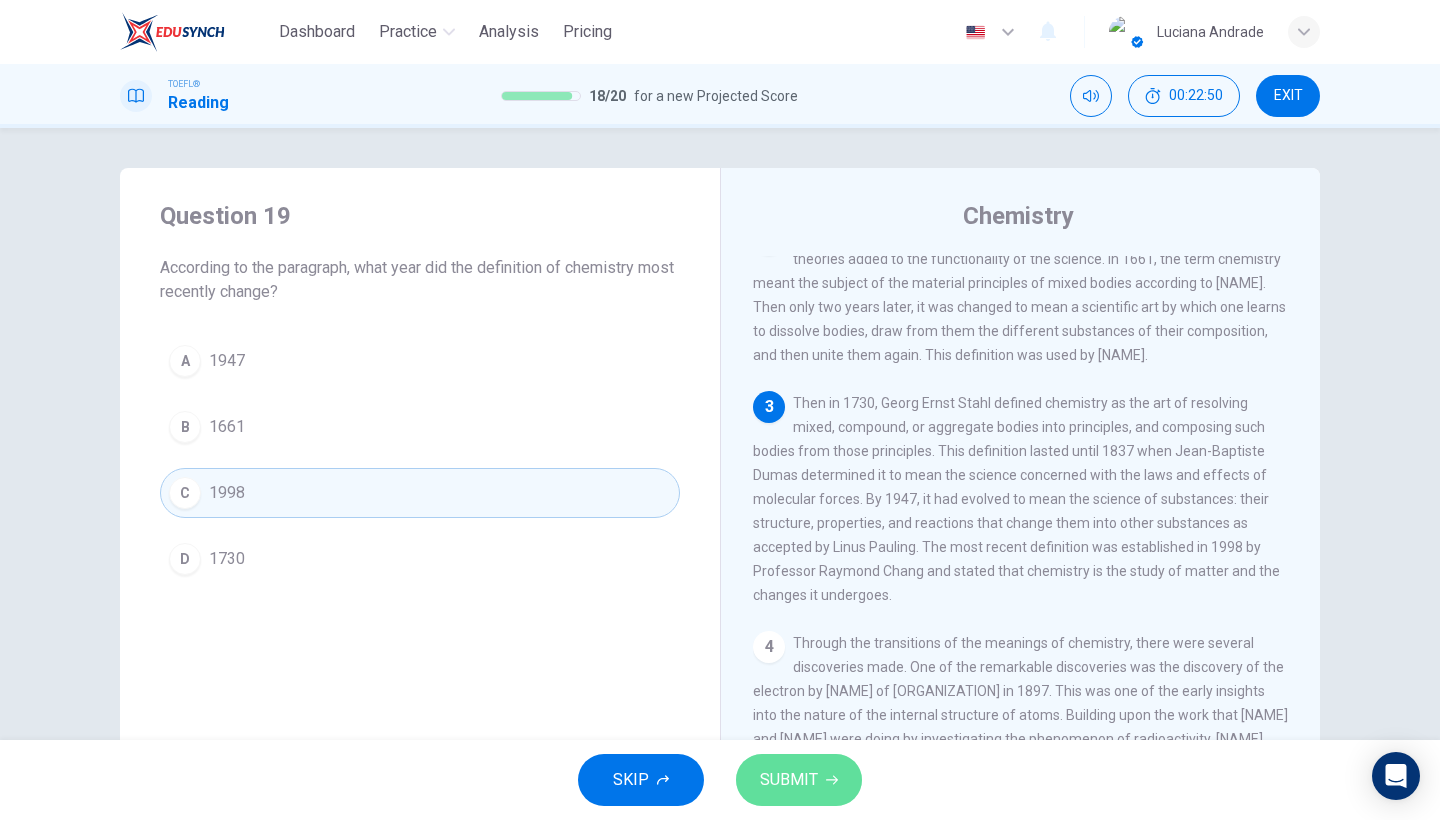 click on "SUBMIT" at bounding box center (799, 780) 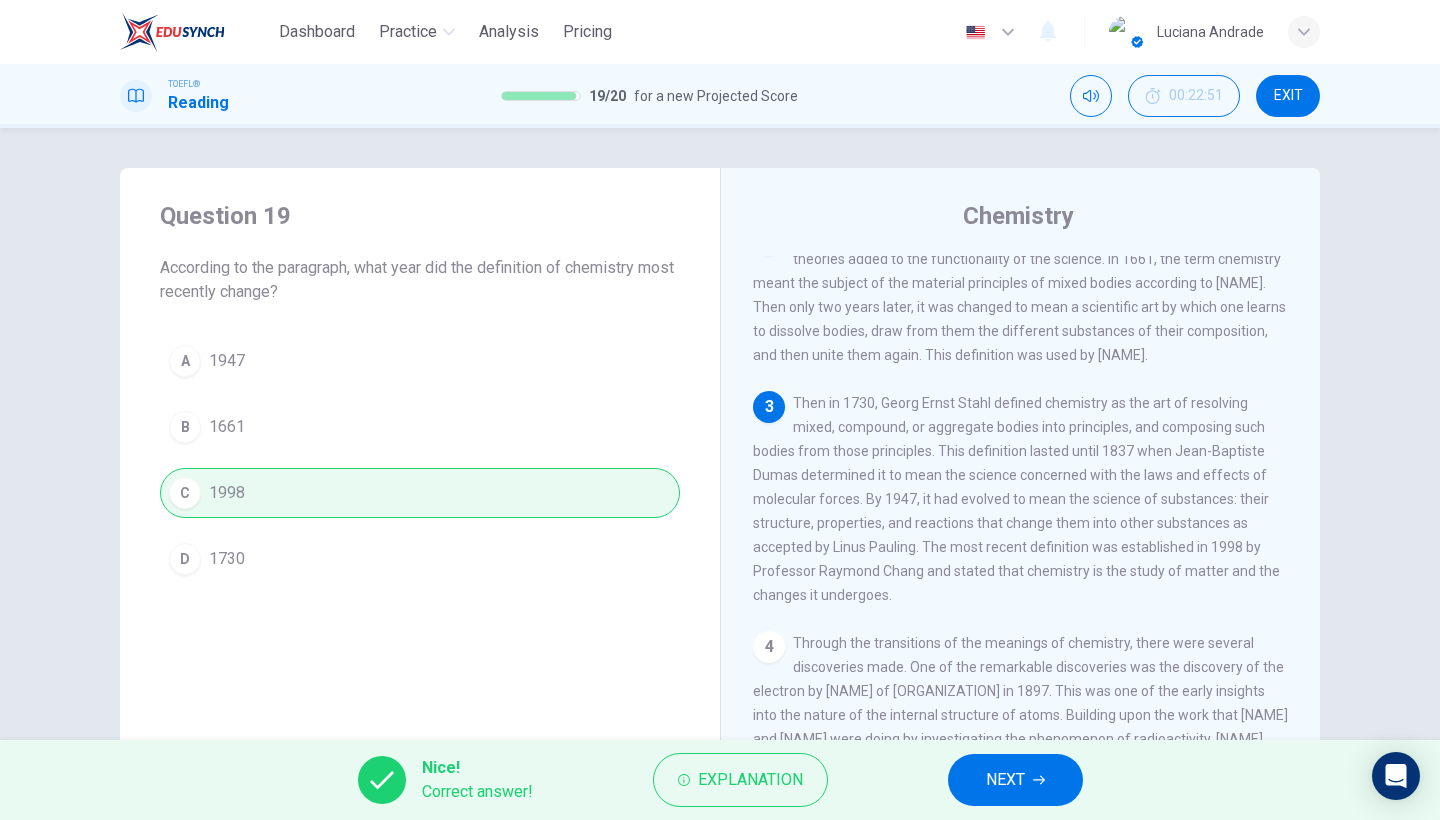 click on "NEXT" at bounding box center [1005, 780] 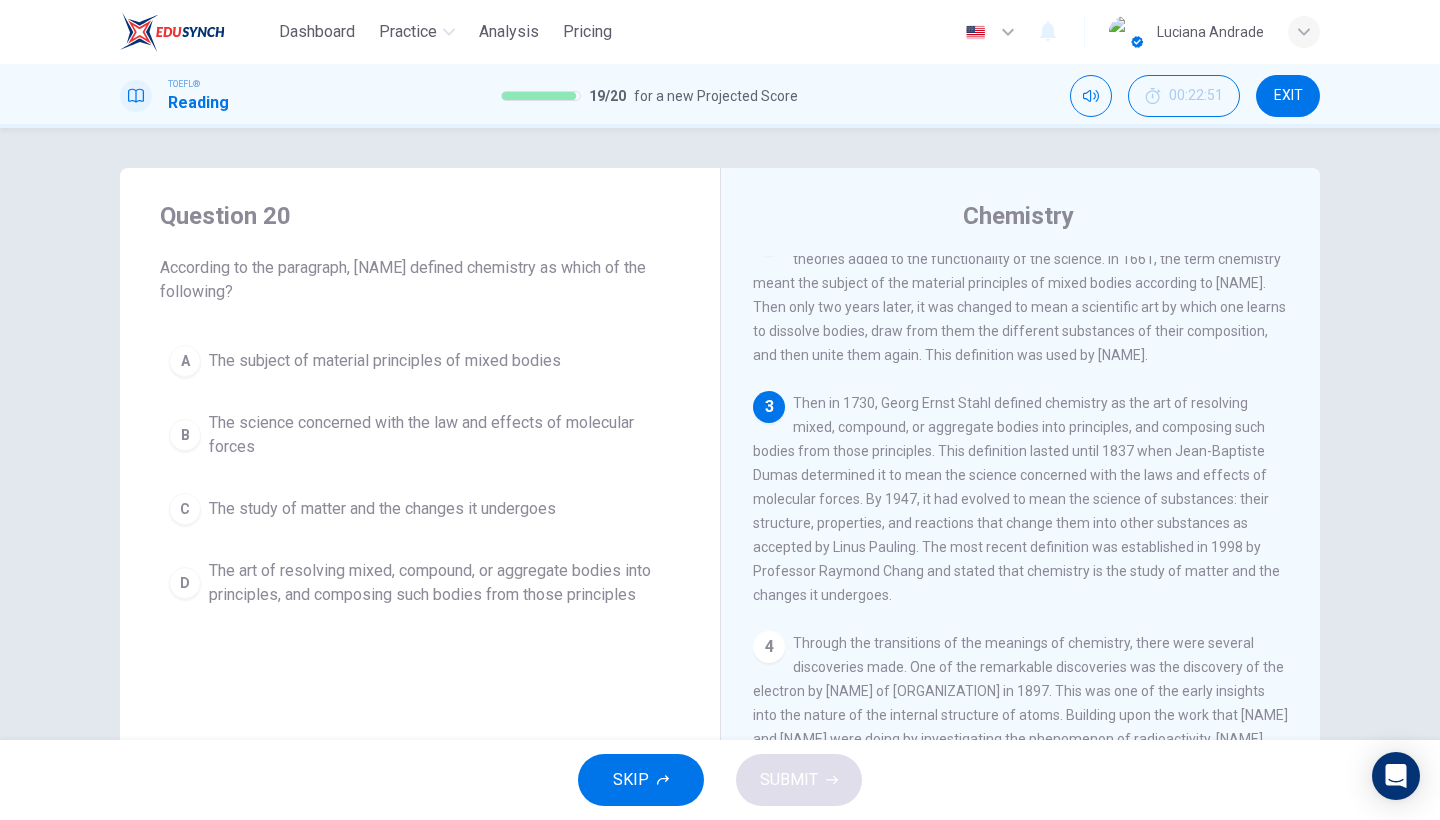 scroll, scrollTop: 336, scrollLeft: 0, axis: vertical 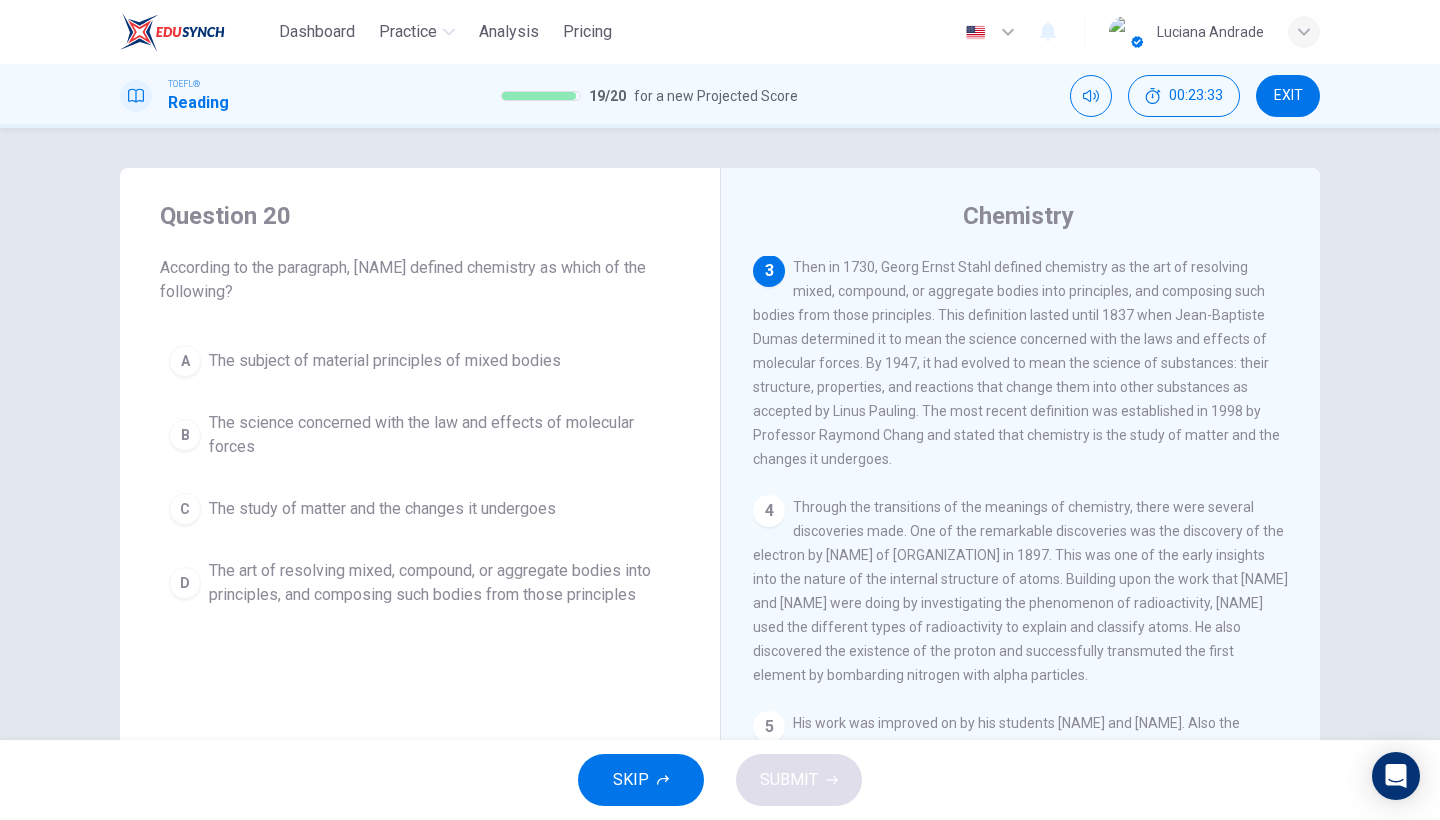 click on "D The art of resolving mixed, compound, or aggregate bodies into principles, and composing such bodies from those principles" at bounding box center (420, 583) 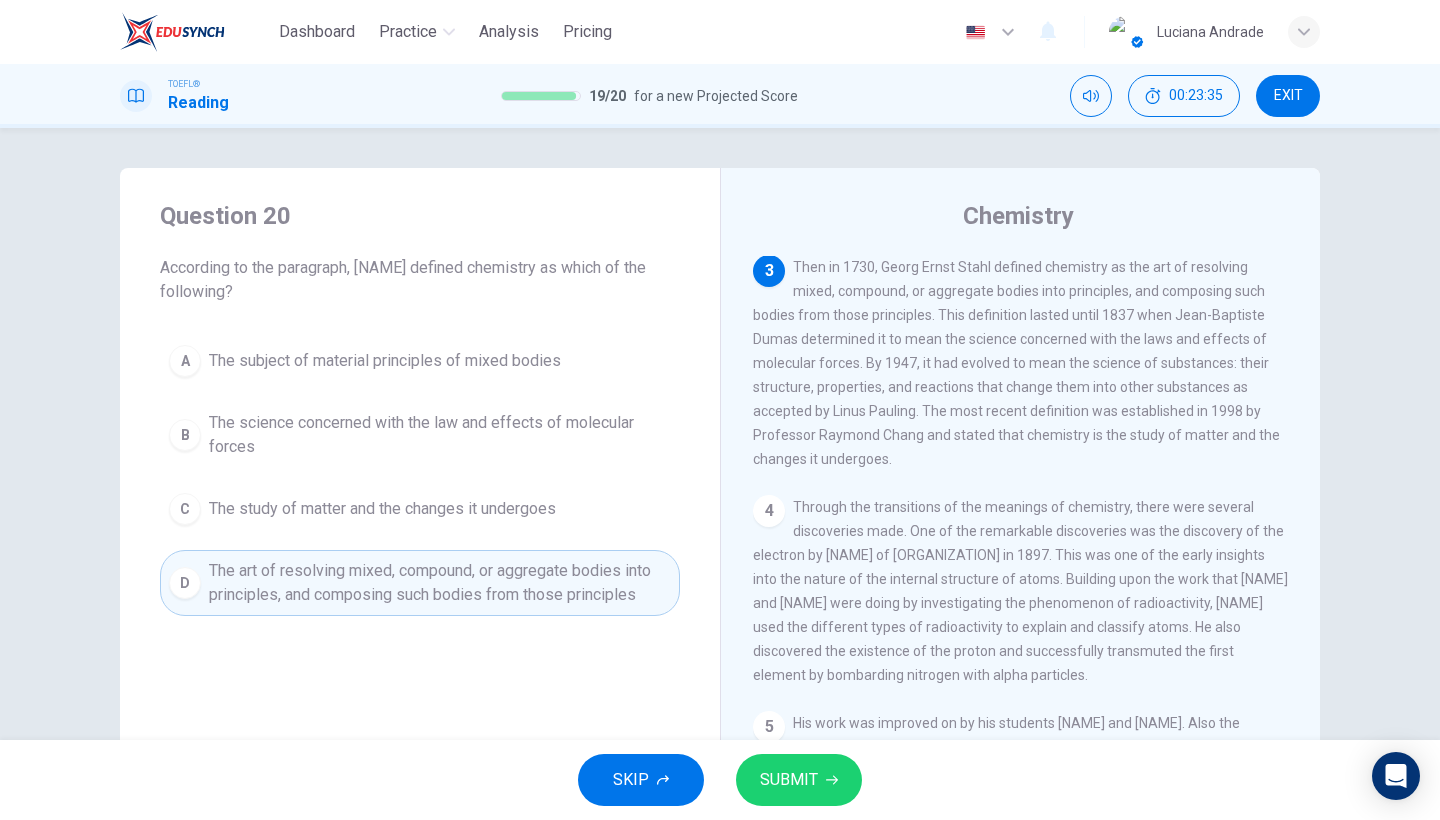 click on "SUBMIT" at bounding box center (789, 780) 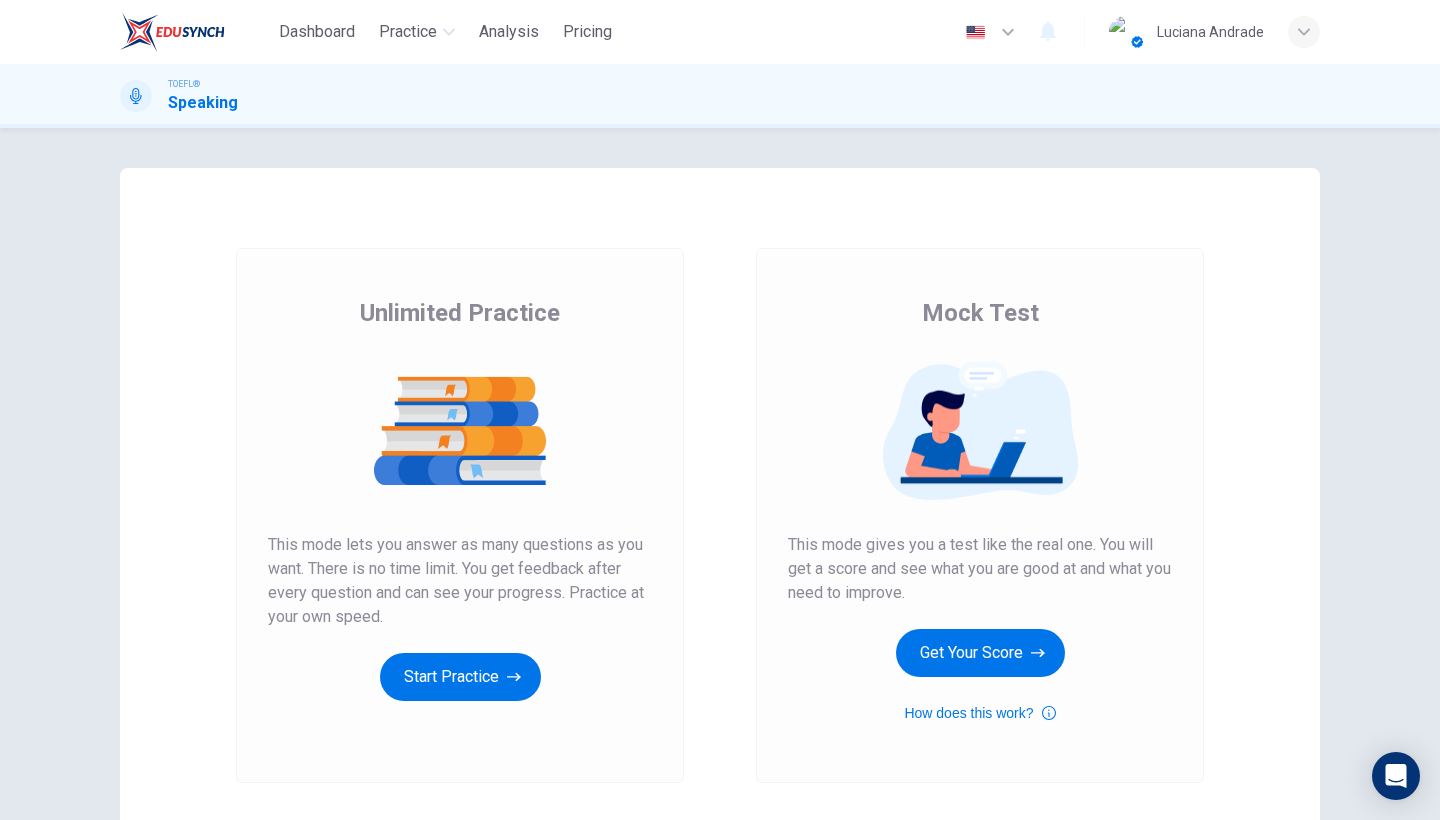 scroll, scrollTop: 0, scrollLeft: 0, axis: both 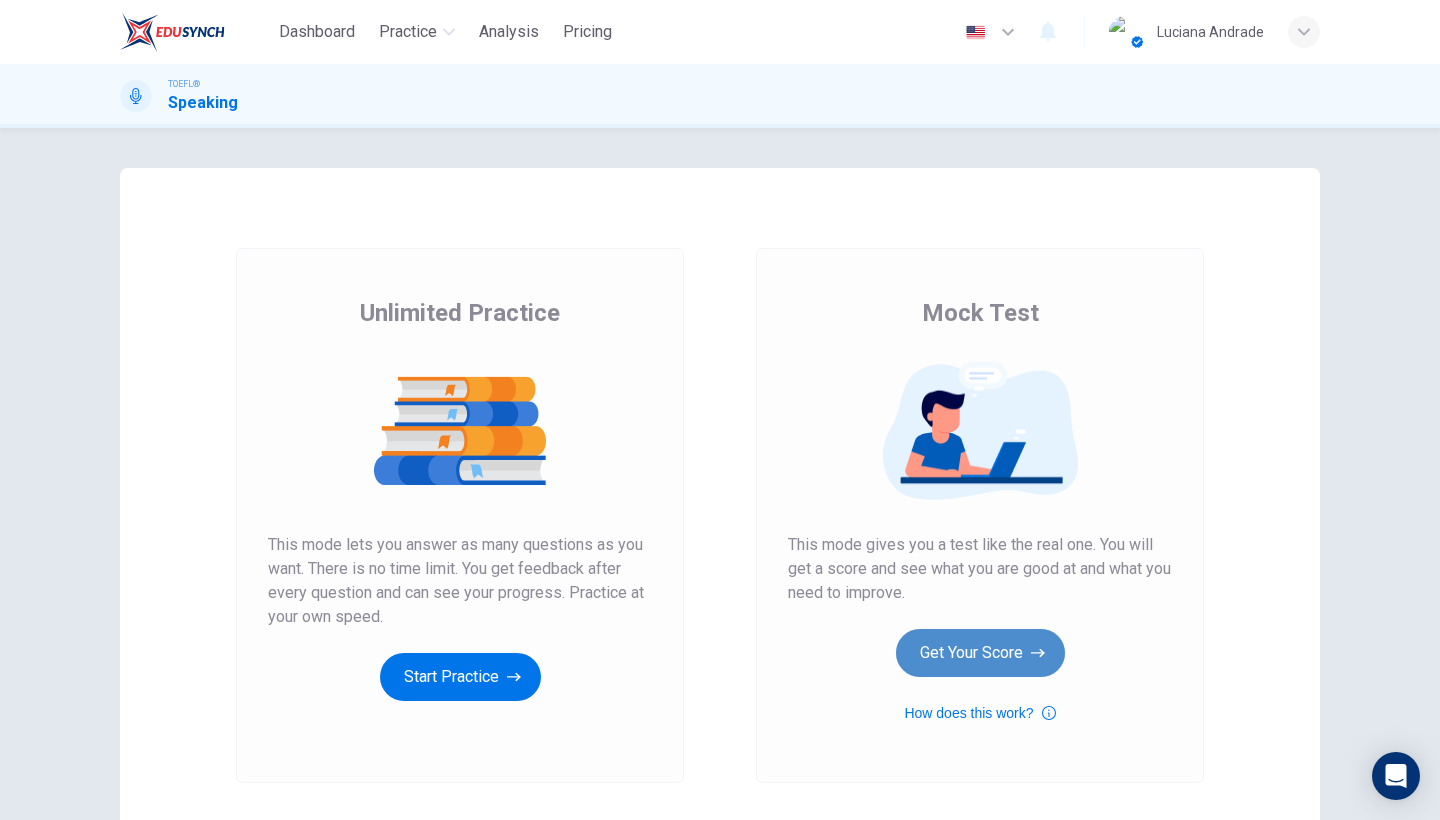 click on "Get Your Score" at bounding box center [460, 677] 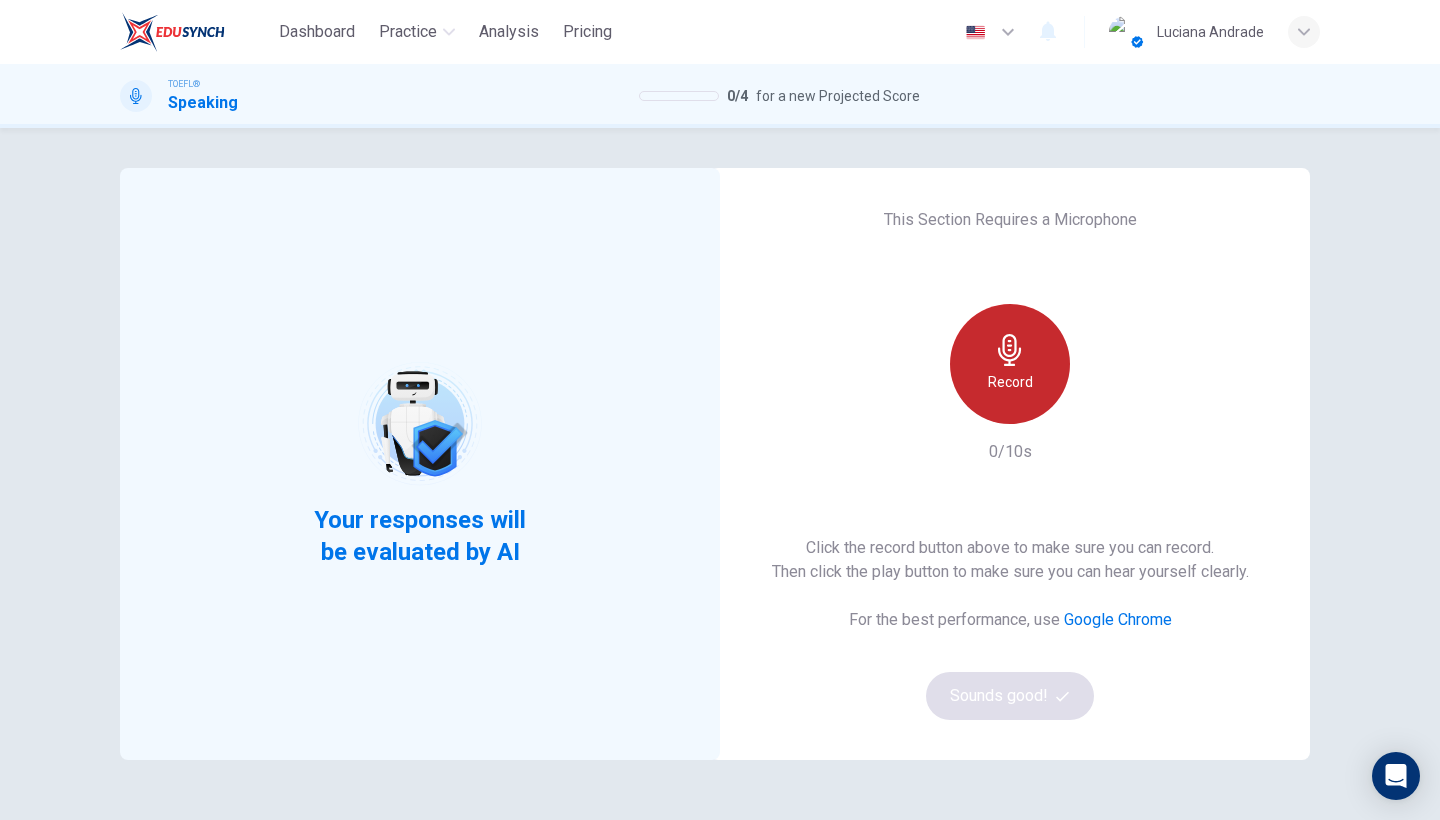 click on "Record" at bounding box center (1010, 382) 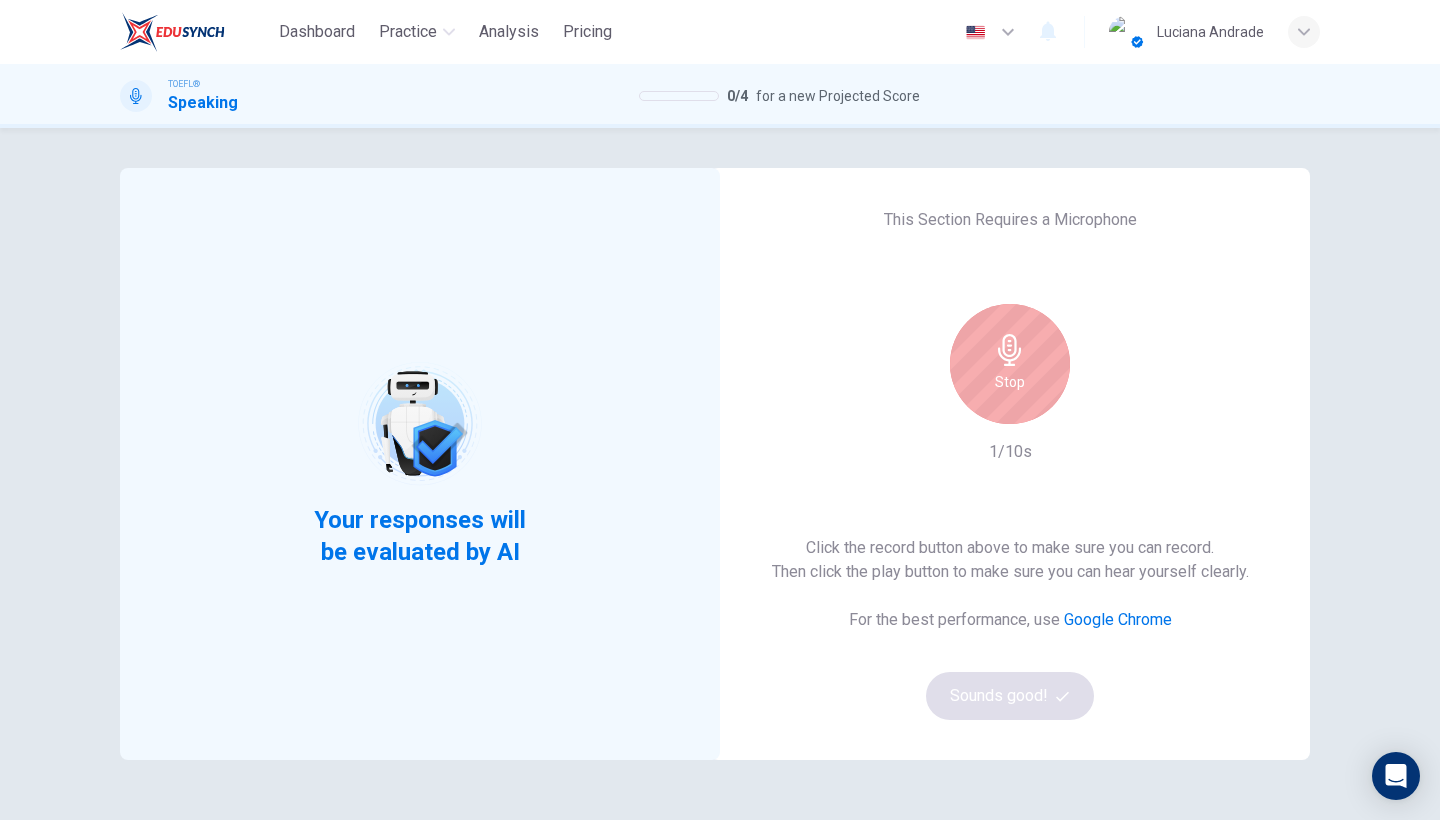click on "Stop" at bounding box center [1010, 364] 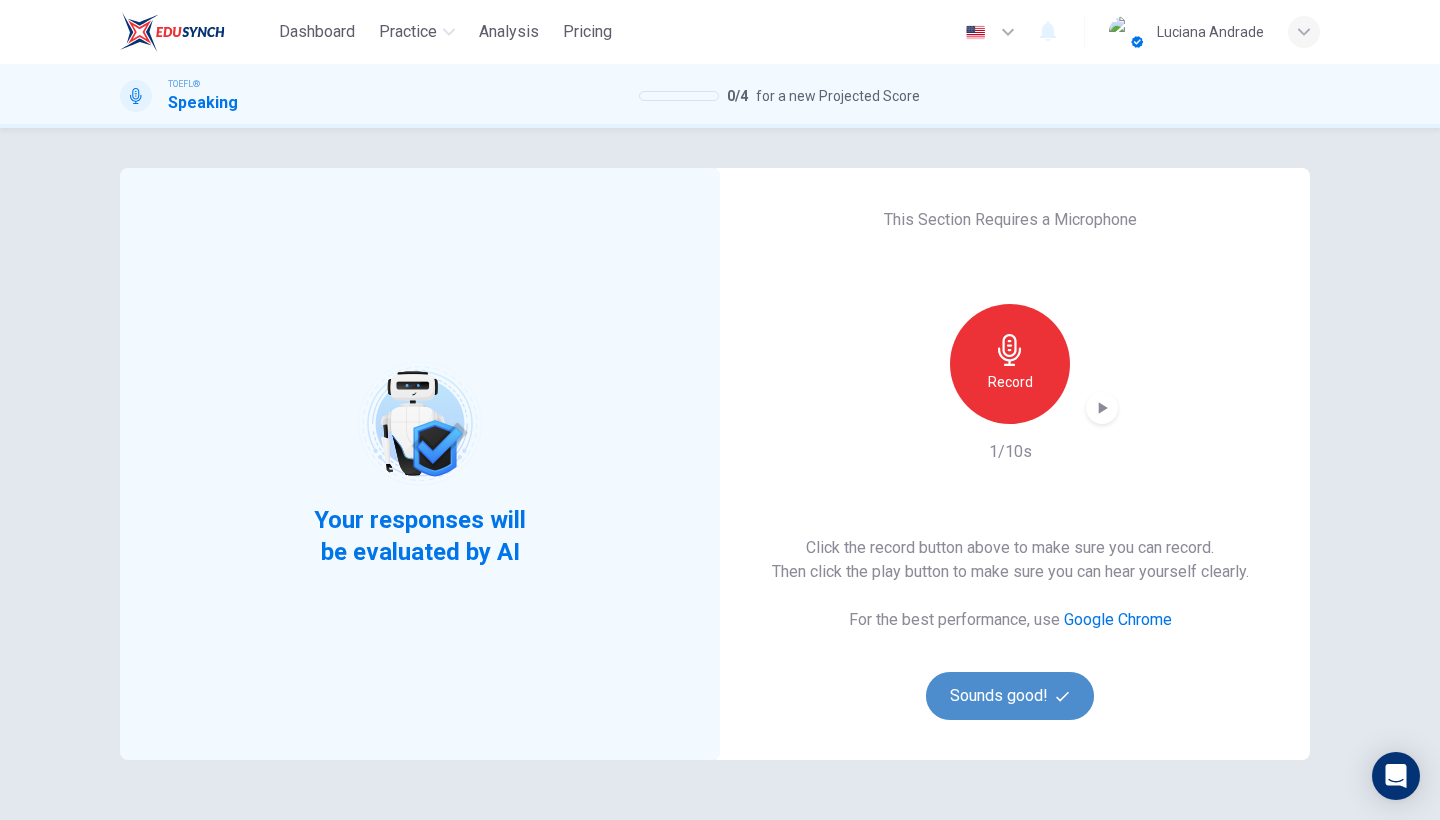 click on "Sounds good!" at bounding box center [1010, 696] 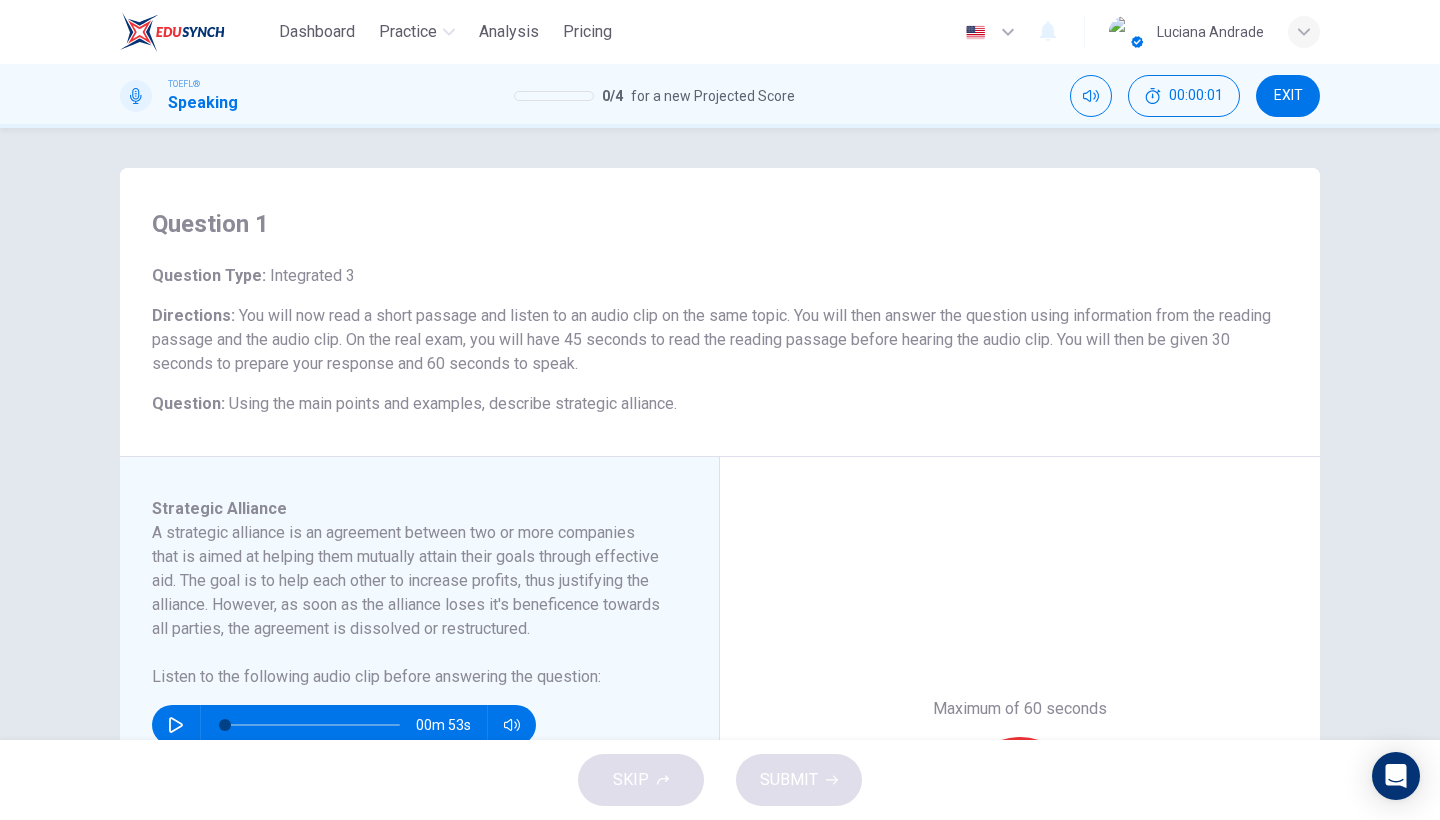 scroll, scrollTop: 147, scrollLeft: 0, axis: vertical 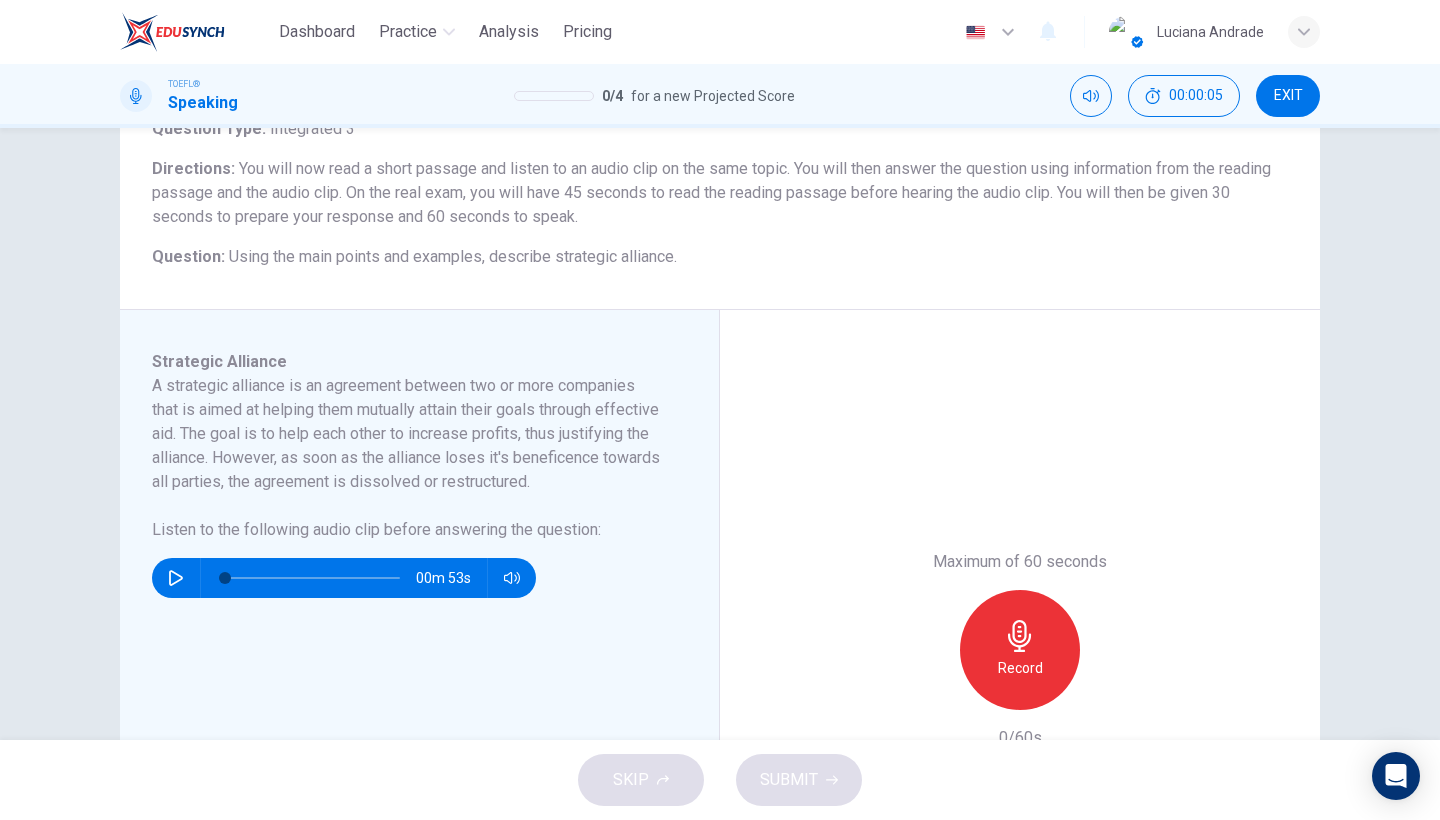 click at bounding box center [176, 578] 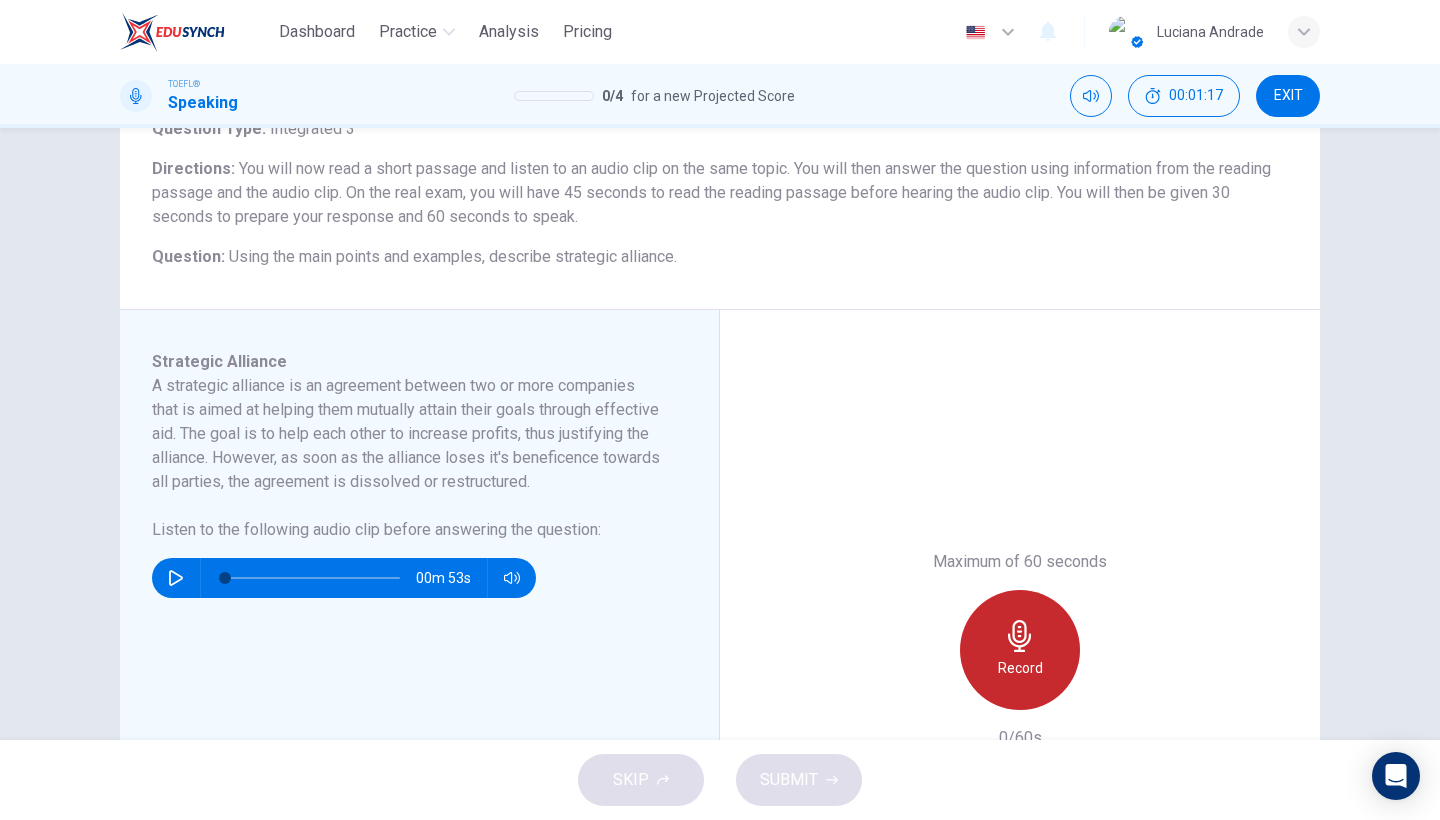 click at bounding box center (1020, 636) 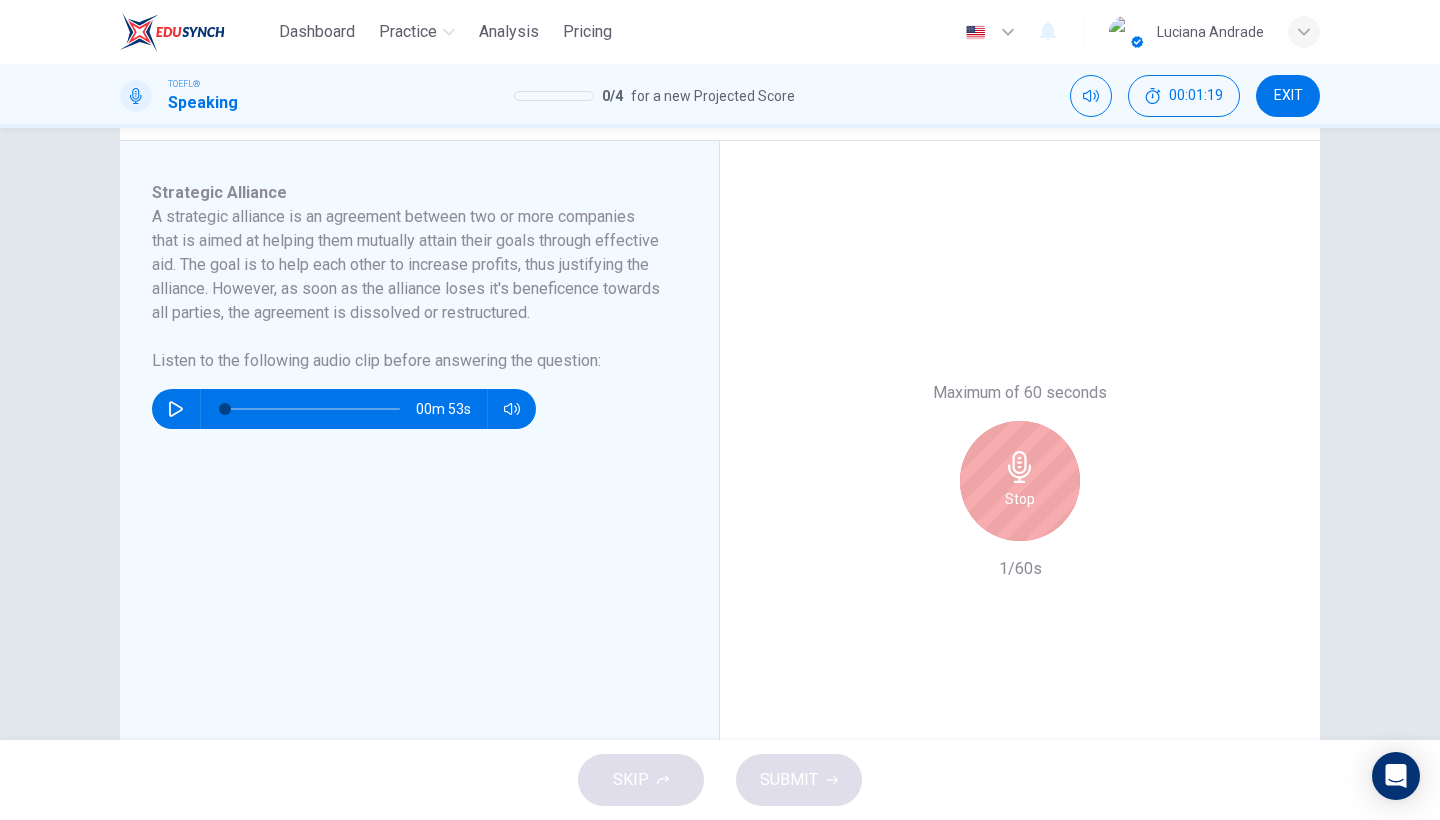 scroll, scrollTop: 278, scrollLeft: 0, axis: vertical 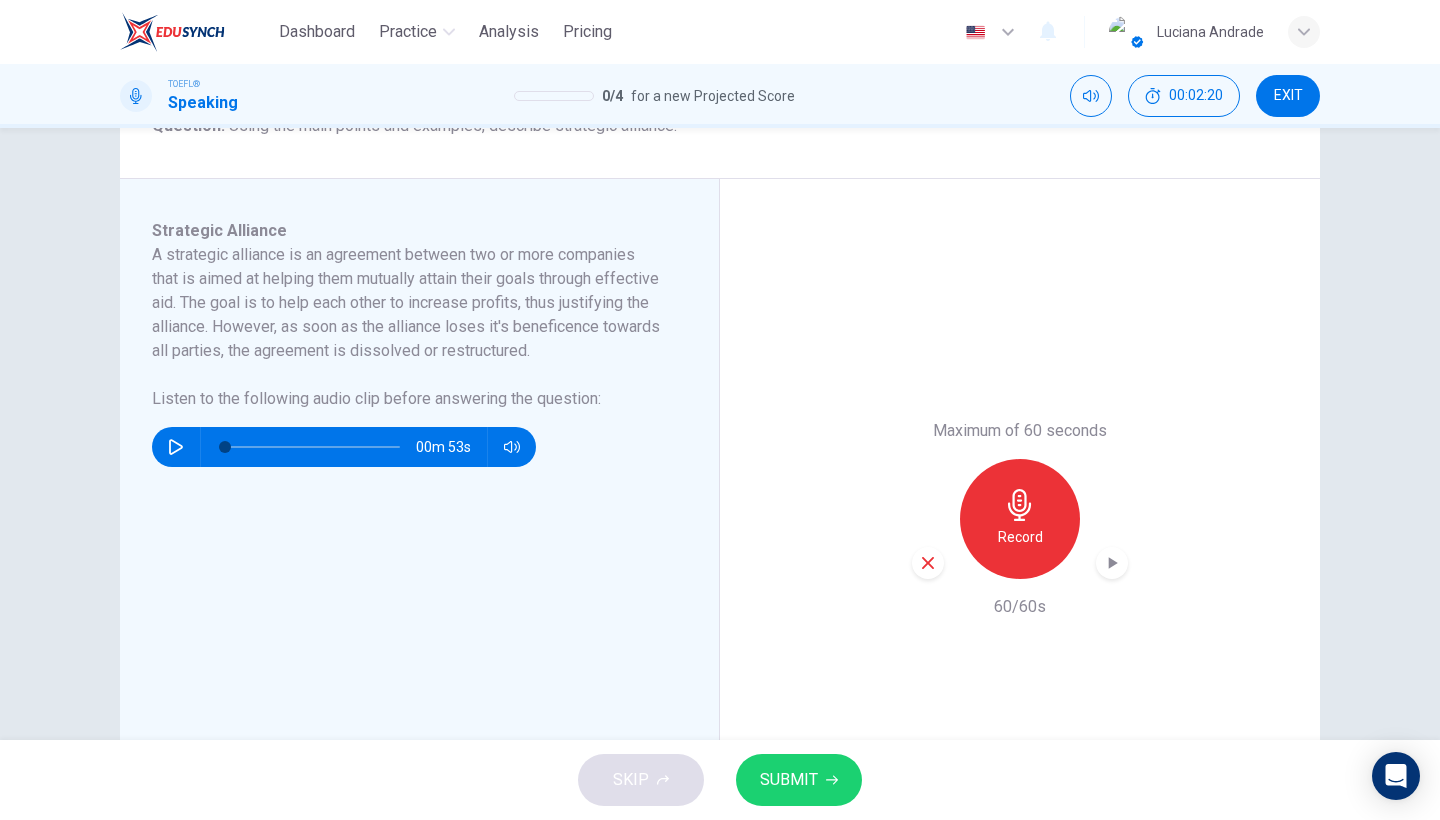 click on "SUBMIT" at bounding box center [789, 780] 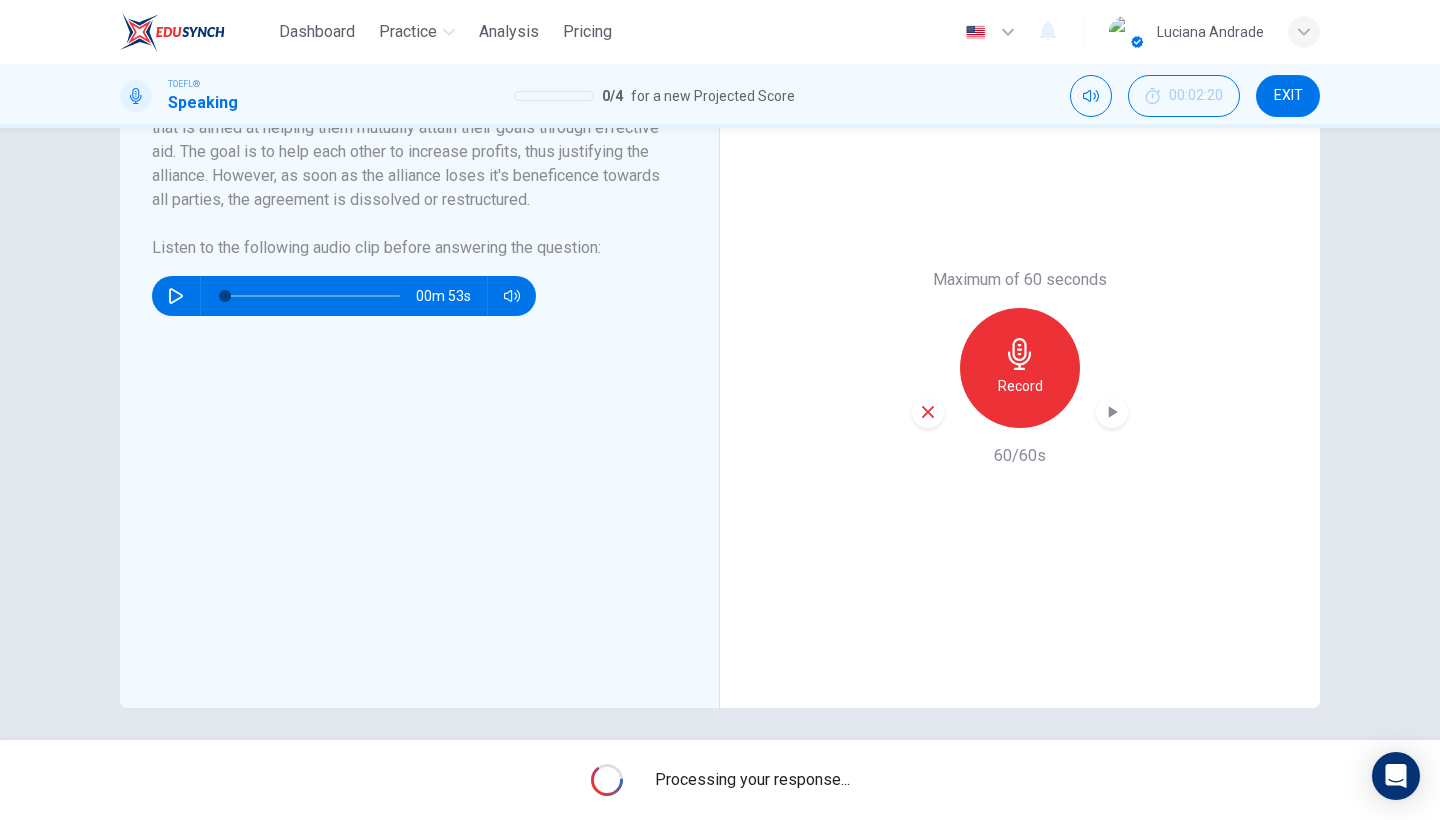 scroll, scrollTop: 233, scrollLeft: 0, axis: vertical 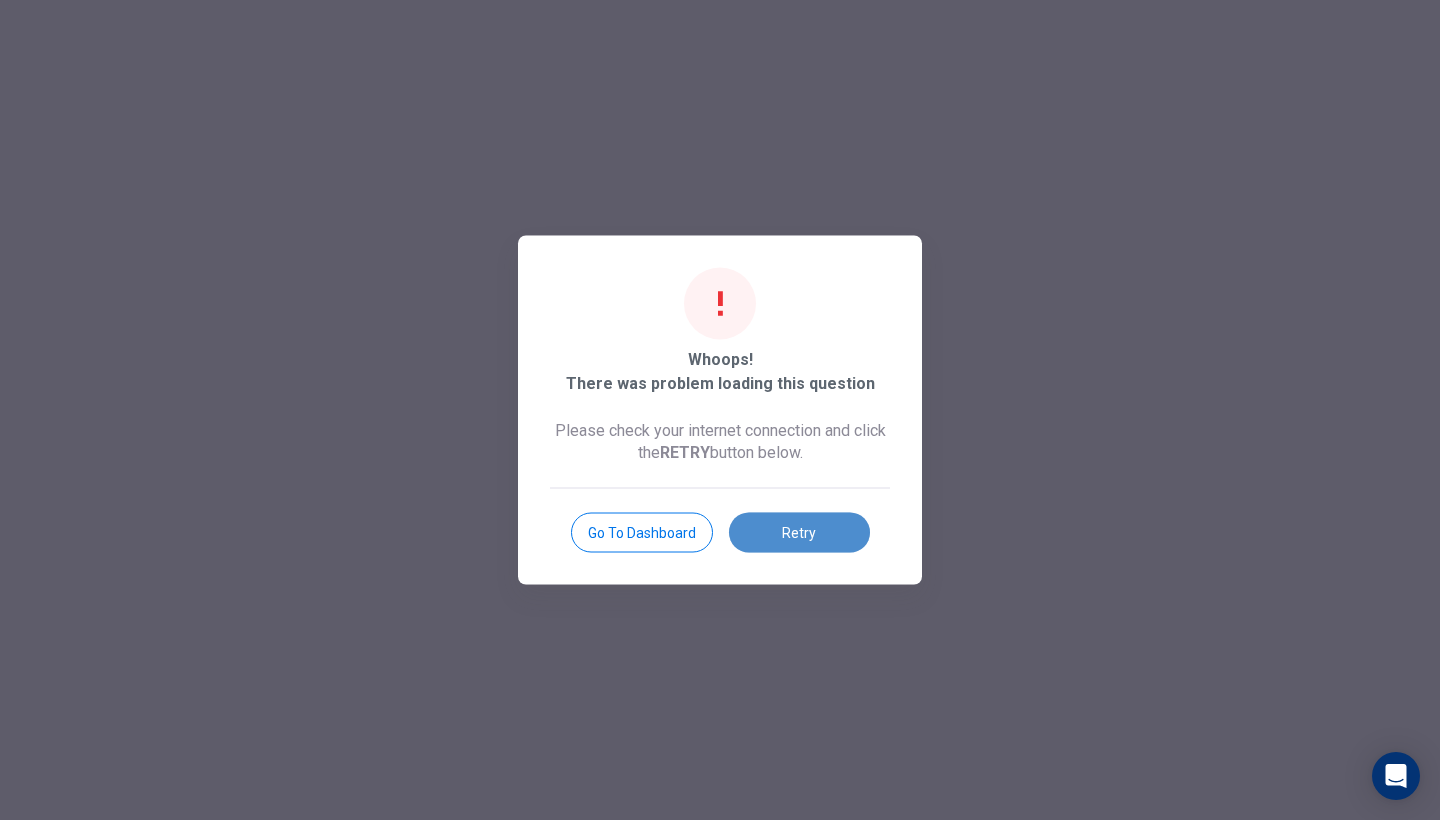 click on "Retry" at bounding box center [799, 533] 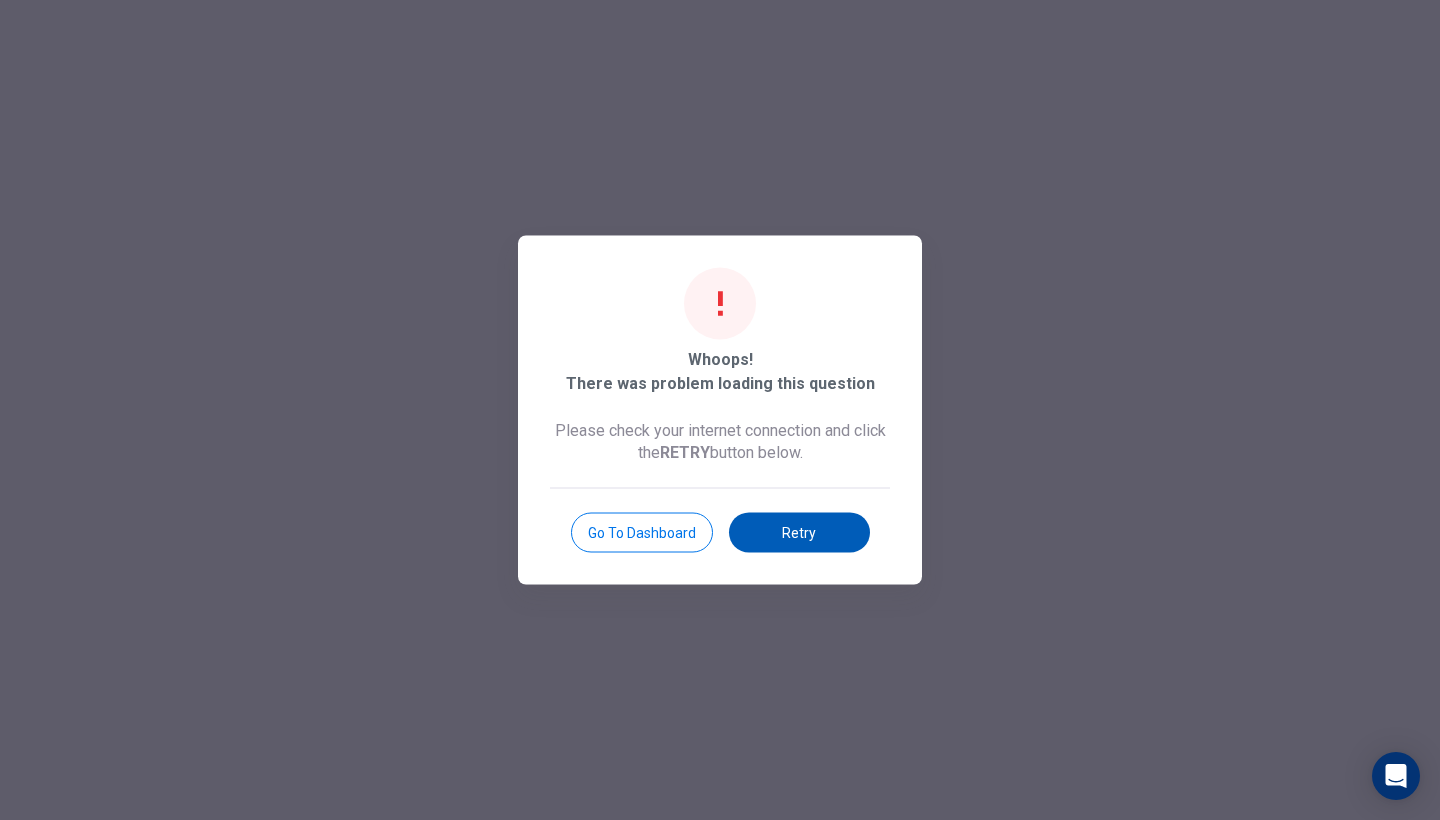 click on "Retry" at bounding box center [799, 533] 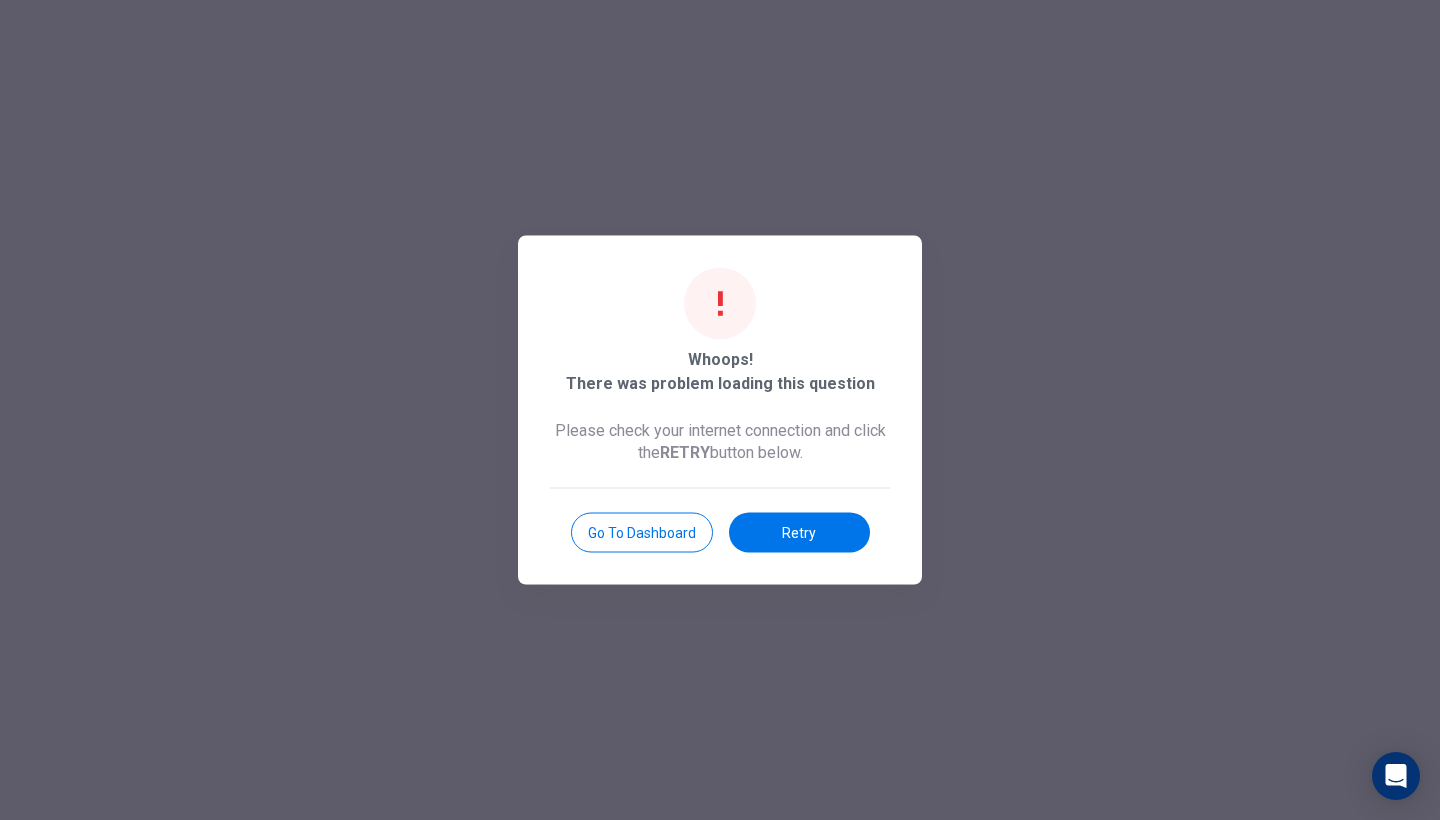 click on "Go to Dashboard" at bounding box center (642, 533) 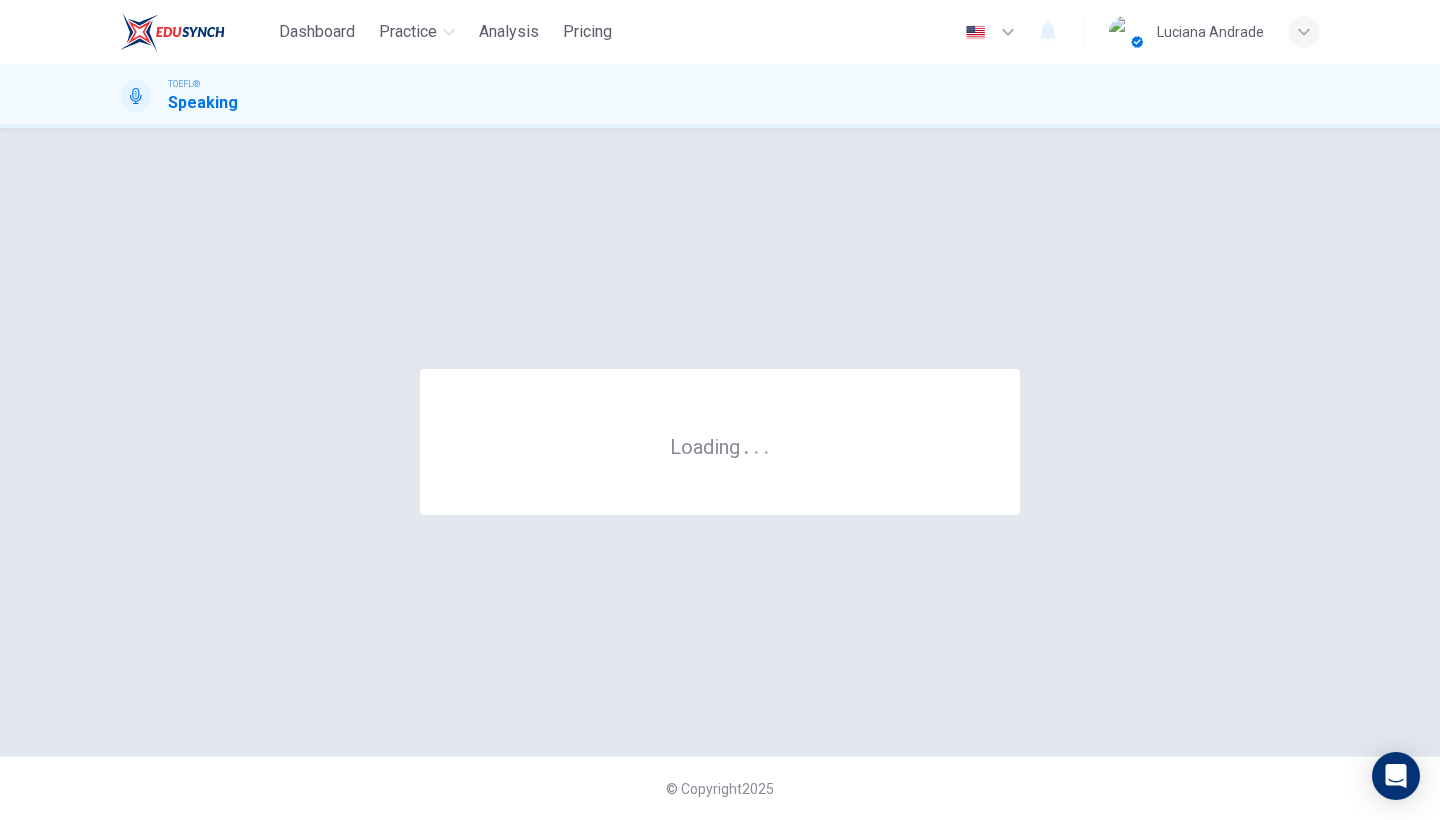 scroll, scrollTop: 0, scrollLeft: 0, axis: both 